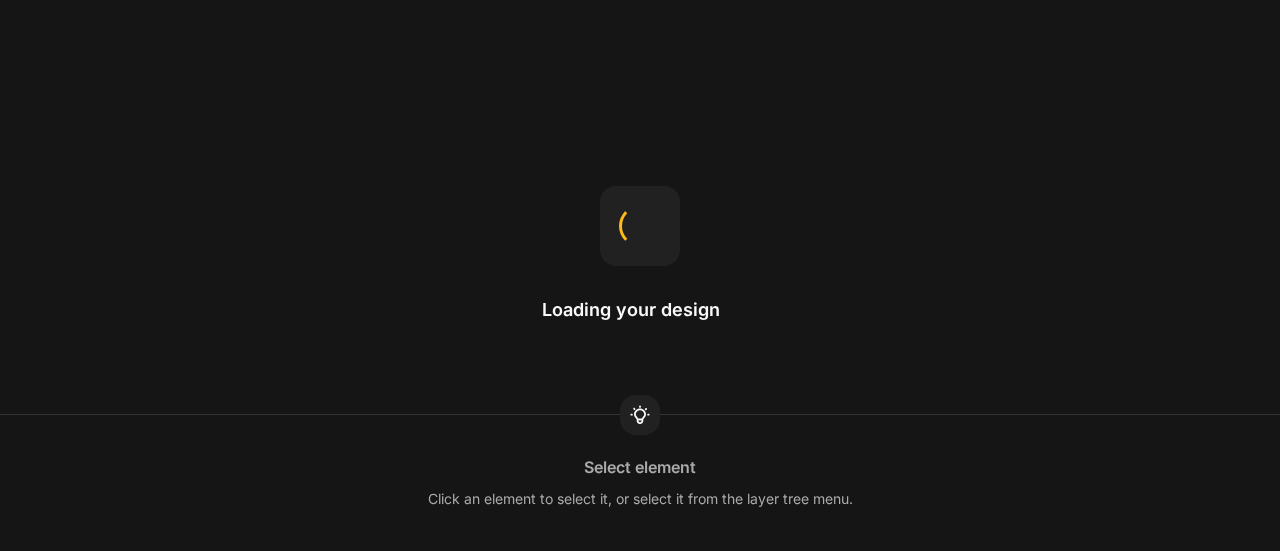 scroll, scrollTop: 0, scrollLeft: 0, axis: both 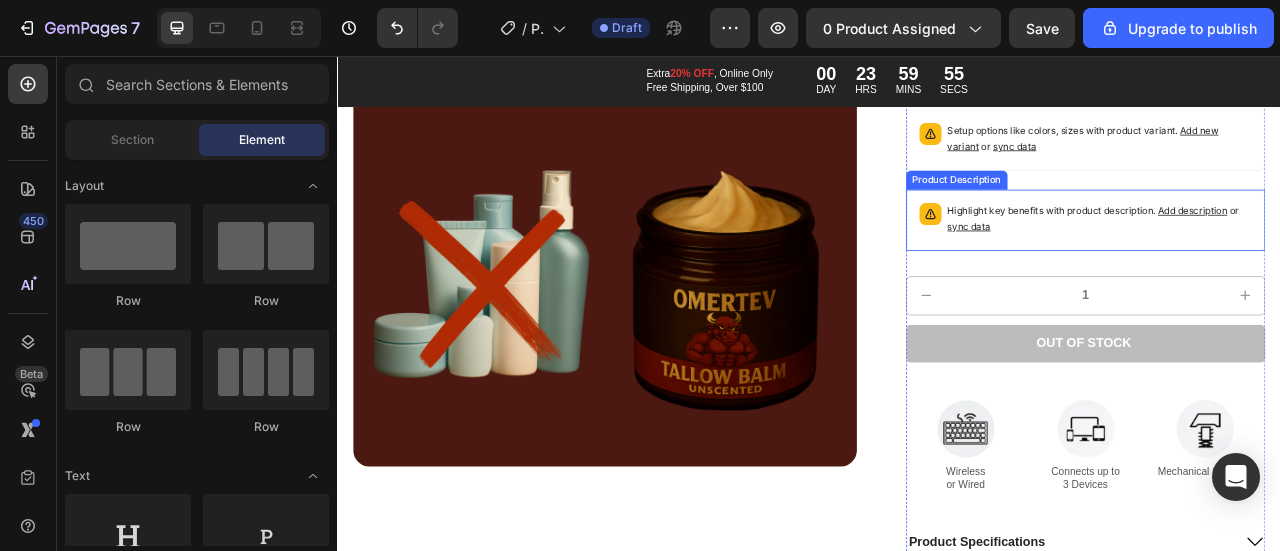 click on "Add description" at bounding box center [1425, 252] 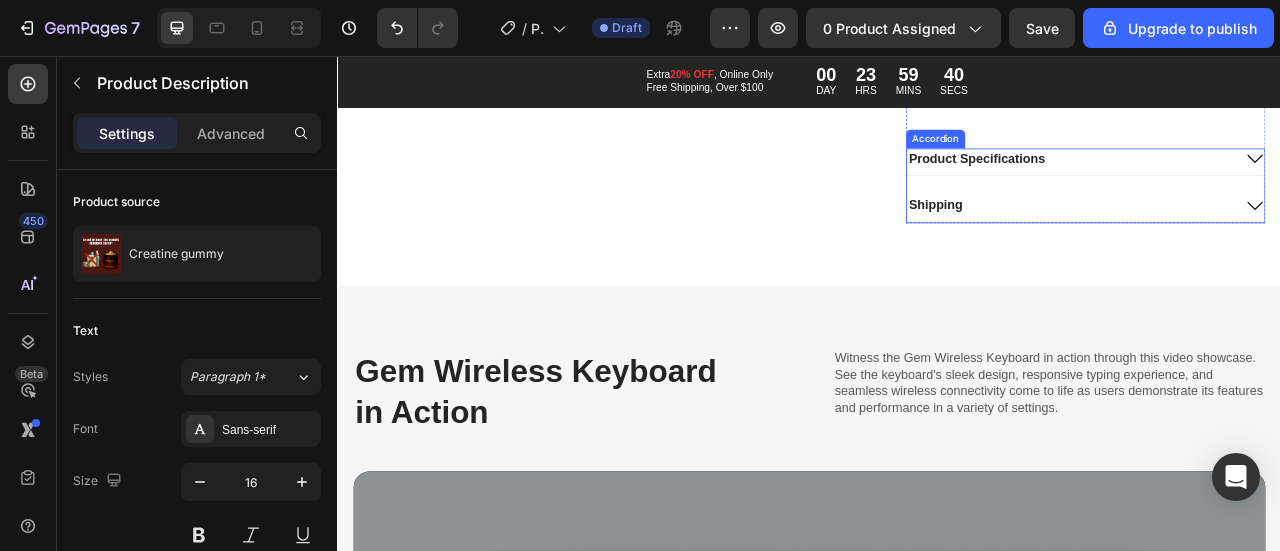 scroll, scrollTop: 815, scrollLeft: 0, axis: vertical 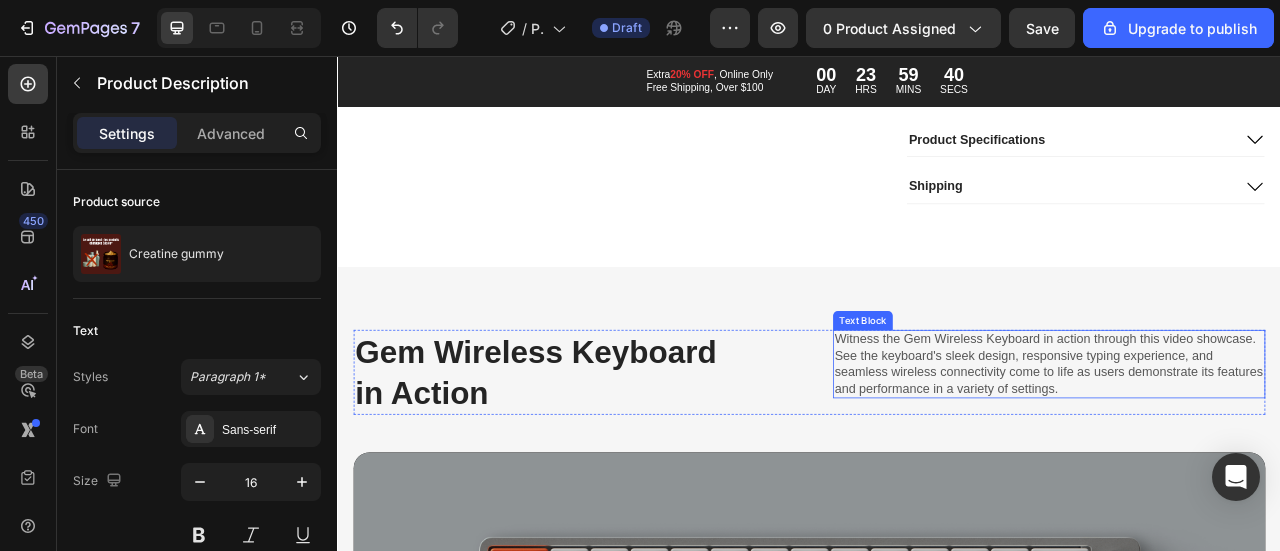 click on "Gem Wireless Keyboard in Action Heading Witness the Gem Wireless Keyboard in action through this video showcase. See the keyboard's sleek design, responsive typing experience, and seamless wireless connectivity come to life as users demonstrate its features and performance in a variety of settings. Text Block Row Video Row Section 3" at bounding box center [937, 755] 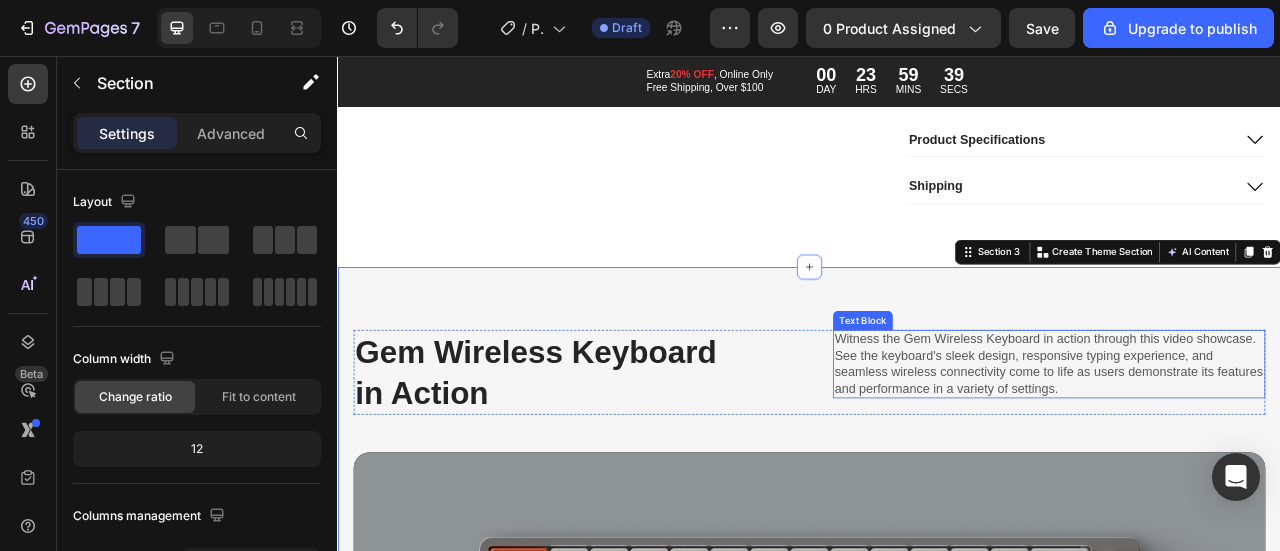 click on "Witness the Gem Wireless Keyboard in action through this video showcase. See the keyboard's sleek design, responsive typing experience, and seamless wireless connectivity come to life as users demonstrate its features and performance in a variety of settings." at bounding box center [1242, 447] 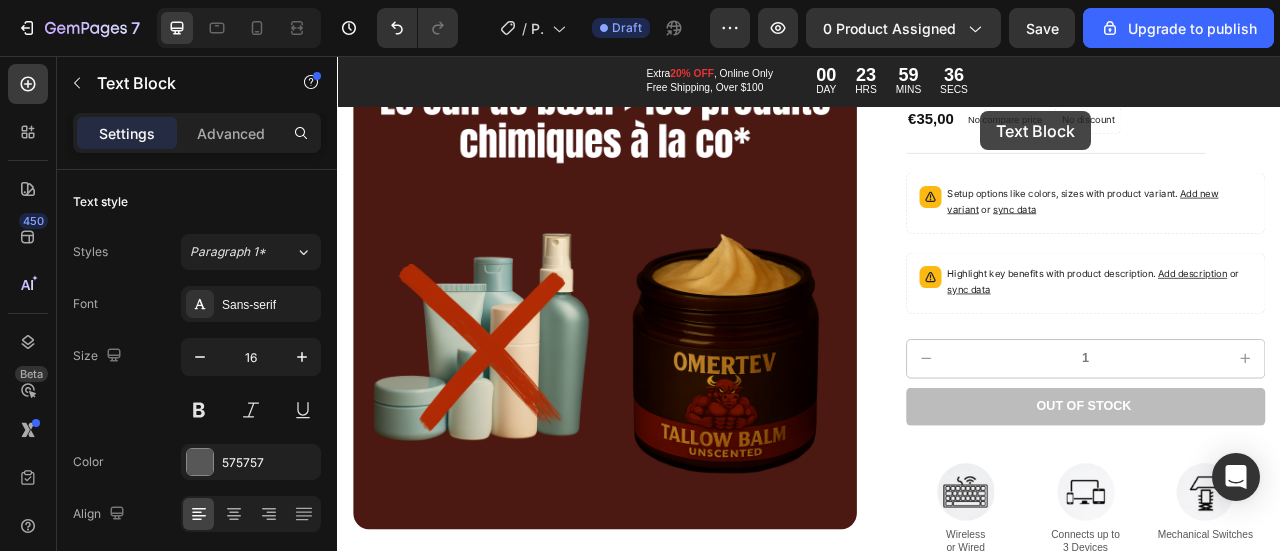 scroll, scrollTop: 174, scrollLeft: 0, axis: vertical 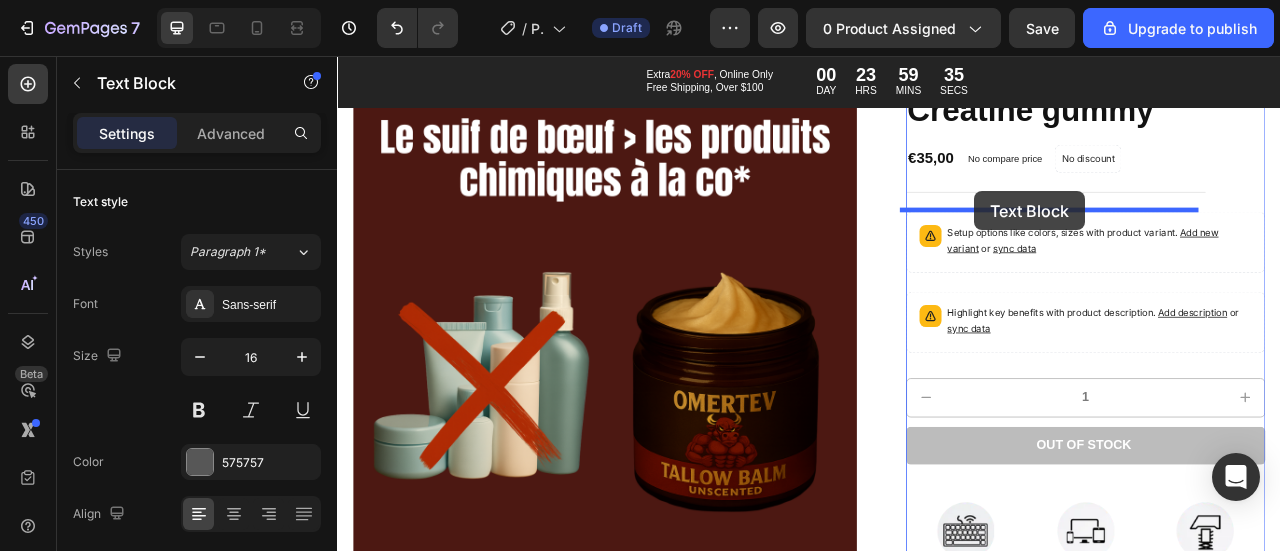 drag, startPoint x: 976, startPoint y: 389, endPoint x: 1148, endPoint y: 228, distance: 235.59499 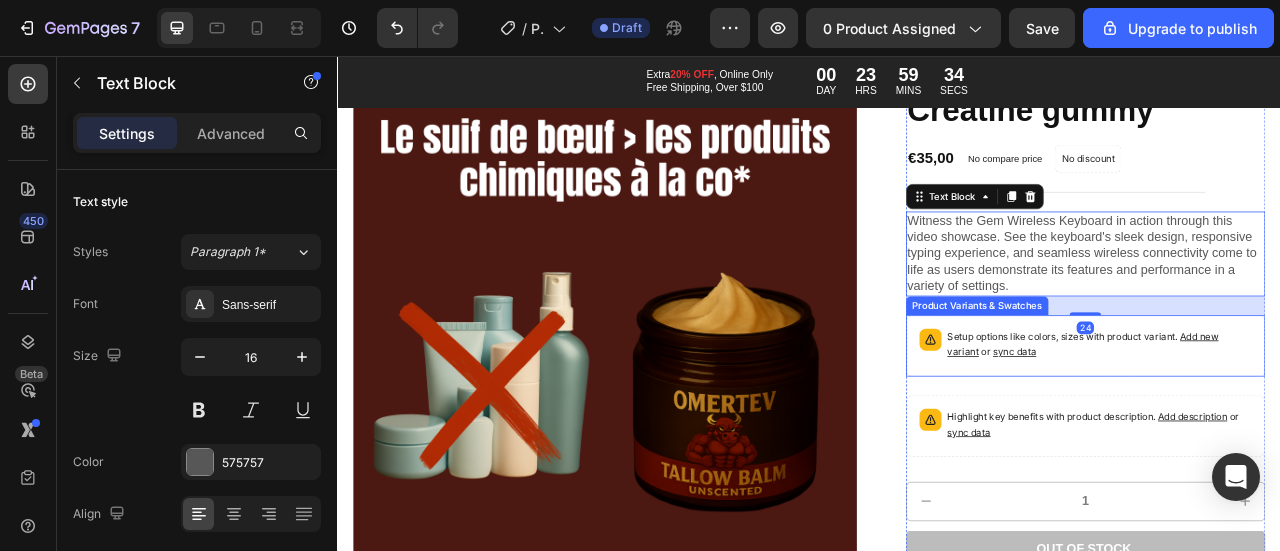 click on "Setup options like colors, sizes with product variant.       Add new variant   or   sync data" at bounding box center [1307, 424] 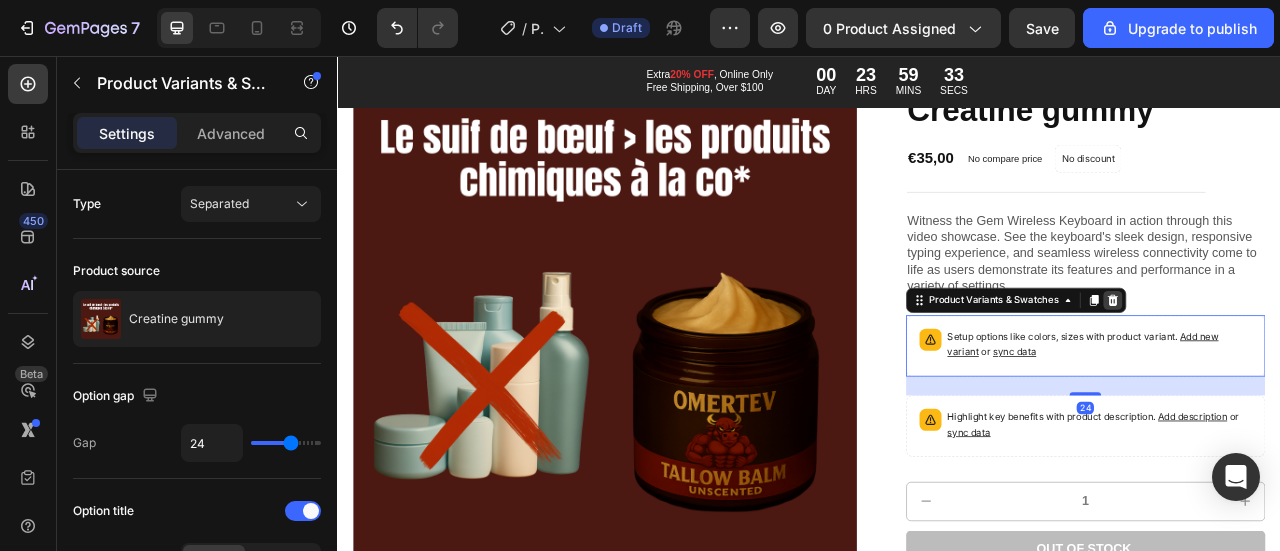 click 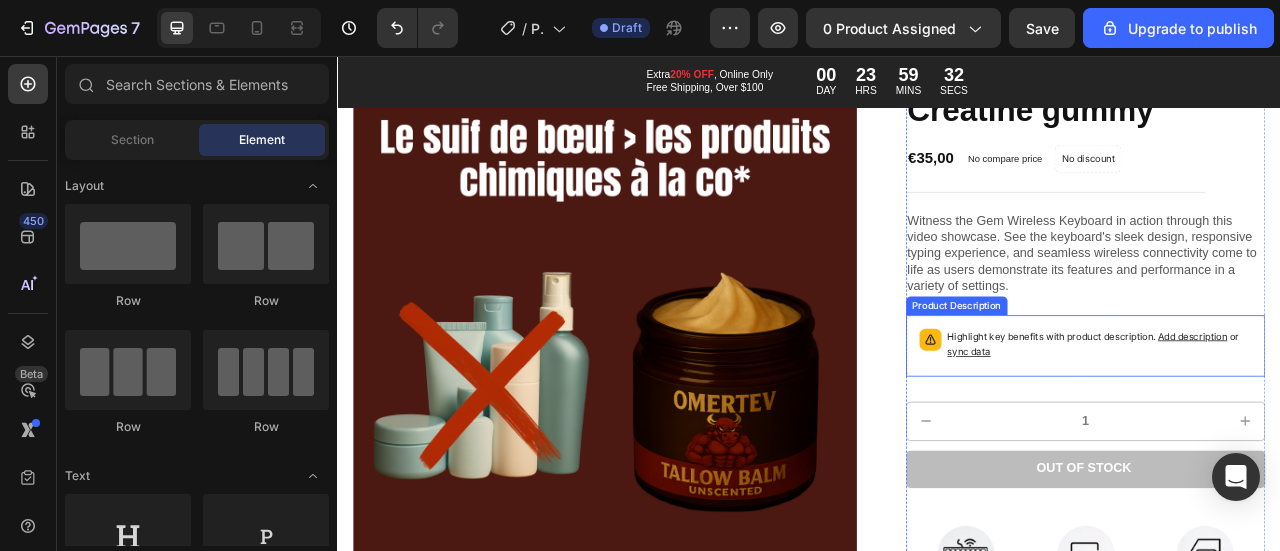 click on "Highlight key benefits with product description.       Add description   or   sync data" at bounding box center (1307, 422) 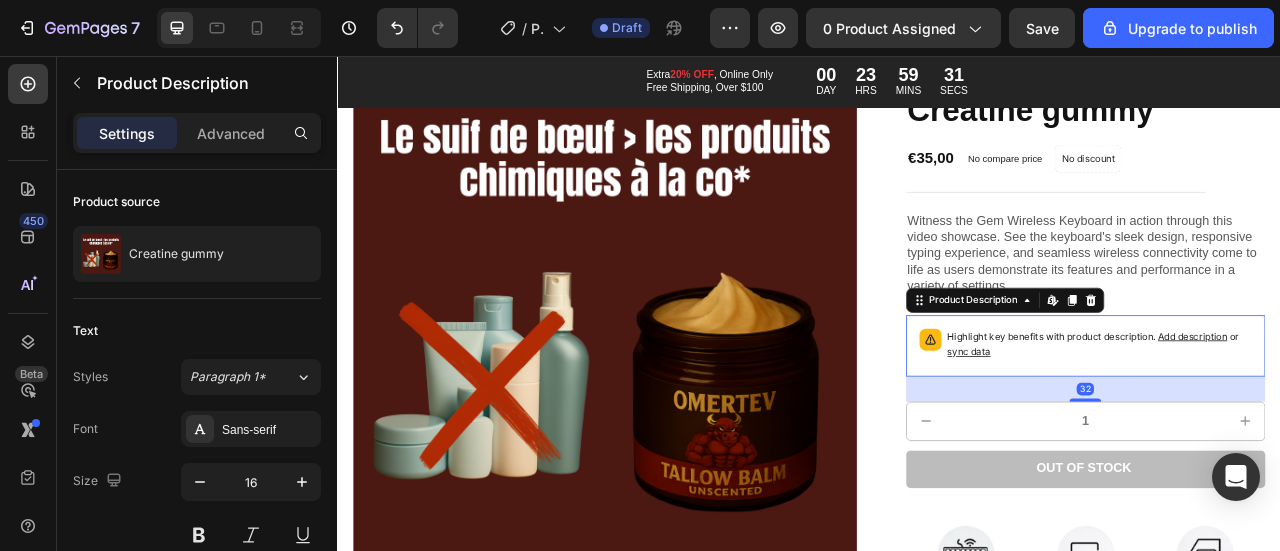 click on "Product Description   Edit content in Shopify" at bounding box center [1186, 366] 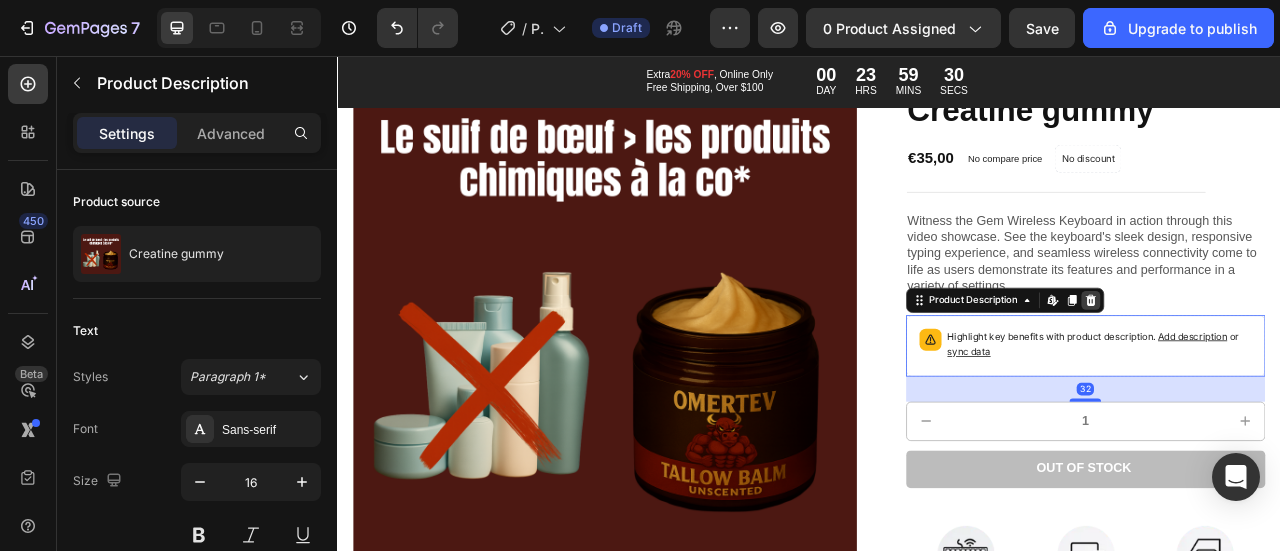 click 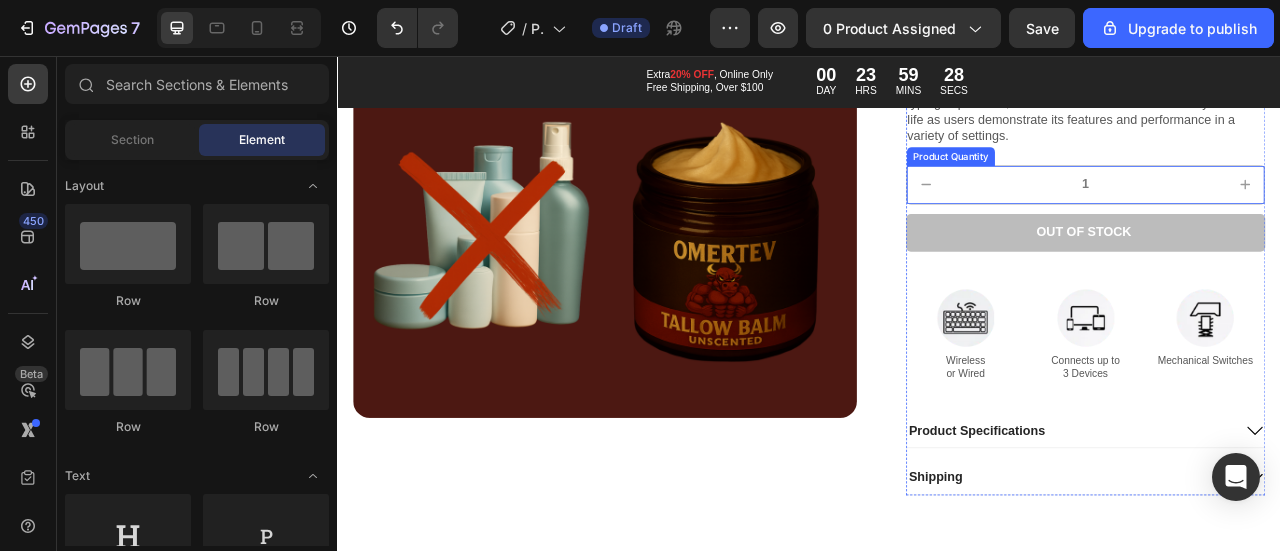 scroll, scrollTop: 0, scrollLeft: 0, axis: both 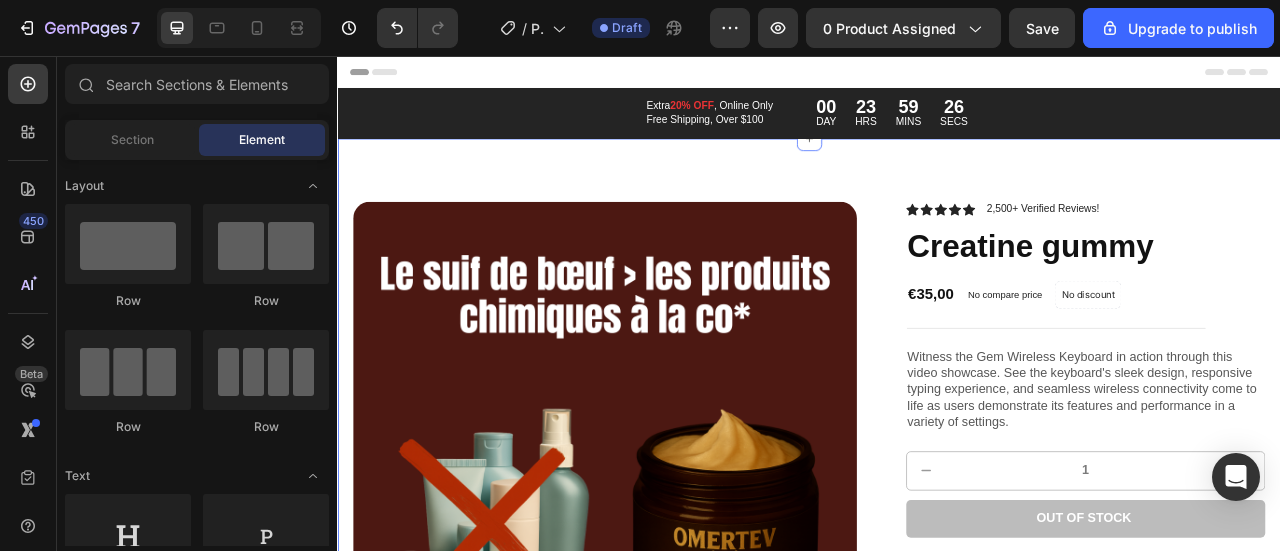 click on "2,500+ Verified Reviews!" at bounding box center [1234, 251] 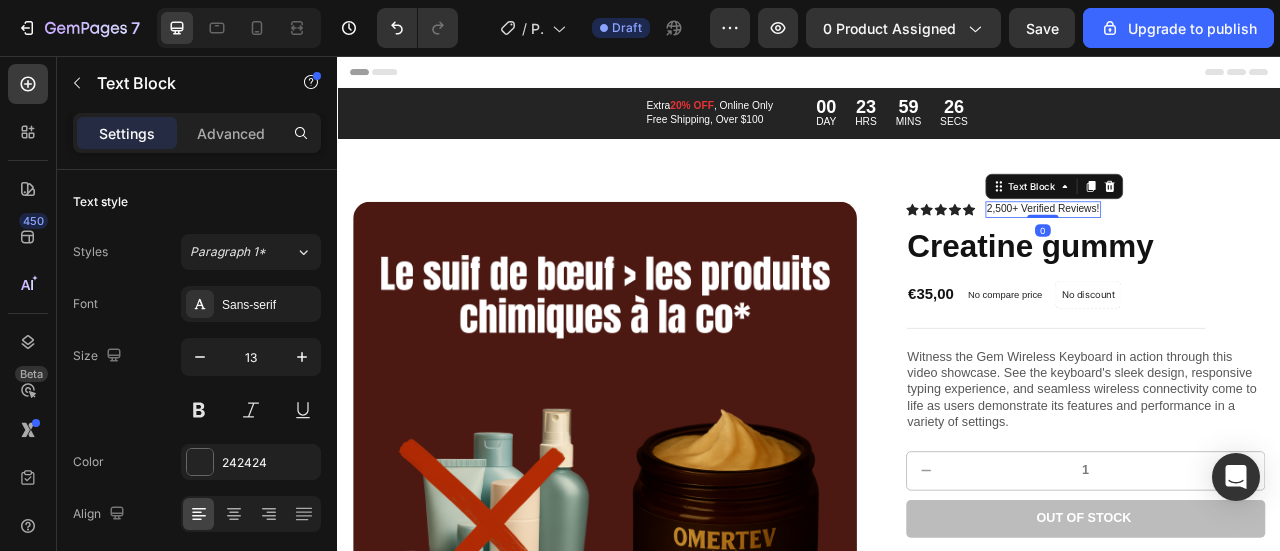 click on "2,500+ Verified Reviews!" at bounding box center (1234, 251) 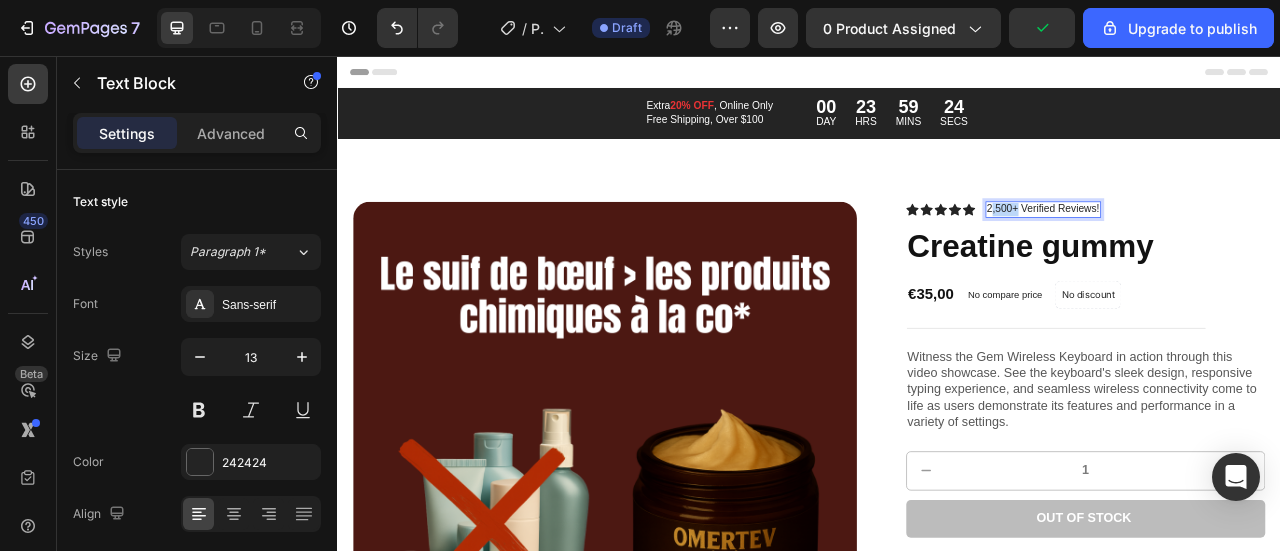 drag, startPoint x: 1193, startPoint y: 248, endPoint x: 1159, endPoint y: 254, distance: 34.525352 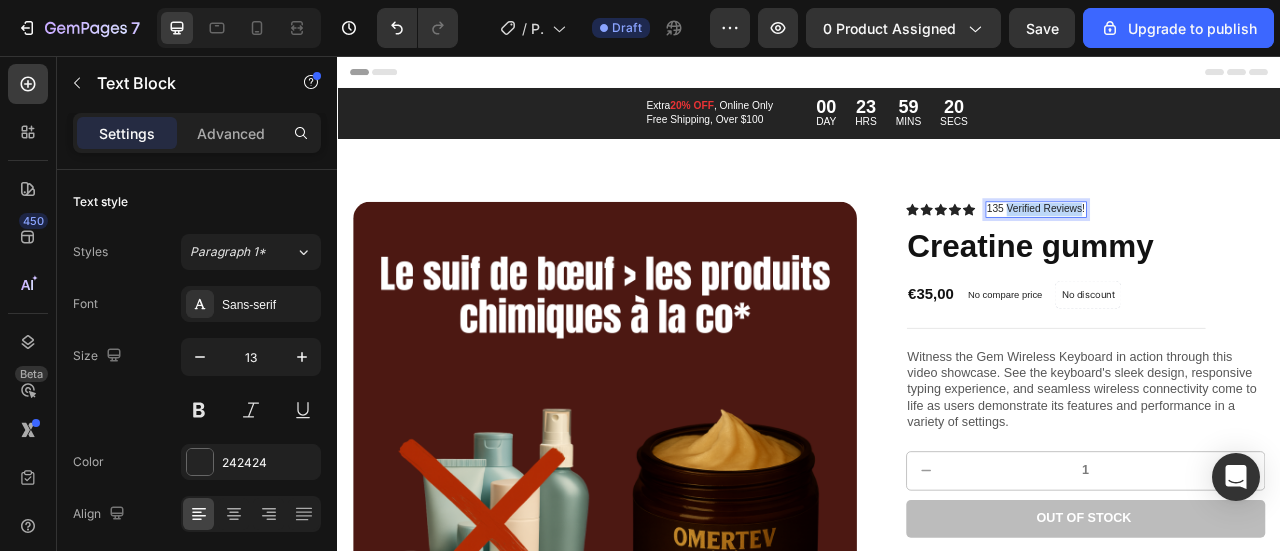 drag, startPoint x: 1182, startPoint y: 251, endPoint x: 1273, endPoint y: 255, distance: 91.08787 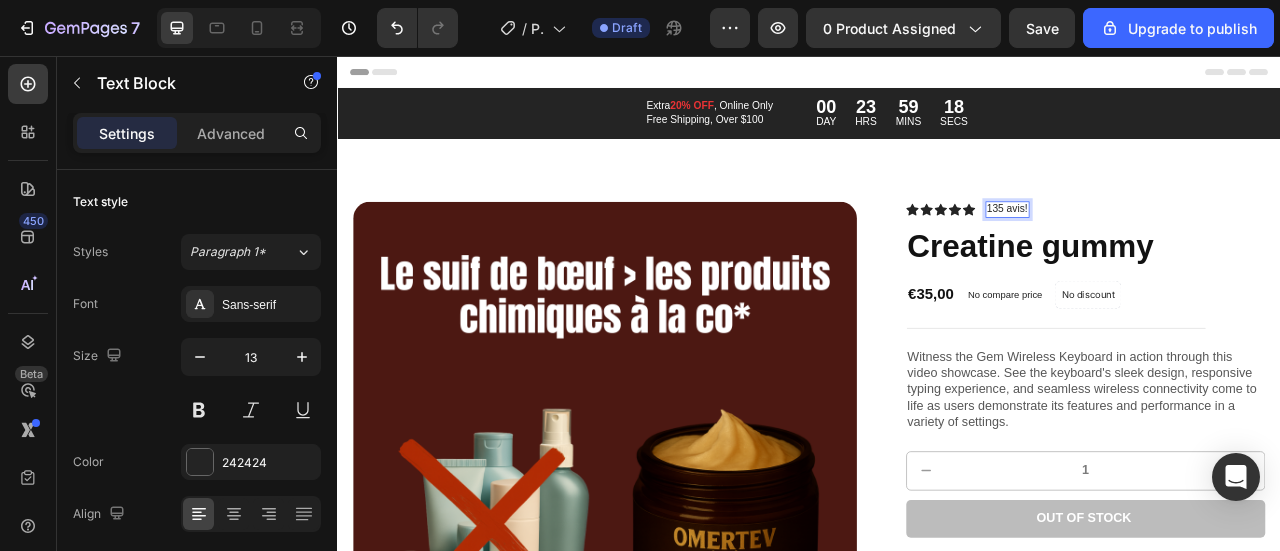scroll, scrollTop: 40, scrollLeft: 0, axis: vertical 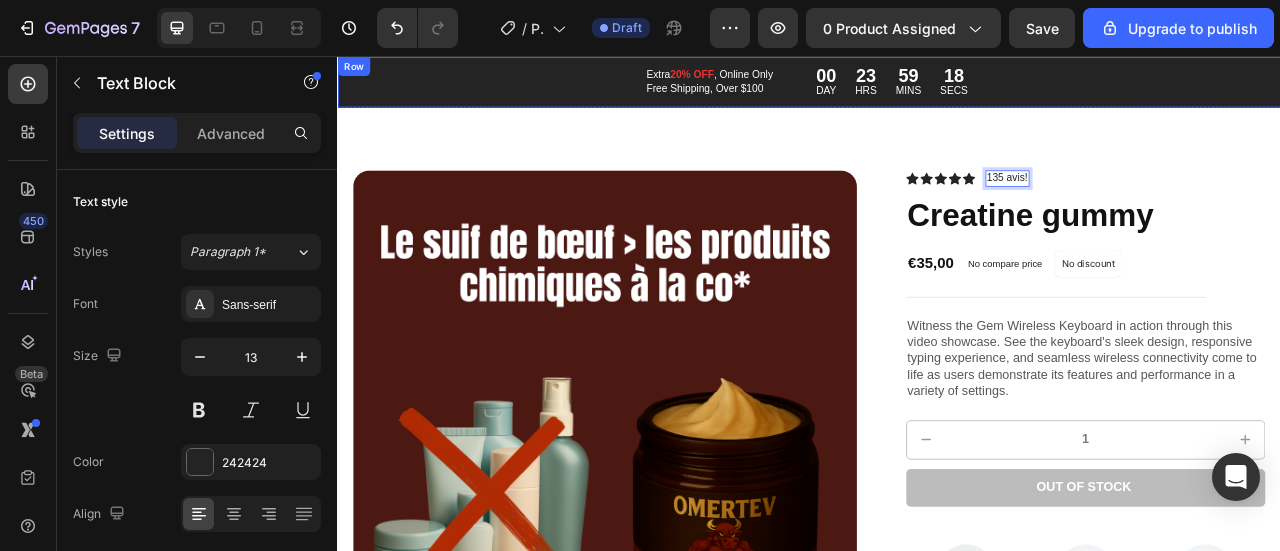 click on "Extra  20% OFF , Online Only Free Shipping, Over $100 Text Block 00 DAY 23 HRS 59 MINS 18 SECS Countdown Timer Row" at bounding box center (937, 89) 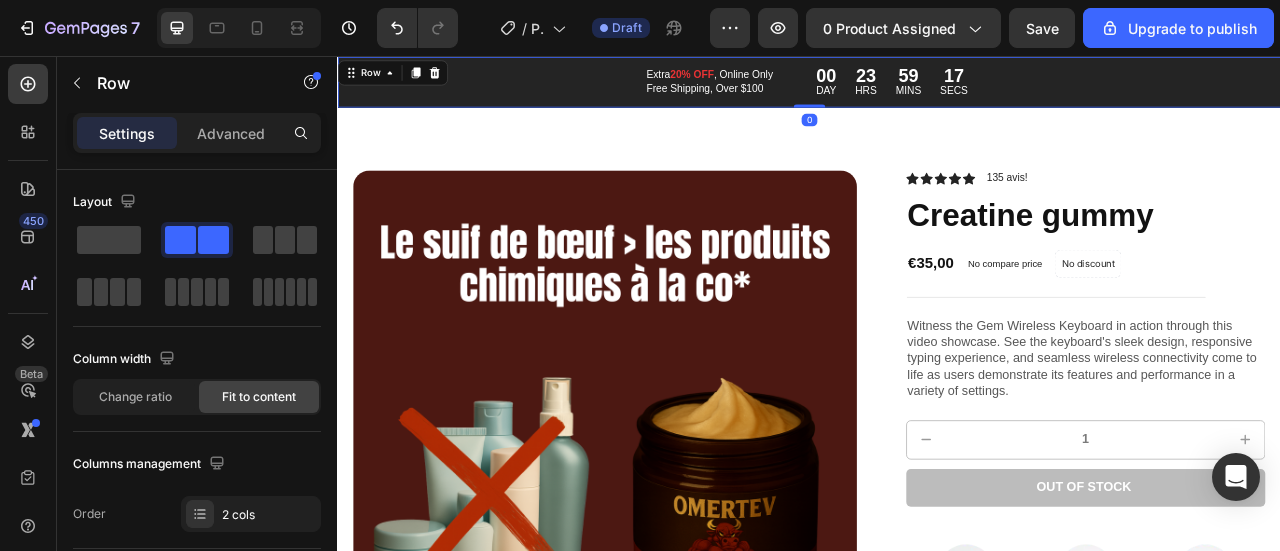 scroll, scrollTop: 0, scrollLeft: 0, axis: both 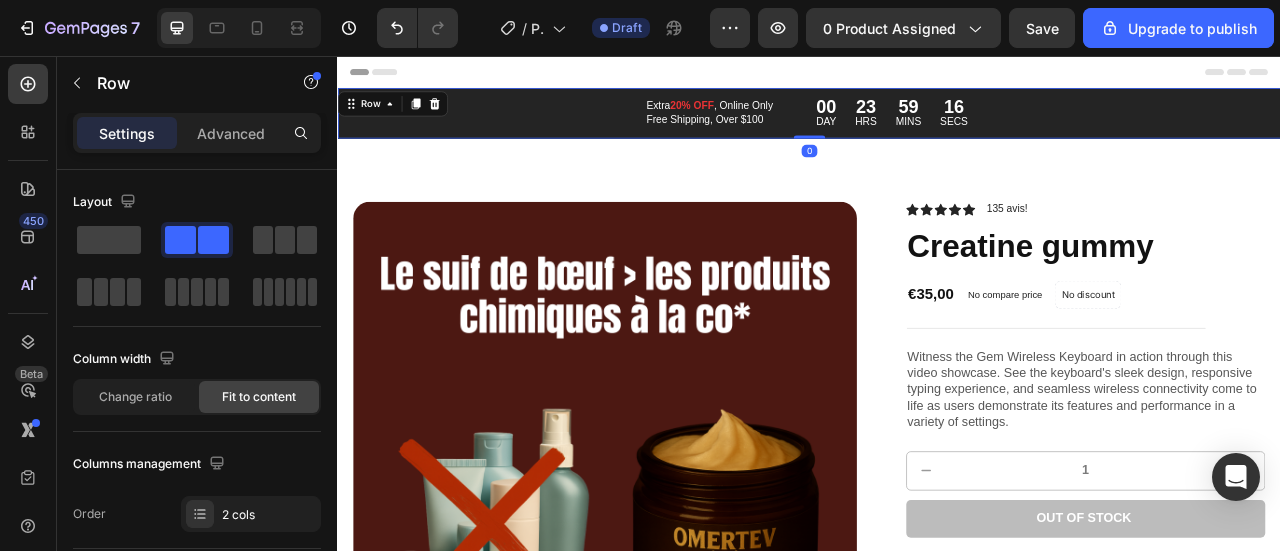 click on "Extra  20% OFF , Online Only Free Shipping, Over $100 Text Block 00 DAY 23 HRS 59 MINS 16 SECS Countdown Timer Row   0" at bounding box center [937, 129] 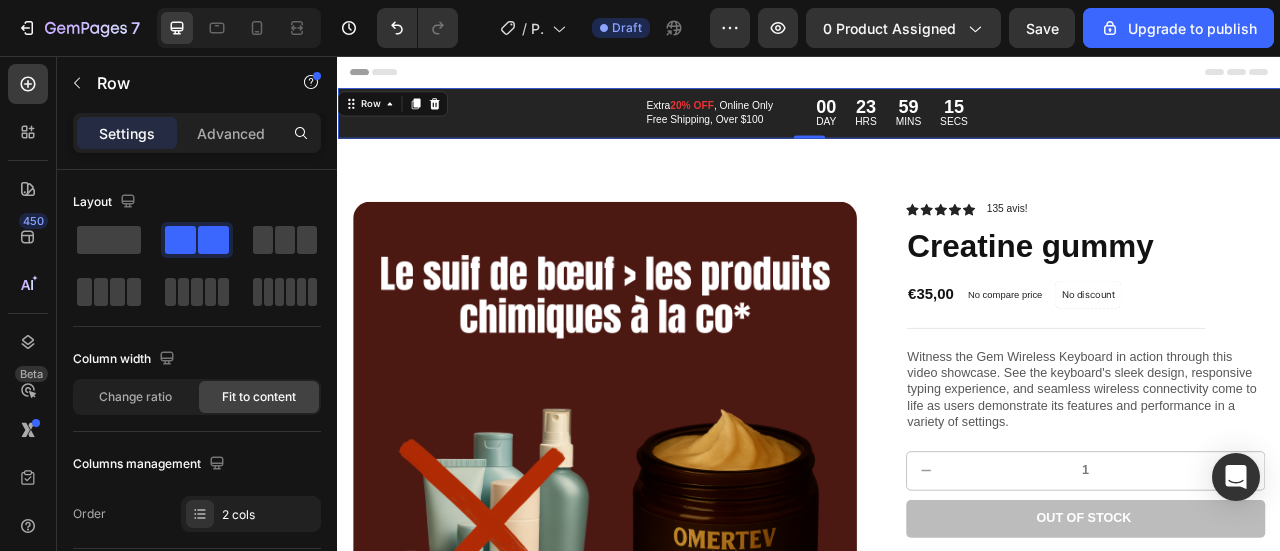 click on "Extra  20% OFF , Online Only Free Shipping, Over $100 Text Block 00 DAY 23 HRS 59 MINS 15 SECS Countdown Timer Row   0" at bounding box center [937, 129] 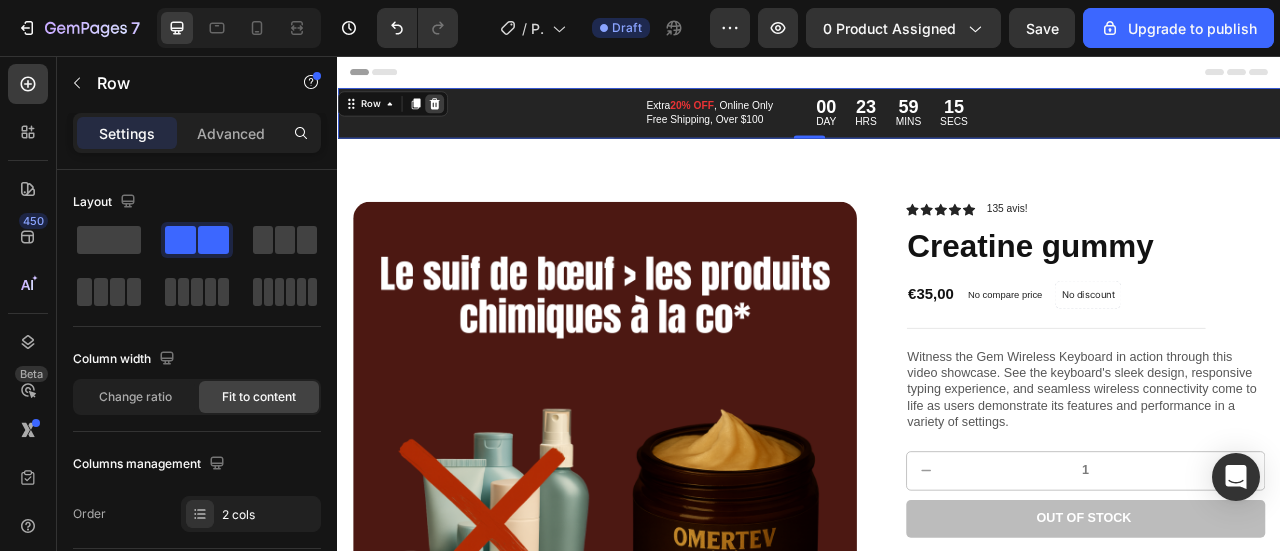 click 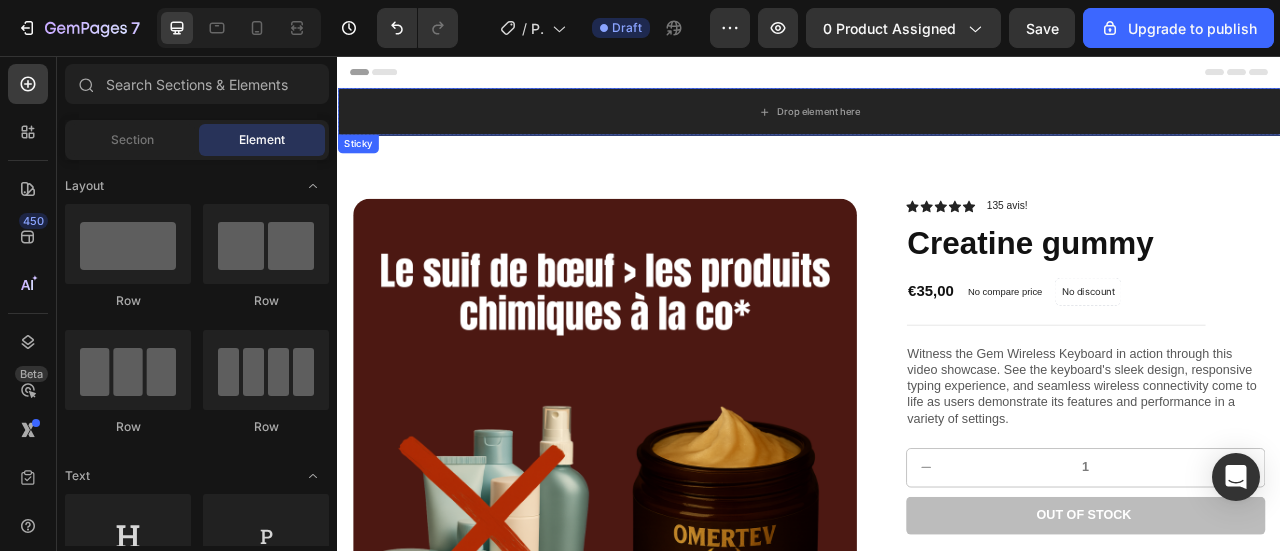 click on "Drop element here" at bounding box center [937, 127] 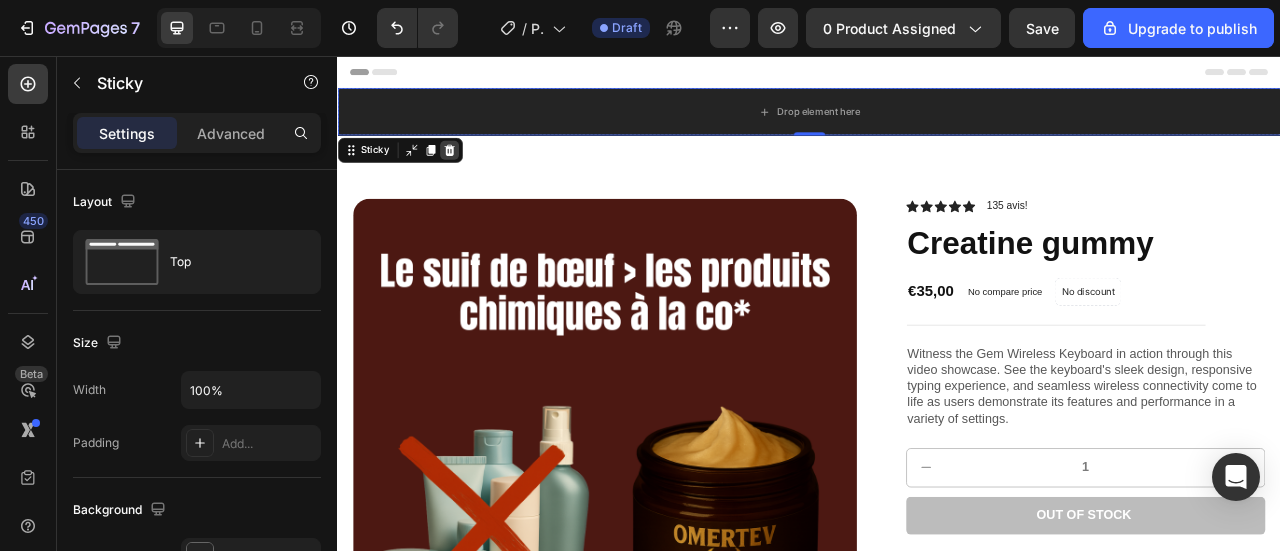 click 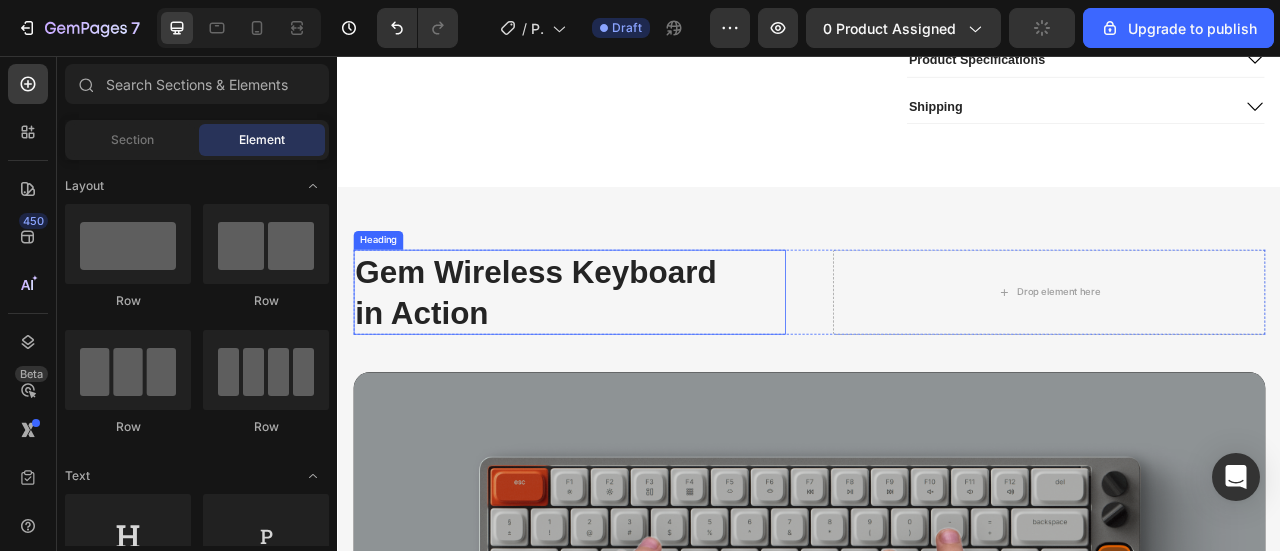 scroll, scrollTop: 772, scrollLeft: 0, axis: vertical 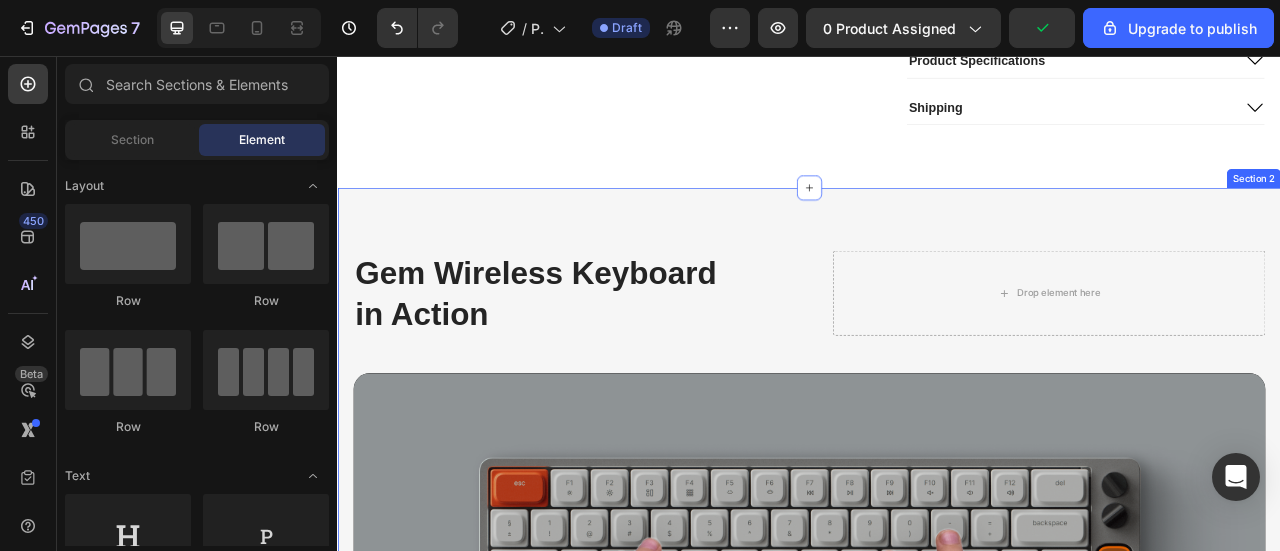 click on "Gem Wireless Keyboard in Action Heading
Drop element here Row Video Row Section 2" at bounding box center [937, 654] 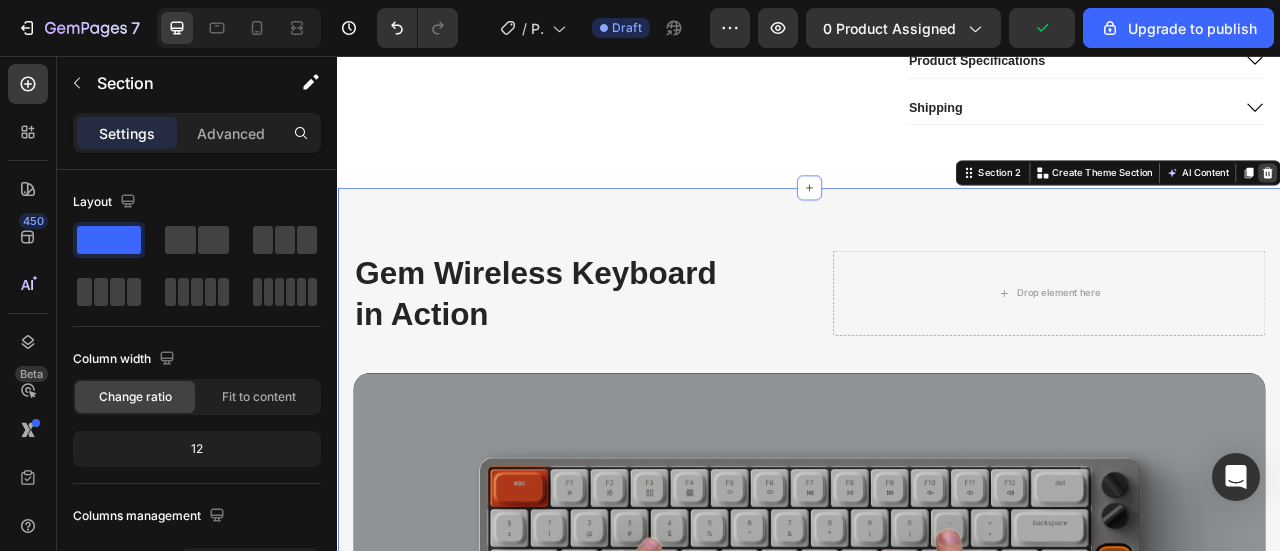 click 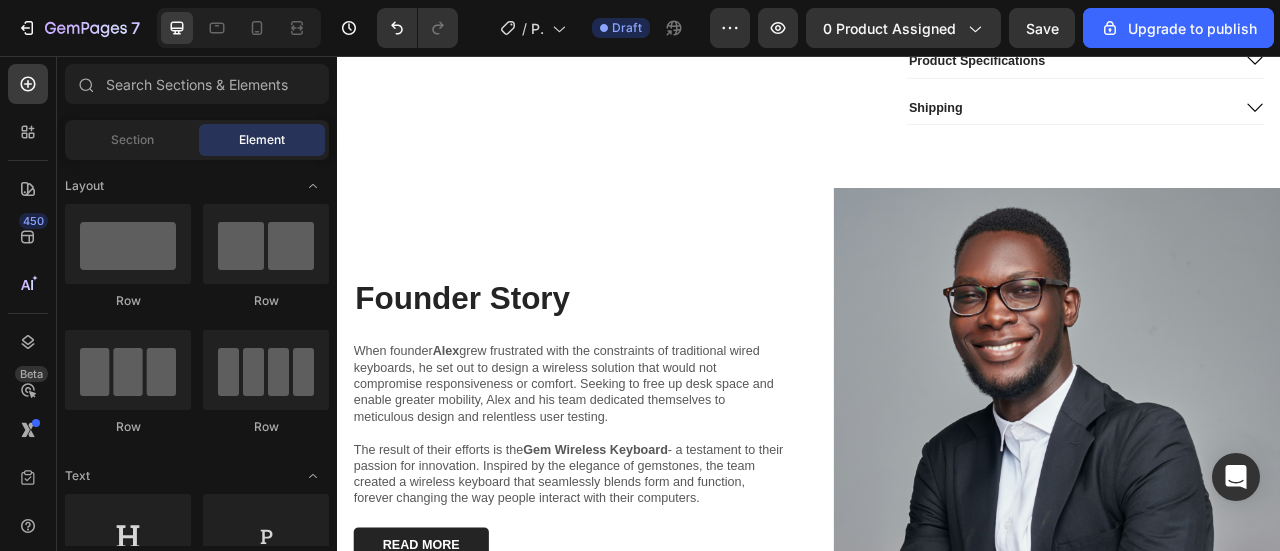 scroll, scrollTop: 496, scrollLeft: 0, axis: vertical 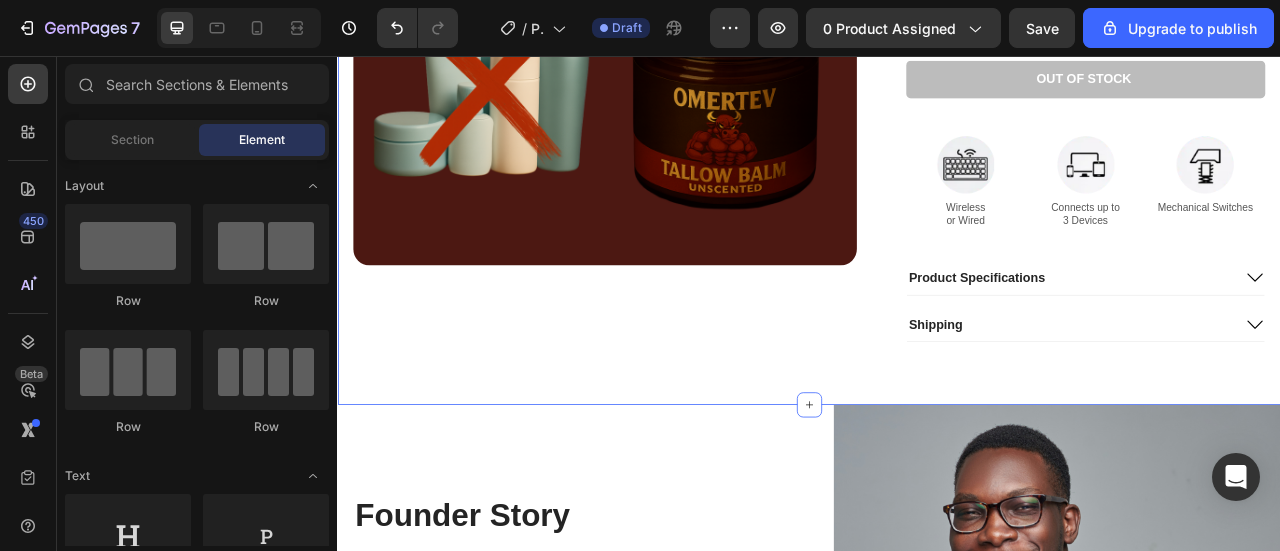 click on "Product Images
Icon
Icon
Icon
Icon
Icon Icon List 135 avis! Text Block Row Creatine gummy Product Title €35,00 Product Price Product Price No compare price Product Price No discount   Not be displayed when published Product Badge Row Witness the Gem Wireless Keyboard in action through this video showcase. See the keyboard's sleek design, responsive typing experience, and seamless wireless connectivity come to life as users demonstrate its features and performance in a variety of settings. Text Block
1
Product Quantity Out of stock Add to Cart Image Wireless  or Wired Text Block Image Connects up to  3 Devices Text Block Image Mechanical Switches Text Block Row
Product Specifications
Shipping Accordion Row Product Section 1" at bounding box center (937, 50) 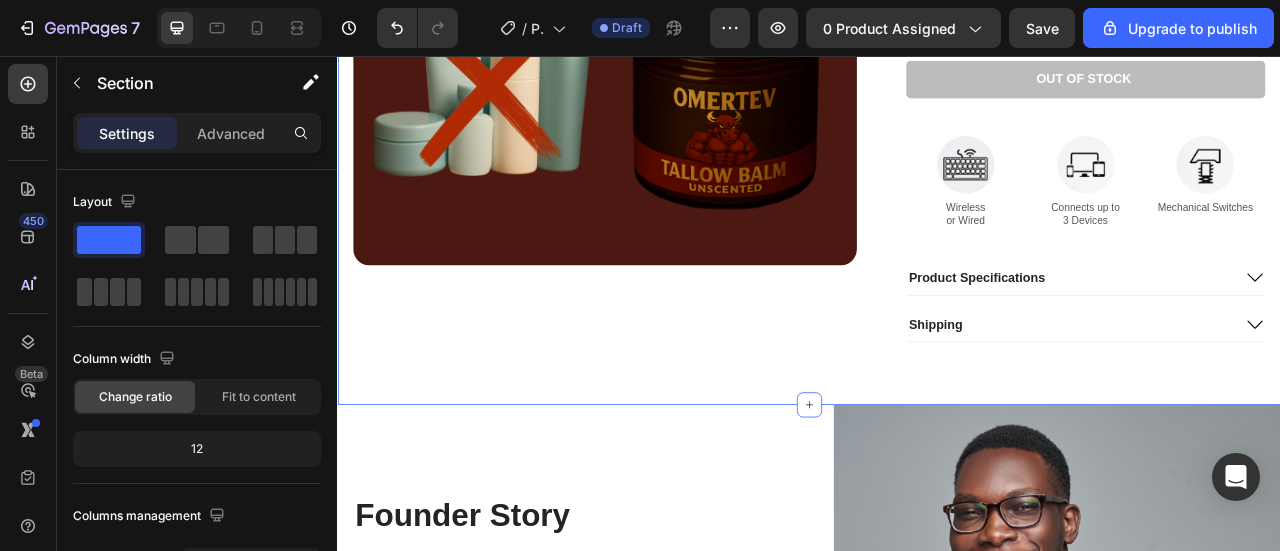 click on "Founder Story Heading When founder  Alex  grew frustrated with the constraints of traditional wired keyboards, he set out to design a wireless solution that would not compromise responsiveness or comfort. Seeking to free up desk space and enable greater mobility, Alex and his team dedicated themselves to meticulous design and relentless user testing.   The result of their efforts is the  Gem Wireless Keyboard  - a testament to their passion for innovation. Inspired by the elegance of gemstones, the team created a wireless keyboard that seamlessly blends form and function, forever changing the way people interact with their computers. Text Block READ MORE Button Row" at bounding box center (621, 794) 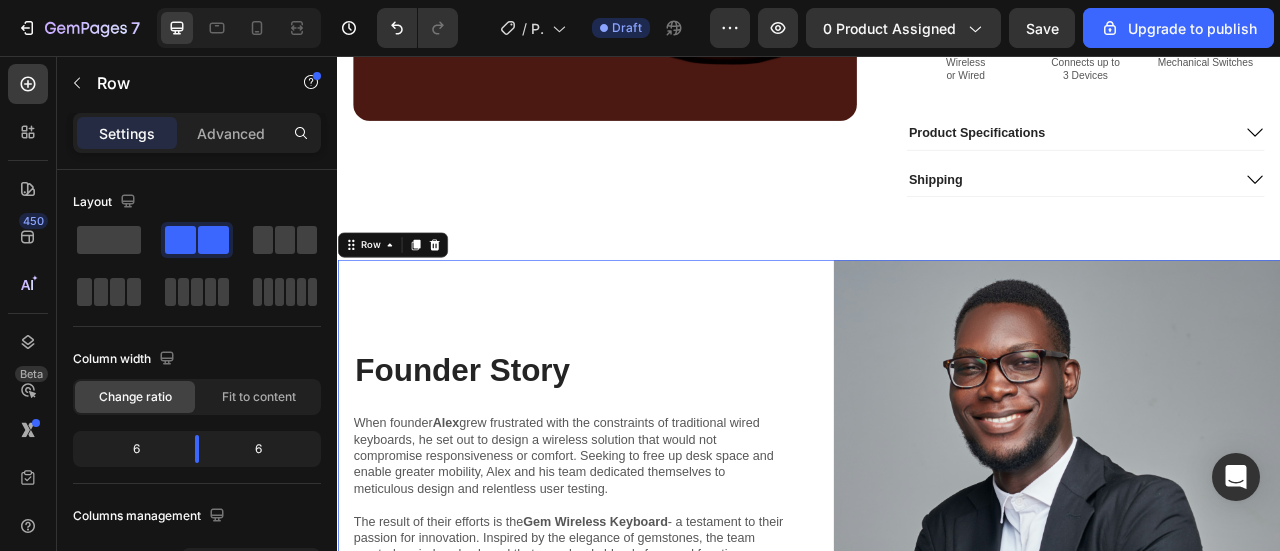 scroll, scrollTop: 656, scrollLeft: 0, axis: vertical 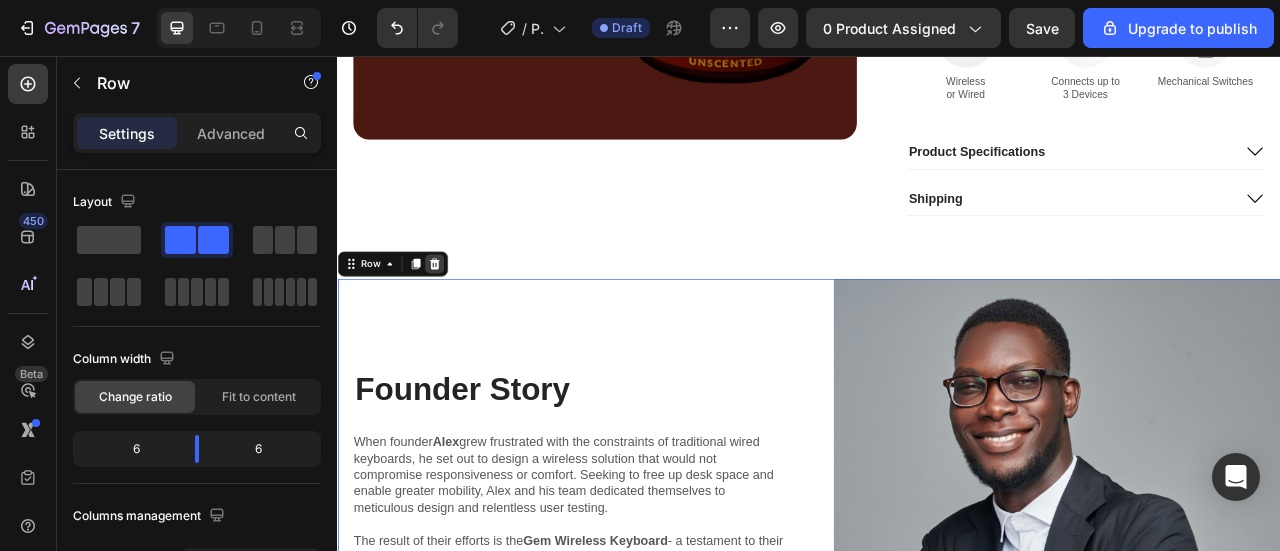 click at bounding box center (460, 320) 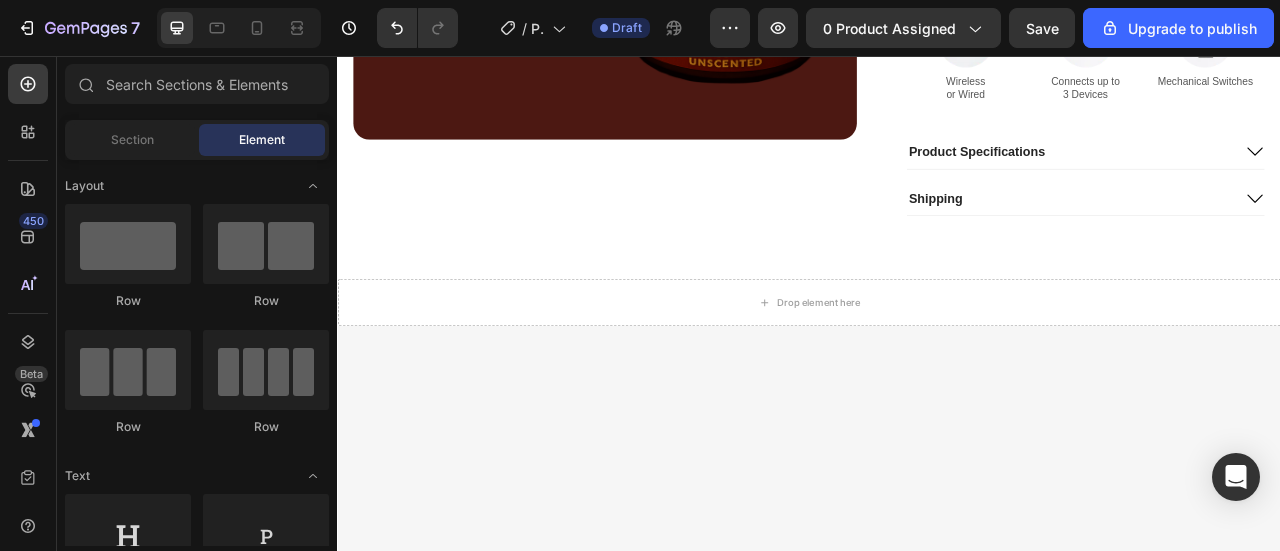 click on "Drop element here" at bounding box center (937, 369) 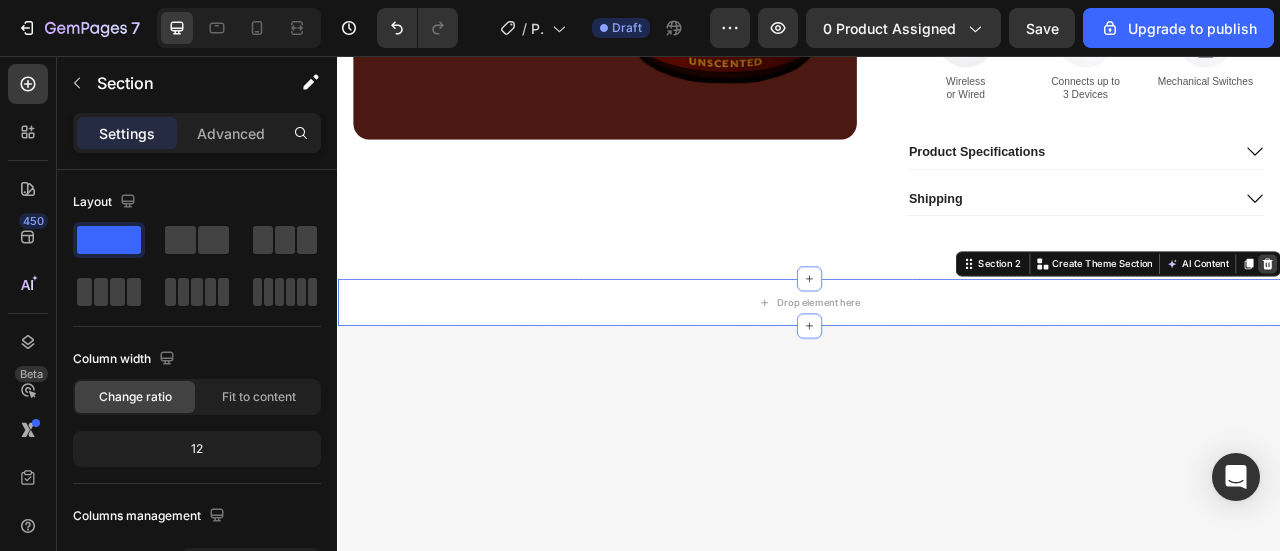click 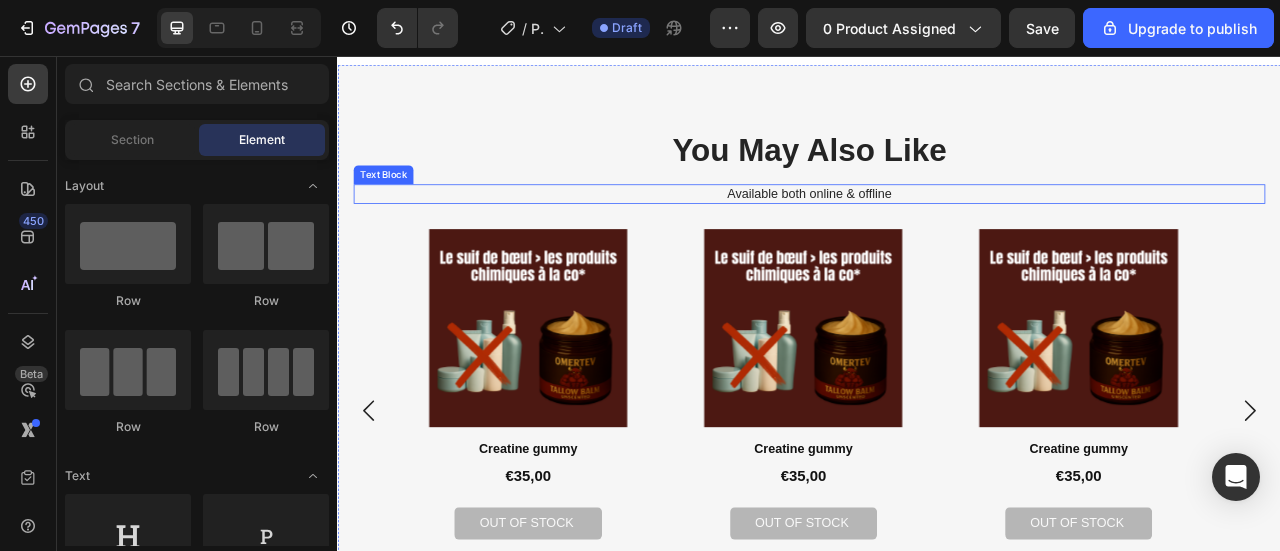 scroll, scrollTop: 824, scrollLeft: 0, axis: vertical 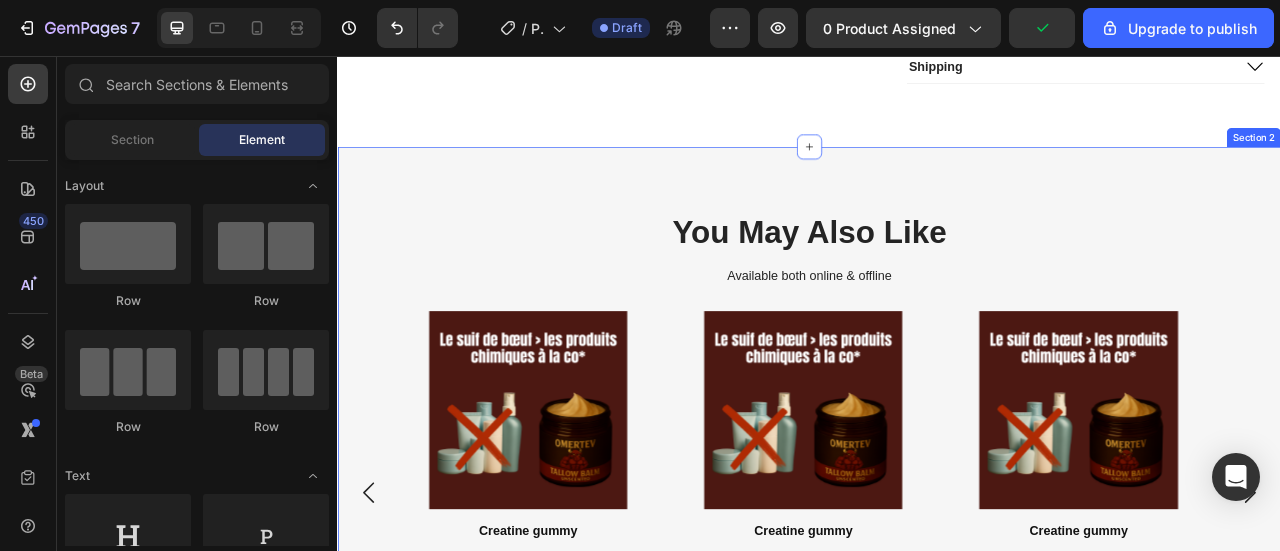 click on "You May Also Like Heading Available both online & offline Text Block
Product Images Creatine gummy Product Title €35,00 Product Price Product Price Out of stock Add to Cart Product Product Images Creatine gummy Product Title €35,00 Product Price Product Price Out of stock Add to Cart Product Product Images Creatine gummy Product Title €35,00 Product Price Product Price Out of stock Add to Cart Product Product Images Creatine gummy Product Title €35,00 Product Price Product Price Out of stock Add to Cart Product
Carousel Section 2" at bounding box center [937, 546] 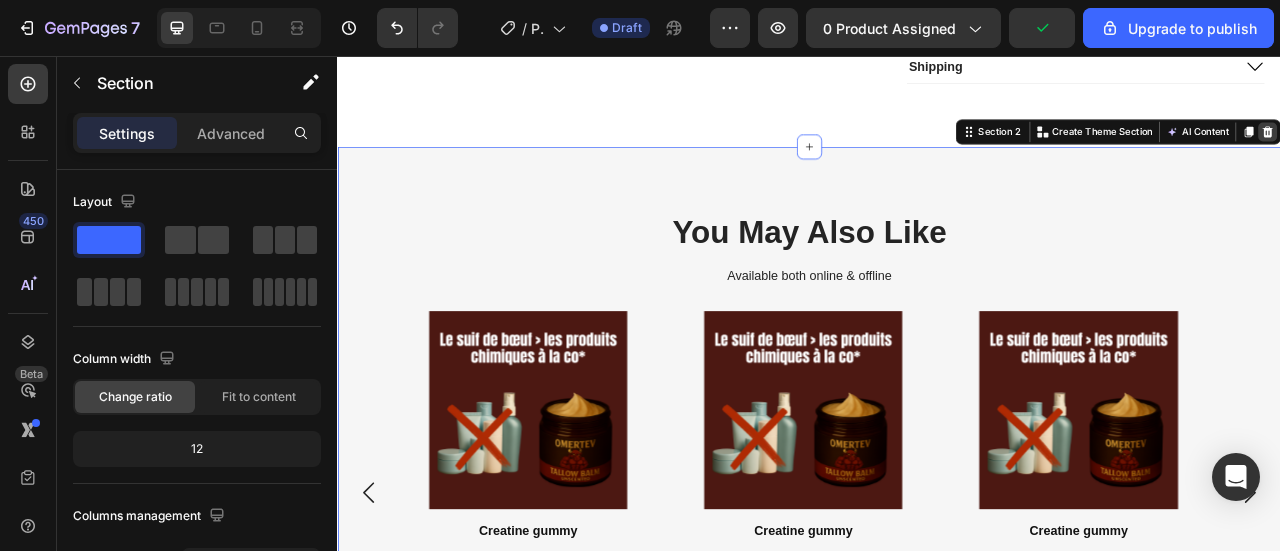 click 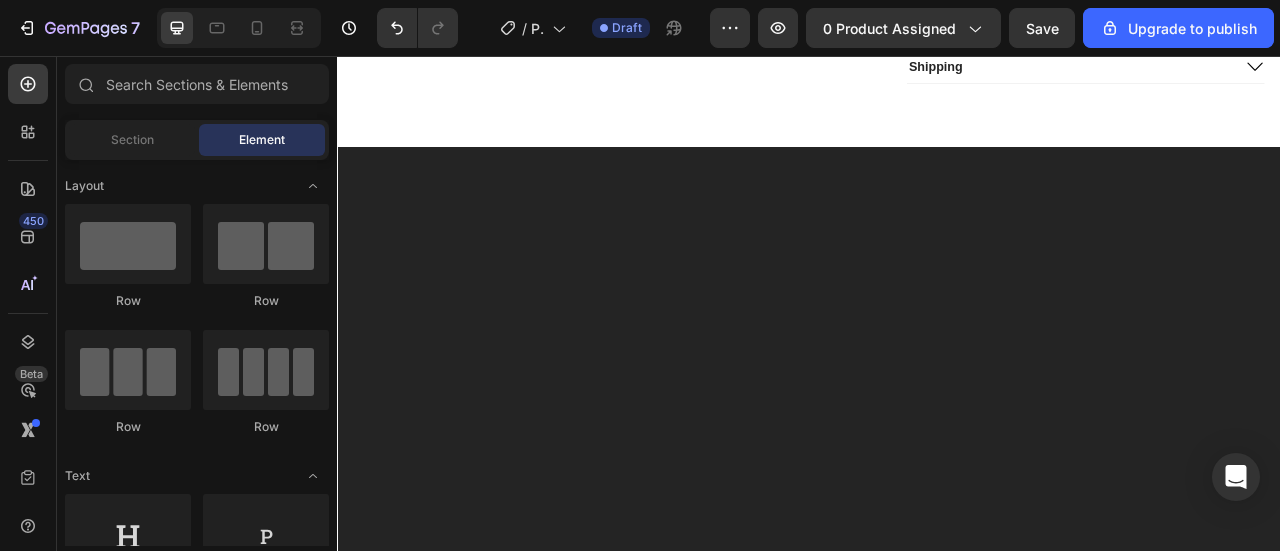 click at bounding box center (937, 429) 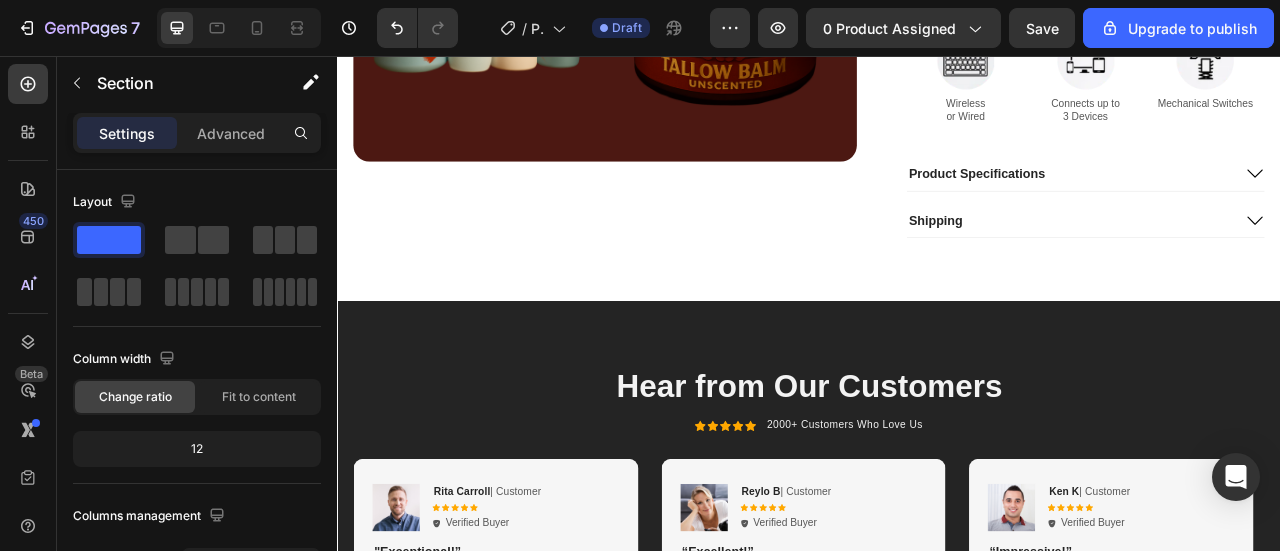 scroll, scrollTop: 638, scrollLeft: 0, axis: vertical 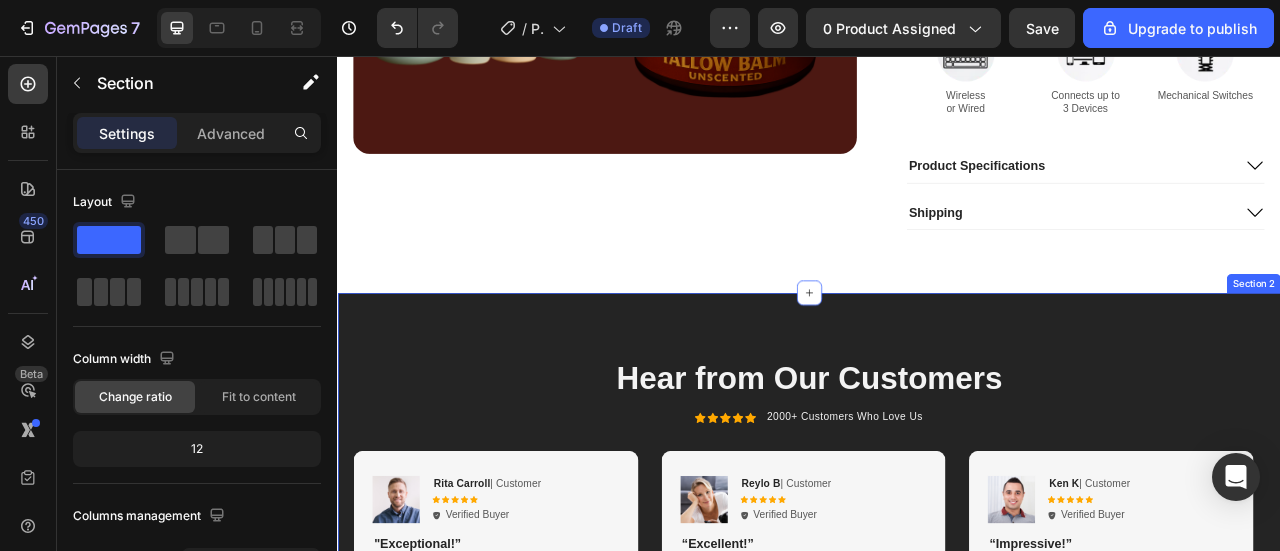 click on "Hear from Our Customers Heading Icon Icon Icon Icon Icon Icon List 2000+ Customers Who Love Us Text Block Row Image Rita Carroll  | Customer   Text Block Icon Icon Icon Icon Icon Icon List
Verified Buyer Item List Row "Exceptional!” Text Block The Gem Wireless Keyboard is a game-changer! Sleek design, lightning-fast response, and a pleasure to type on. Text Block Row Image Reylo B  | Customer   Text Block Icon Icon Icon Icon Icon Icon List
Verified Buyer Item List Row “Excellent!” Text Block As a programmer, I rely on my keyboard day in and day out. The Gem has exceeded all my expectations. Text Block Row Image Ken K  | Customer   Text Block Icon Icon Icon Icon Icon Icon List
Verified Buyer Item List Row “Impressive!” Text Block I was skeptical at first, but the Gem Wireless Keyboard has become an indispensable part of my daily workflow. Text Block Row Carousel Section 2" at bounding box center (937, 616) 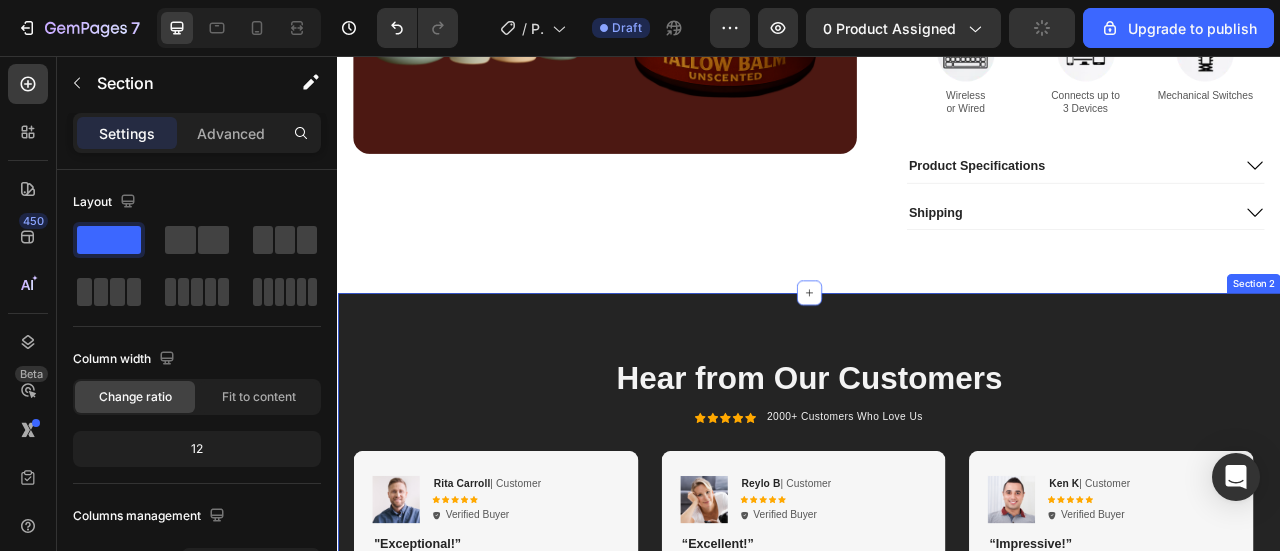 click on "Hear from Our Customers Heading Icon Icon Icon Icon Icon Icon List 2000+ Customers Who Love Us Text Block Row Image Rita Carroll  | Customer   Text Block Icon Icon Icon Icon Icon Icon List
Verified Buyer Item List Row "Exceptional!” Text Block The Gem Wireless Keyboard is a game-changer! Sleek design, lightning-fast response, and a pleasure to type on. Text Block Row Image Reylo B  | Customer   Text Block Icon Icon Icon Icon Icon Icon List
Verified Buyer Item List Row “Excellent!” Text Block As a programmer, I rely on my keyboard day in and day out. The Gem has exceeded all my expectations. Text Block Row Image Ken K  | Customer   Text Block Icon Icon Icon Icon Icon Icon List
Verified Buyer Item List Row “Impressive!” Text Block I was skeptical at first, but the Gem Wireless Keyboard has become an indispensable part of my daily workflow. Text Block Row Carousel Section 2" at bounding box center (937, 616) 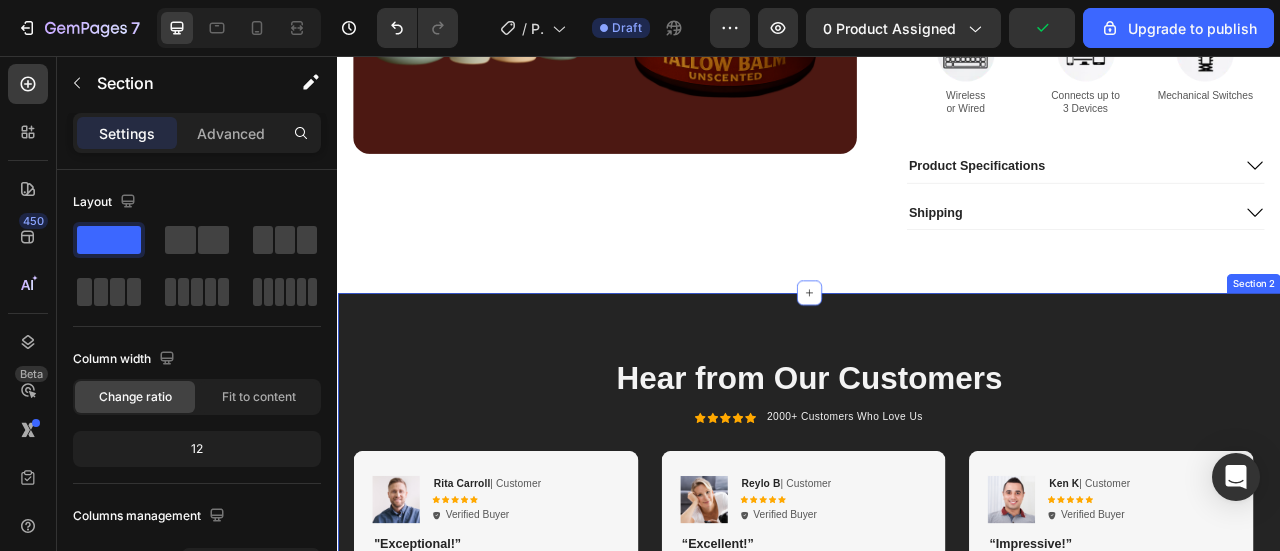 click on "Product Images
Icon
Icon
Icon
Icon
Icon Icon List 135 avis! Text Block Row Creatine gummy Product Title €35,00 Product Price Product Price No compare price Product Price No discount   Not be displayed when published Product Badge Row Witness the Gem Wireless Keyboard in action through this video showcase. See the keyboard's sleek design, responsive typing experience, and seamless wireless connectivity come to life as users demonstrate its features and performance in a variety of settings. Text Block
1
Product Quantity Out of stock Add to Cart Image Wireless  or Wired Text Block Image Connects up to  3 Devices Text Block Image Mechanical Switches Text Block Row
Product Specifications
Shipping Accordion Row Product Section 1" at bounding box center (937, -92) 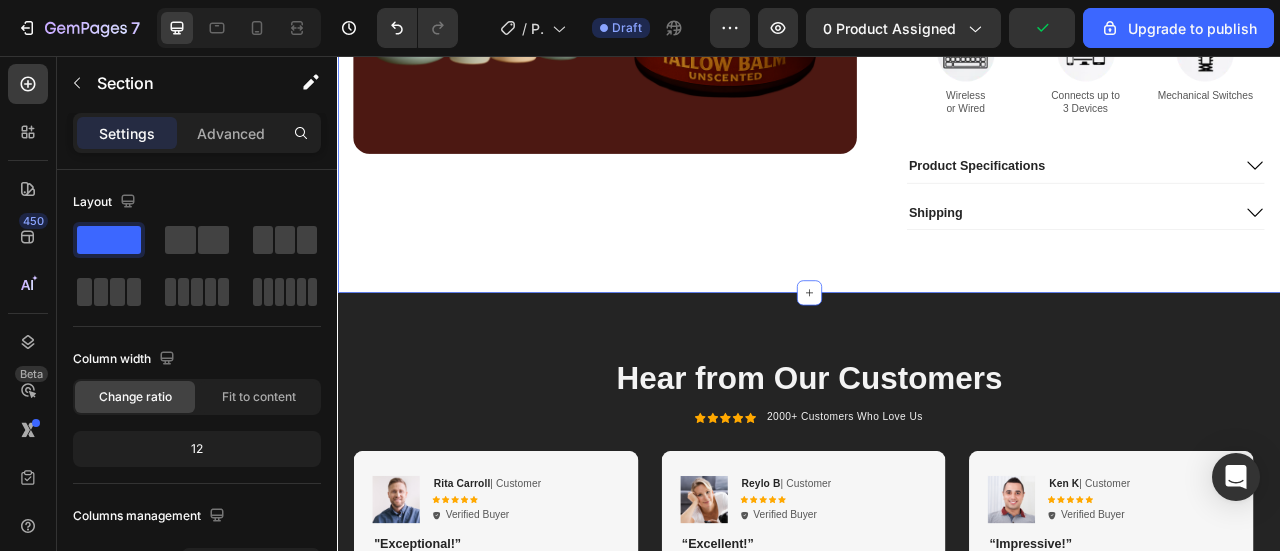 click on "Hear from Our Customers Heading Icon Icon Icon Icon Icon Icon List 2000+ Customers Who Love Us Text Block Row Image Rita Carroll  | Customer   Text Block Icon Icon Icon Icon Icon Icon List
Verified Buyer Item List Row "Exceptional!” Text Block The Gem Wireless Keyboard is a game-changer! Sleek design, lightning-fast response, and a pleasure to type on. Text Block Row Image Reylo B  | Customer   Text Block Icon Icon Icon Icon Icon Icon List
Verified Buyer Item List Row “Excellent!” Text Block As a programmer, I rely on my keyboard day in and day out. The Gem has exceeded all my expectations. Text Block Row Image Ken K  | Customer   Text Block Icon Icon Icon Icon Icon Icon List
Verified Buyer Item List Row “Impressive!” Text Block I was skeptical at first, but the Gem Wireless Keyboard has become an indispensable part of my daily workflow. Text Block Row Carousel Section 2" at bounding box center [937, 616] 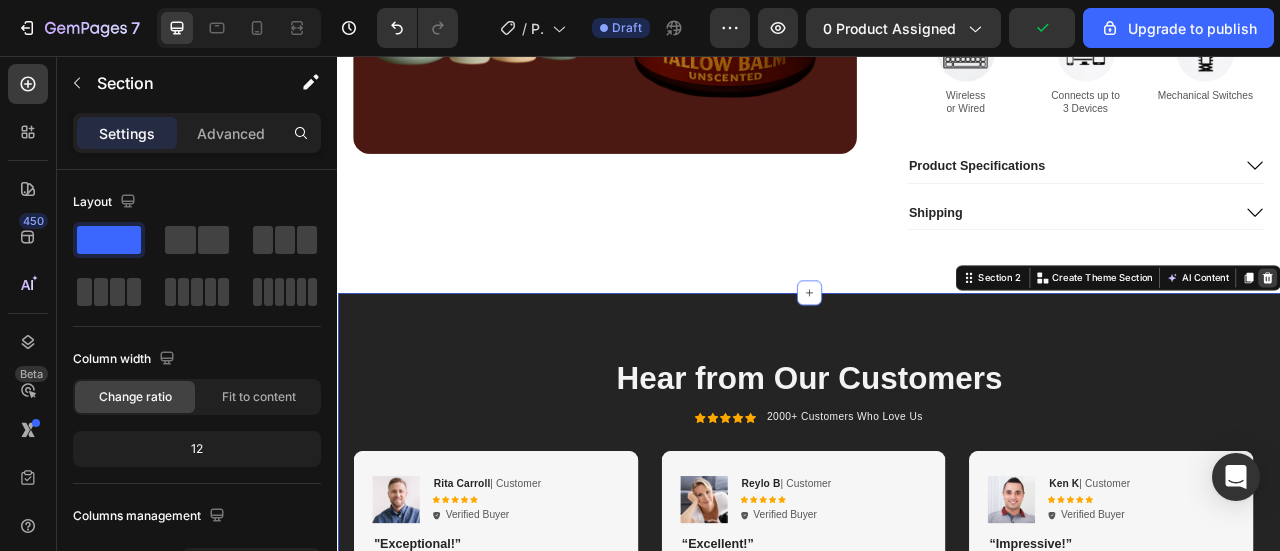 click at bounding box center (1520, 338) 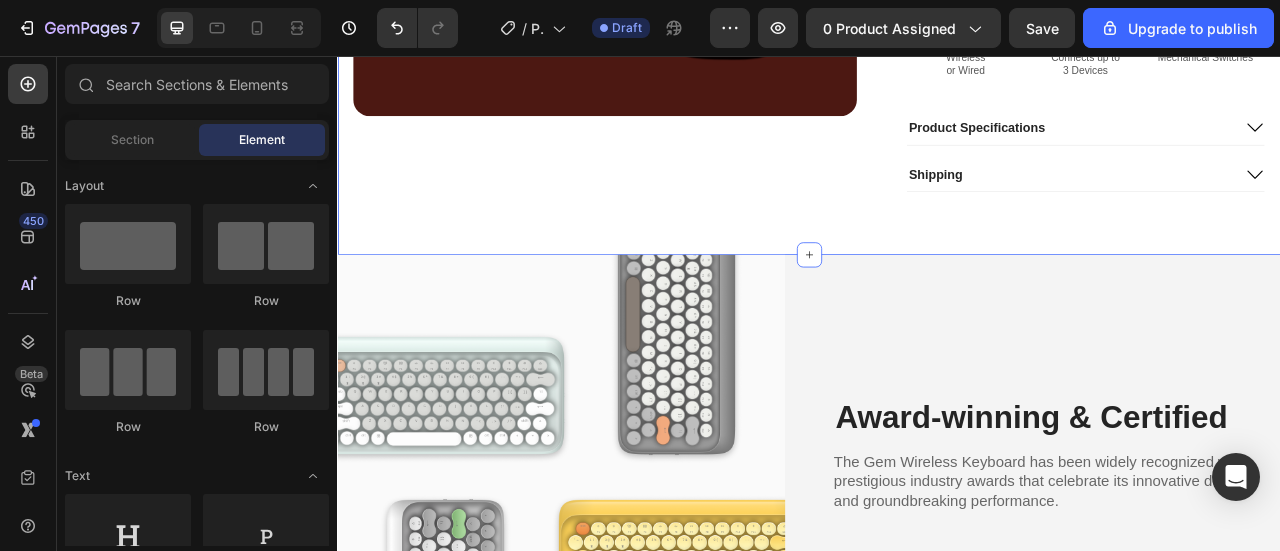 scroll, scrollTop: 690, scrollLeft: 0, axis: vertical 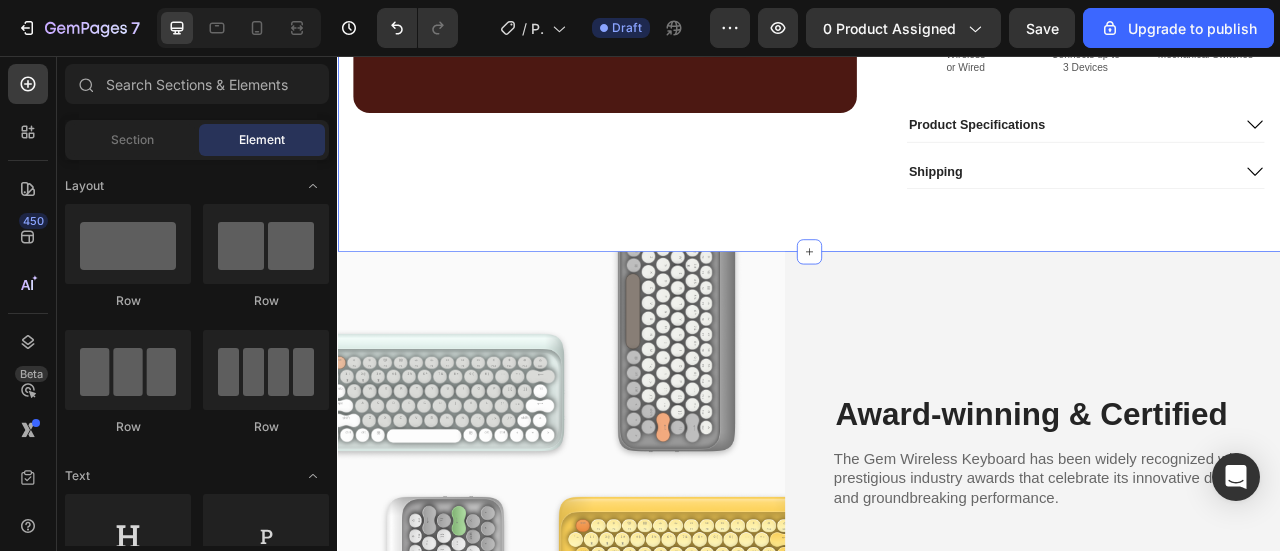click on "Award-winning & Certified Heading The Gem Wireless Keyboard has been widely recognized with prestigious industry awards that celebrate its innovative design and groundbreaking performance. Text Block Image Image Row" at bounding box center [1252, 587] 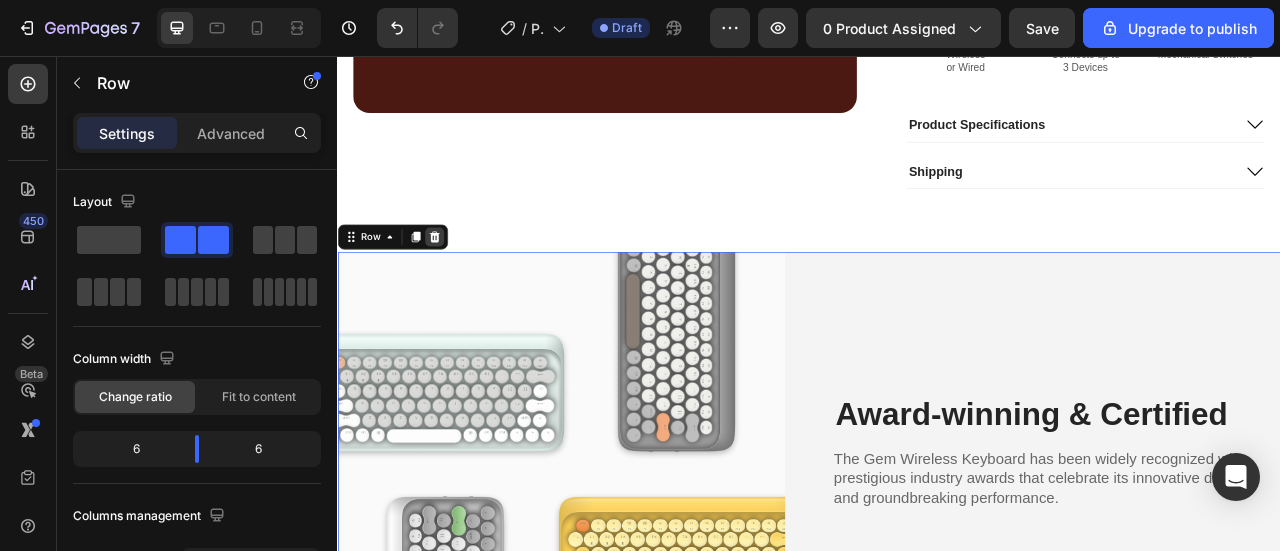 click 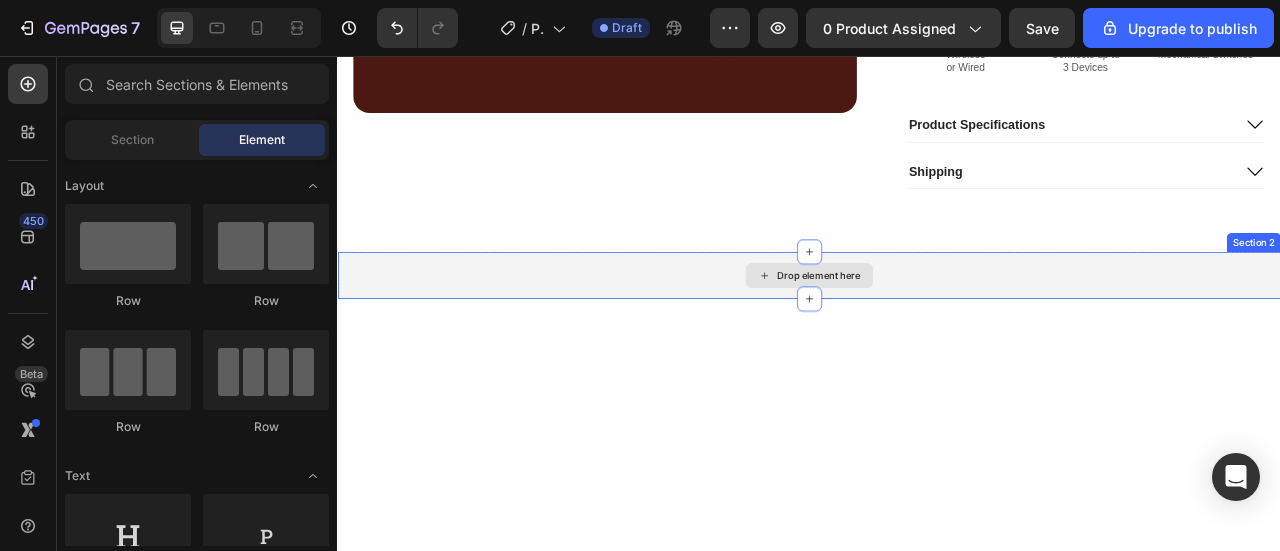 click on "Drop element here" at bounding box center (937, 335) 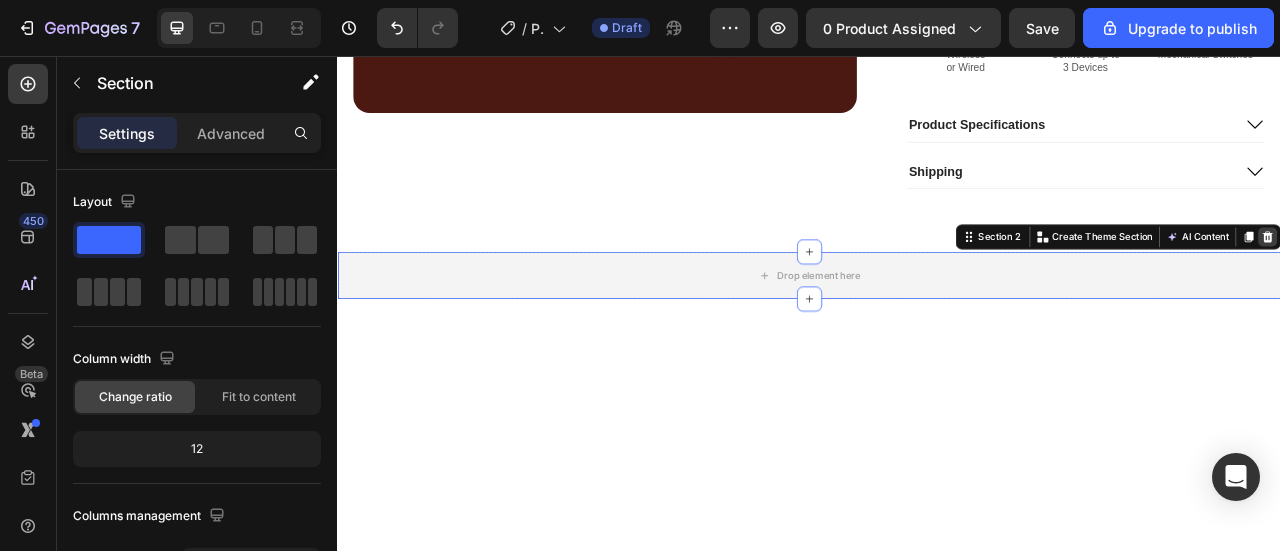 click 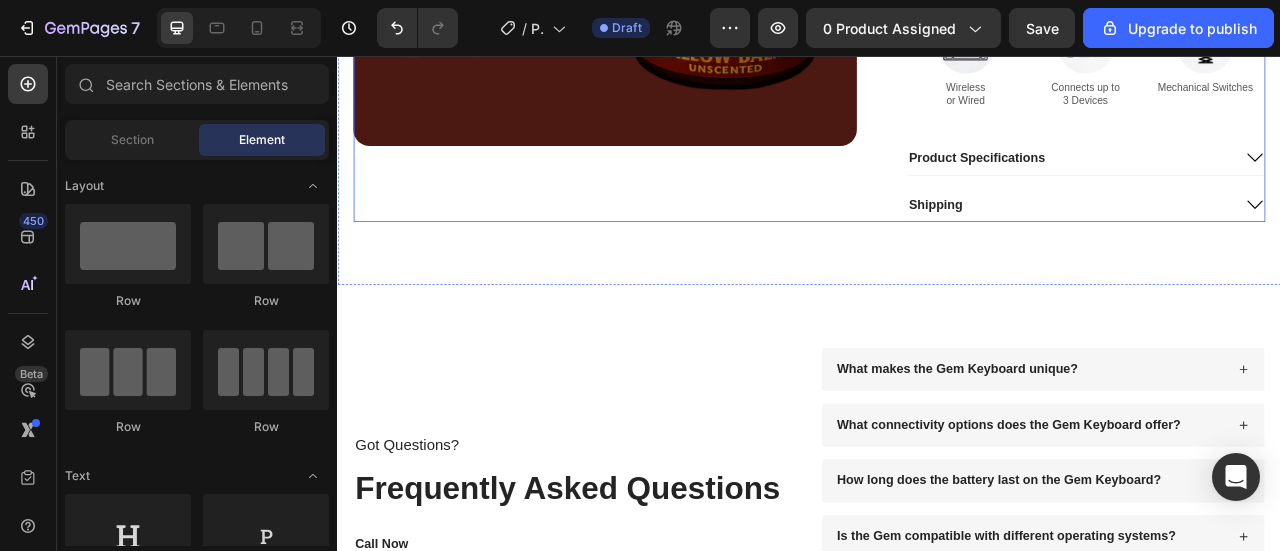 scroll, scrollTop: 644, scrollLeft: 0, axis: vertical 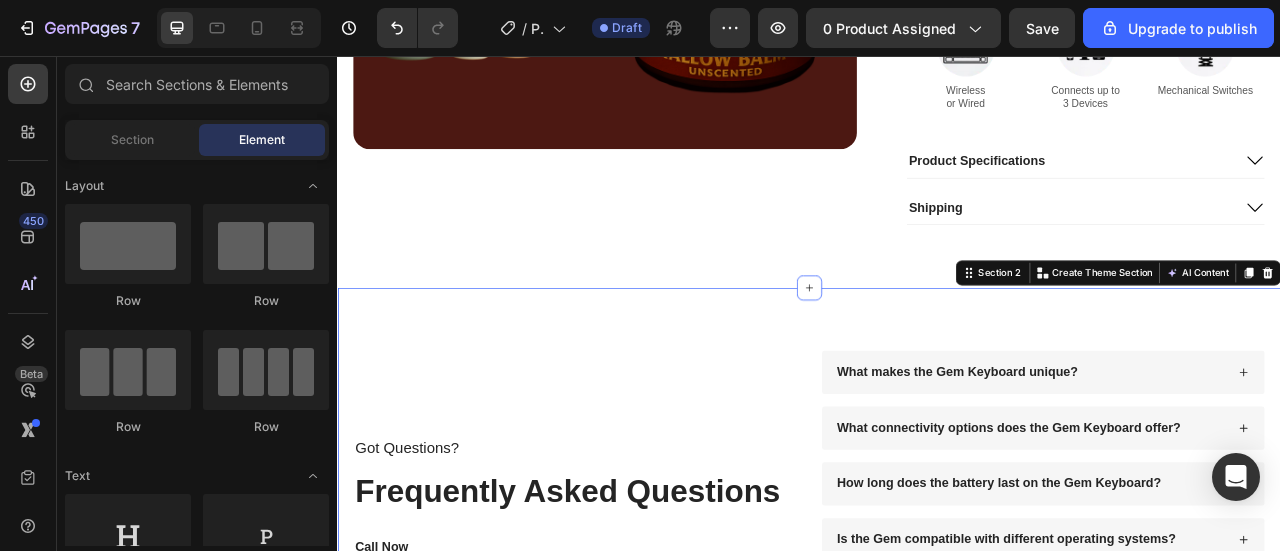 click on "Got Questions? Text Block Frequently Asked Questions Heading Call Now Text Block Hotline: +012301230 Text Block
What makes the Gem Keyboard unique?
What connectivity options does the Gem Keyboard offer?
How long does the battery last on the Gem Keyboard?
Is the Gem compatible with different operating systems?
What is the Gem Keyboard's key travel and actuation force?
How does the Gem Keyboard's design enhance productivity? Accordion Row Section 2   You can create reusable sections Create Theme Section AI Content Write with GemAI What would you like to describe here? Tone and Voice Persuasive Product Creatine gummy Show more Generate" at bounding box center [937, 635] 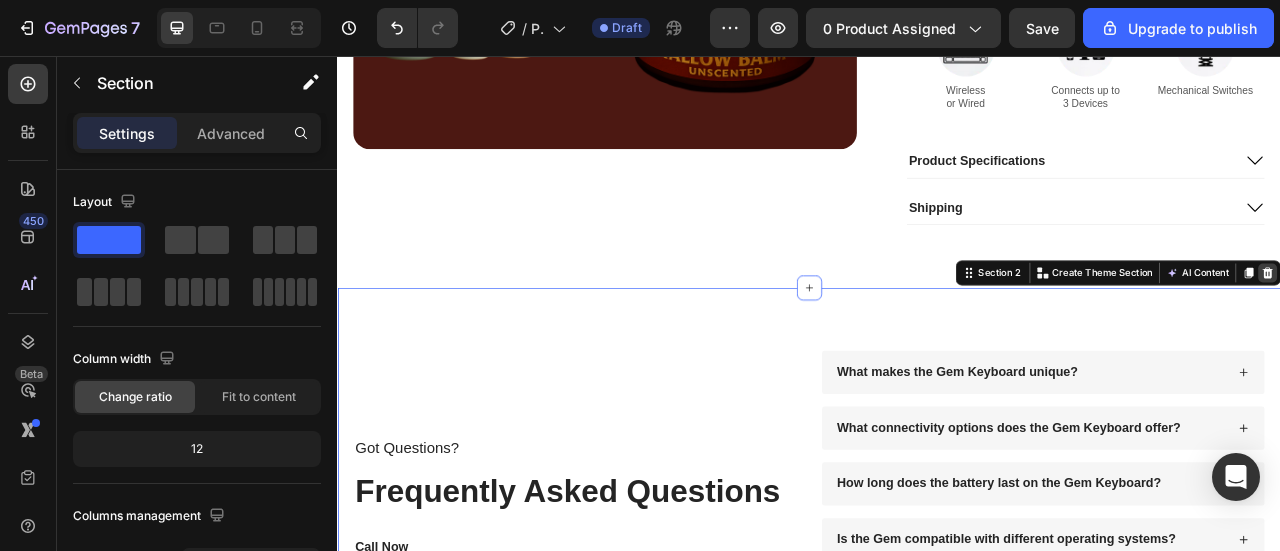 click 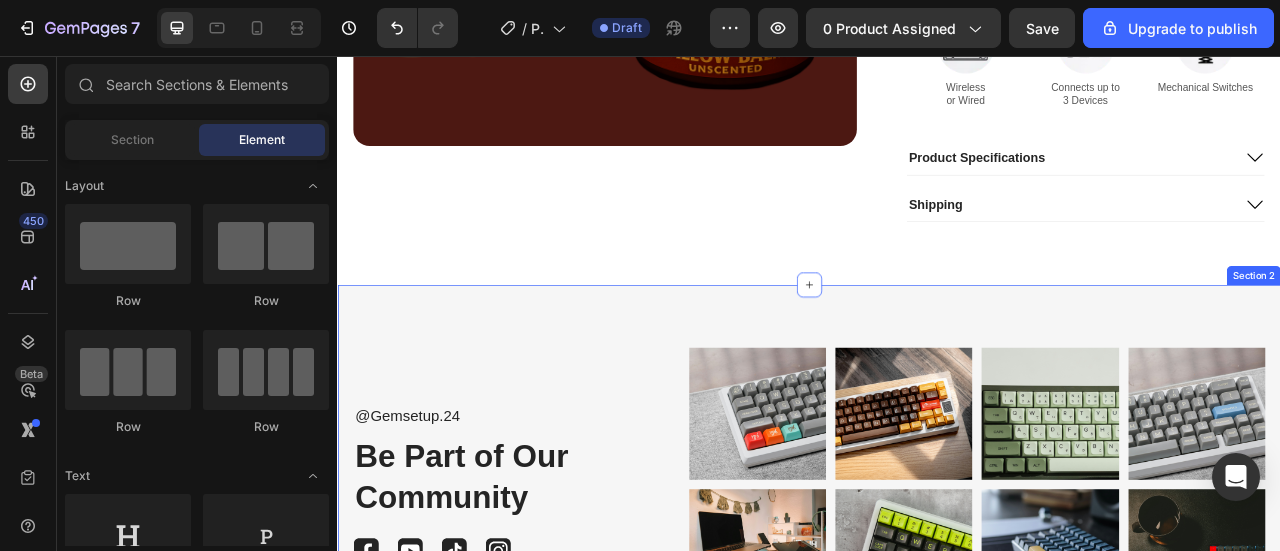 scroll, scrollTop: 650, scrollLeft: 0, axis: vertical 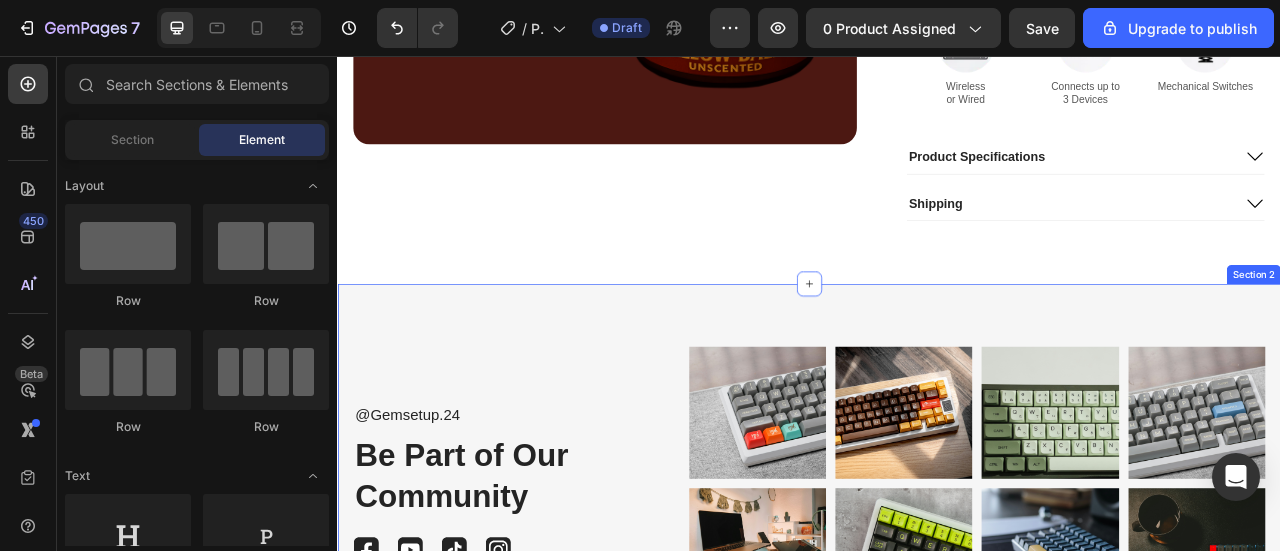 click on "@Gemsetup.24 Text Block Be Part of Our Community Heading Image Image Image Image Row Image Image Image Image Row Image Image Image Image Row Row Section 2" at bounding box center (937, 598) 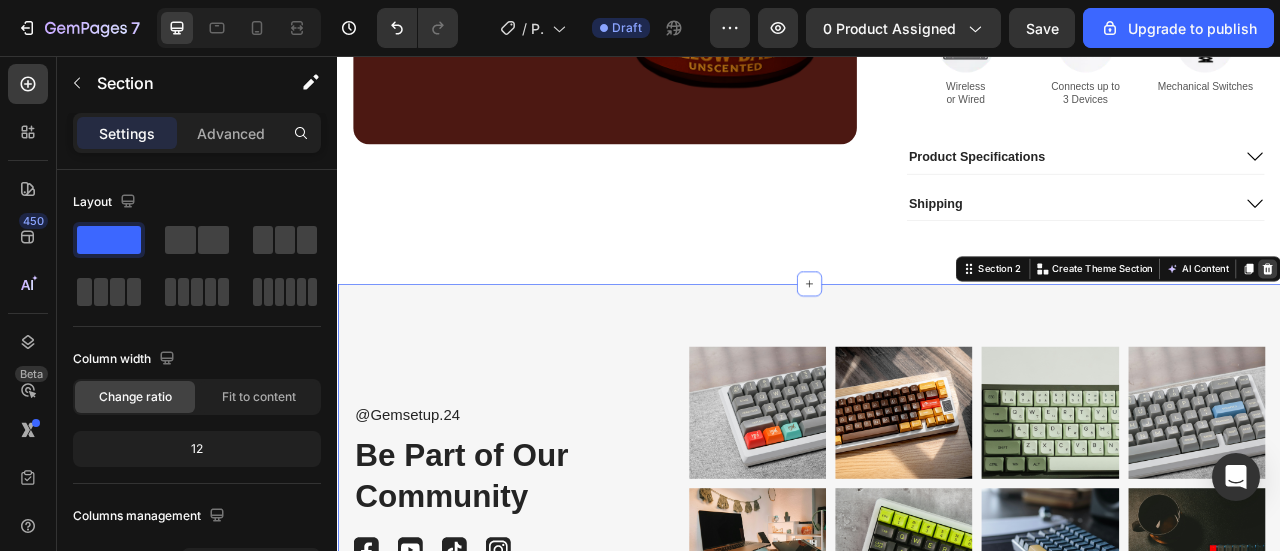 click 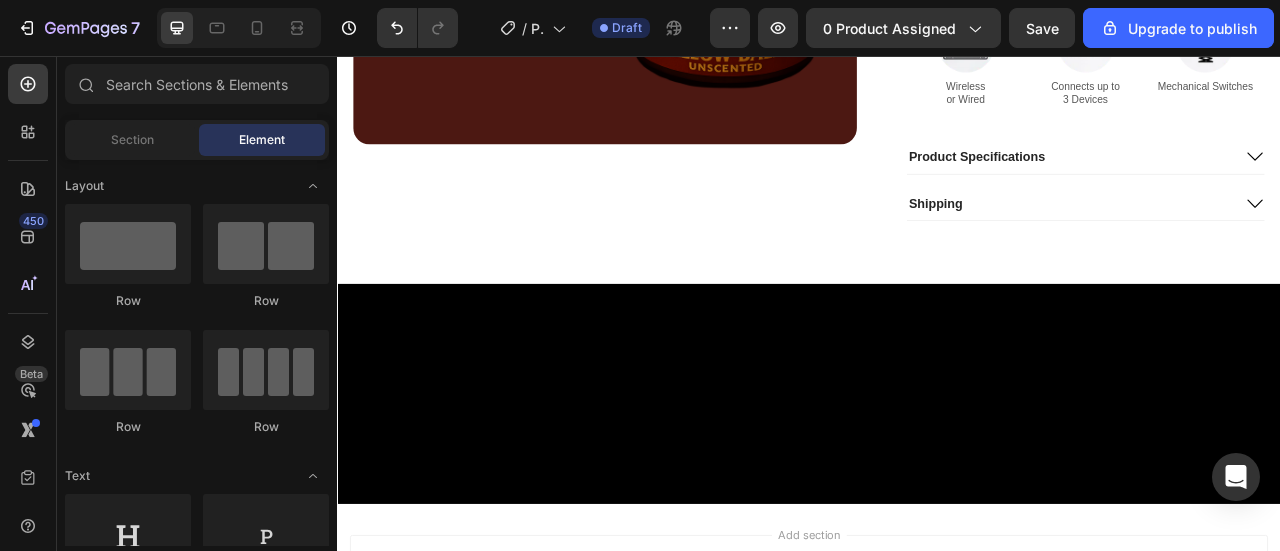 click at bounding box center [937, 485] 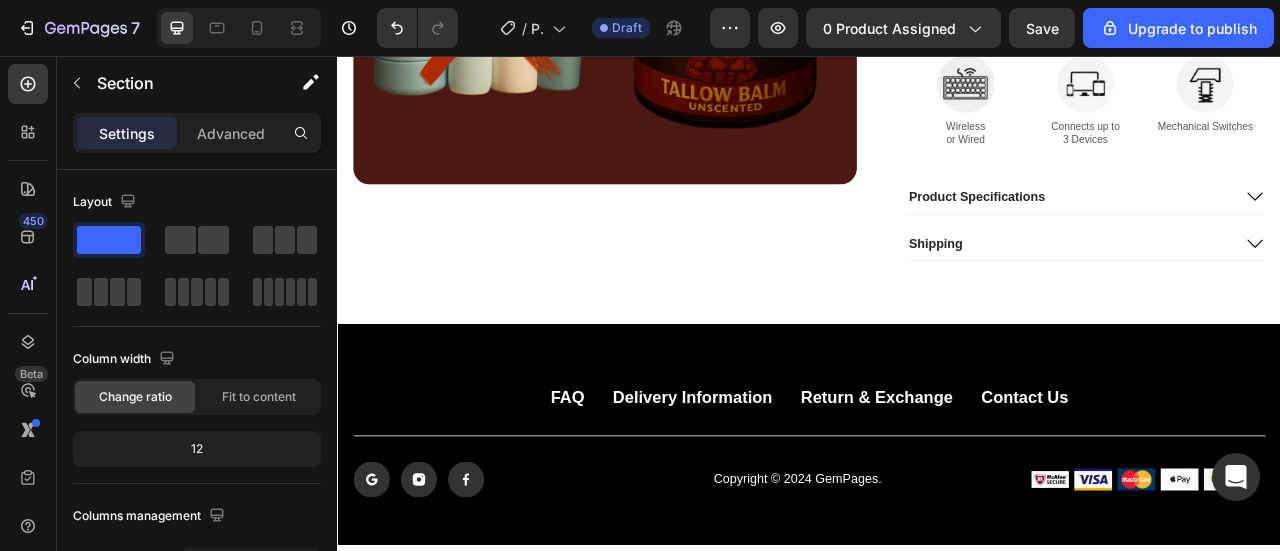 scroll, scrollTop: 594, scrollLeft: 0, axis: vertical 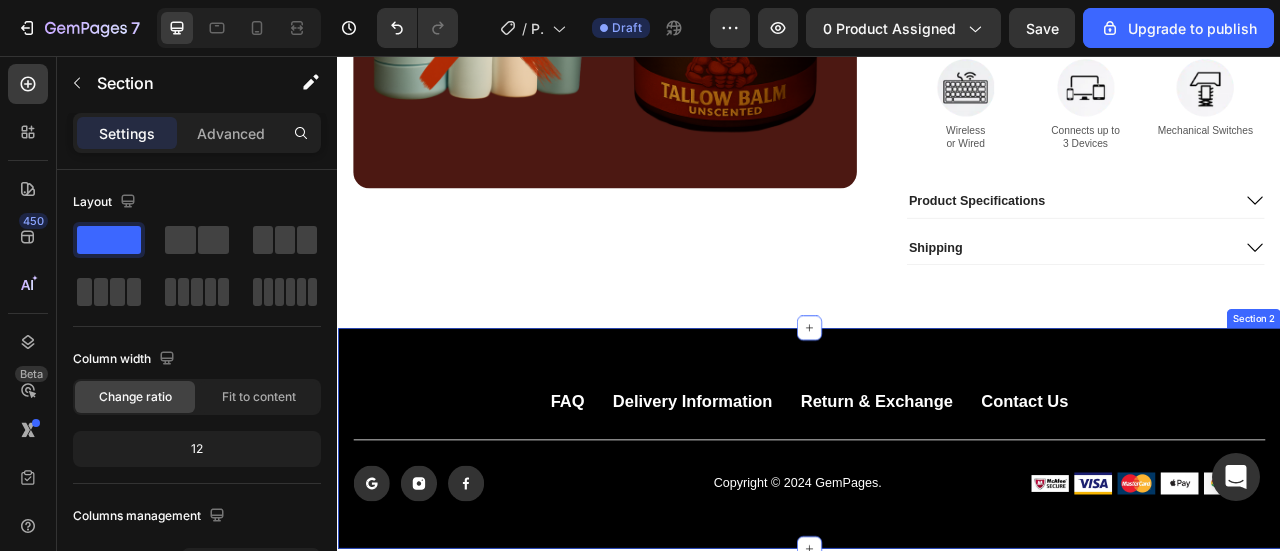 click on "FAQ Button Delivery Information Button Return & Exchange Button Contact Us Button Row
Icon
Icon
Icon Icon List Copyright © 2024 GemPages.  Text Block Image Image Image Image Image Row Row Section 2" at bounding box center (937, 541) 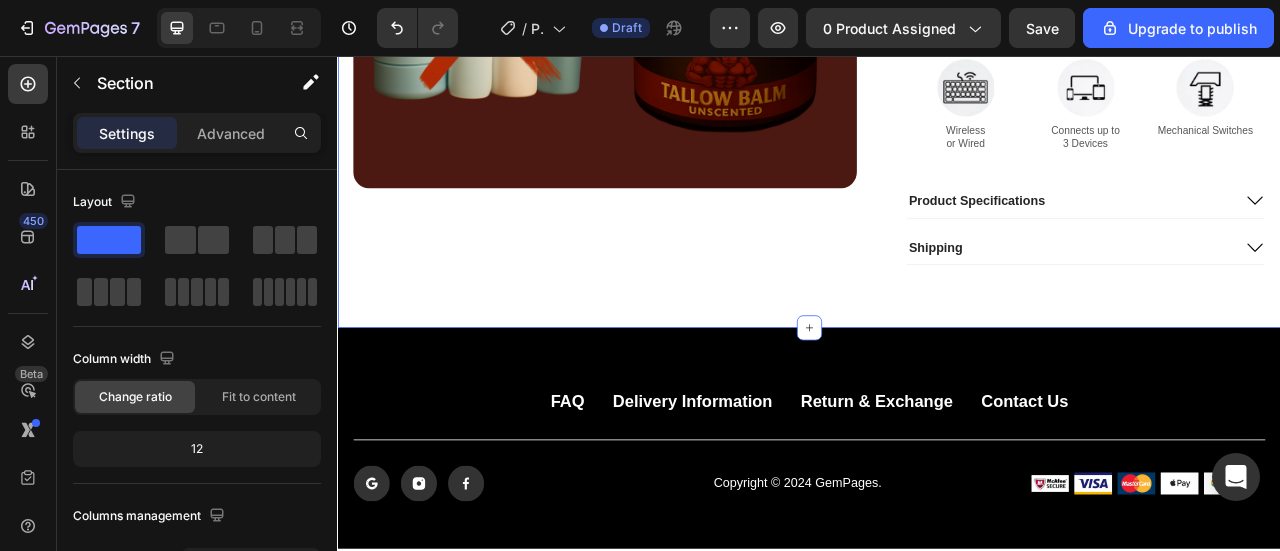 click on "Product Images
Icon
Icon
Icon
Icon
Icon Icon List 135 avis! Text Block Row Creatine gummy Product Title €35,00 Product Price Product Price No compare price Product Price No discount   Not be displayed when published Product Badge Row Witness the Gem Wireless Keyboard in action through this video showcase. See the keyboard's sleek design, responsive typing experience, and seamless wireless connectivity come to life as users demonstrate its features and performance in a variety of settings. Text Block
1
Product Quantity Out of stock Add to Cart Image Wireless  or Wired Text Block Image Connects up to  3 Devices Text Block Image Mechanical Switches Text Block Row
Product Specifications
Shipping Accordion Row Product Section 1   You can create reusable sections Create Theme Section AI Content Write with GemAI What would you like to describe here? Tone and Voice Persuasive Product" at bounding box center [937, -48] 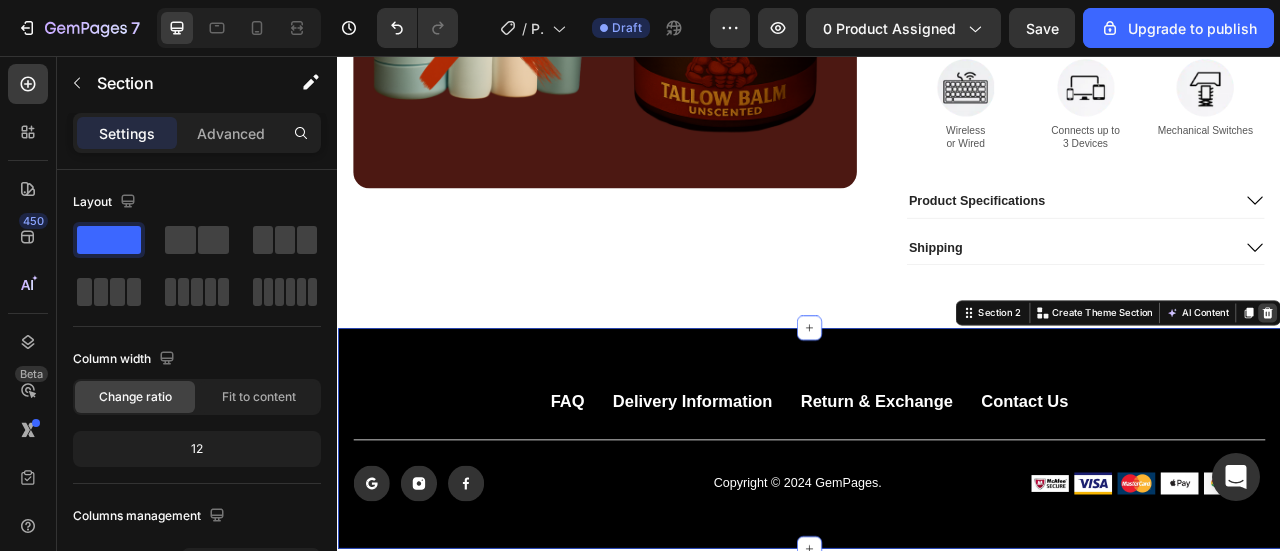 click 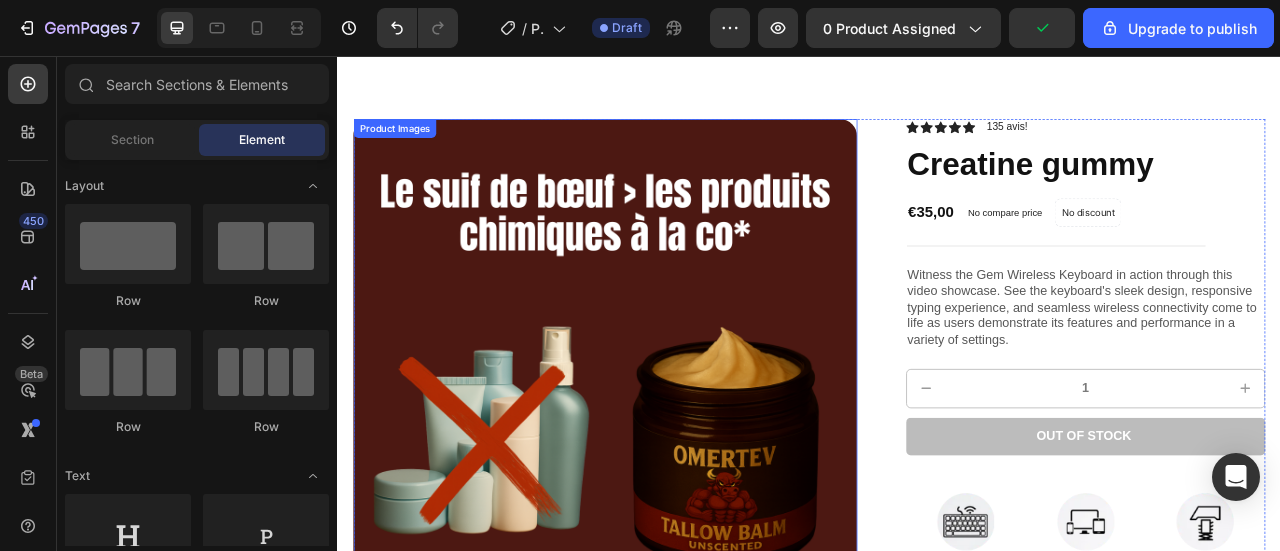 scroll, scrollTop: 42, scrollLeft: 0, axis: vertical 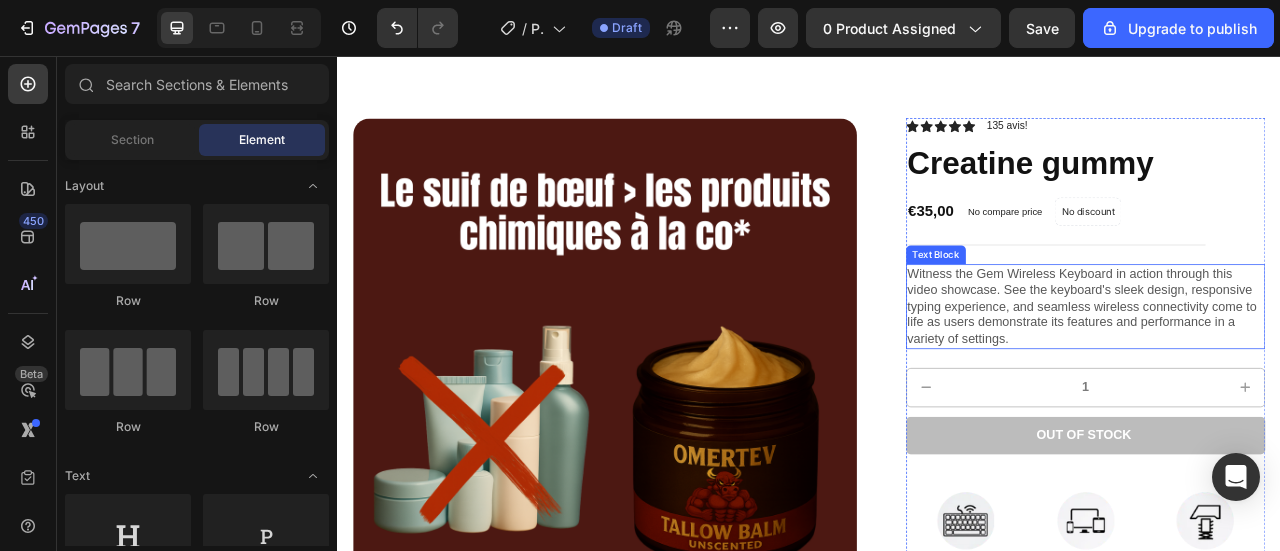 click on "Witness the Gem Wireless Keyboard in action through this video showcase. See the keyboard's sleek design, responsive typing experience, and seamless wireless connectivity come to life as users demonstrate its features and performance in a variety of settings." at bounding box center (1289, 375) 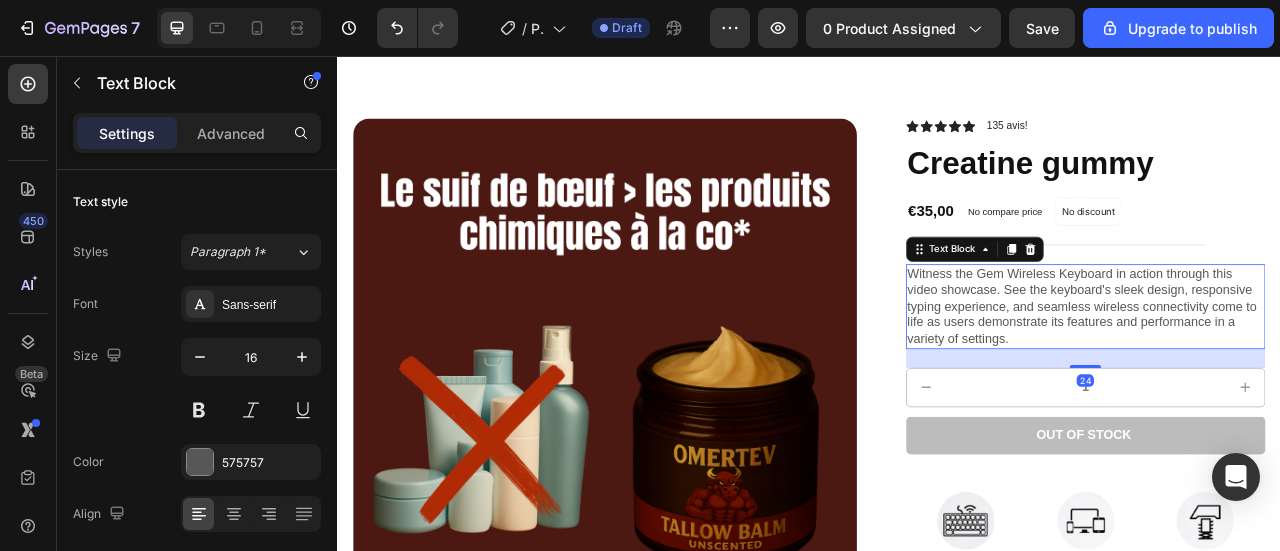 click on "Witness the Gem Wireless Keyboard in action through this video showcase. See the keyboard's sleek design, responsive typing experience, and seamless wireless connectivity come to life as users demonstrate its features and performance in a variety of settings." at bounding box center (1289, 375) 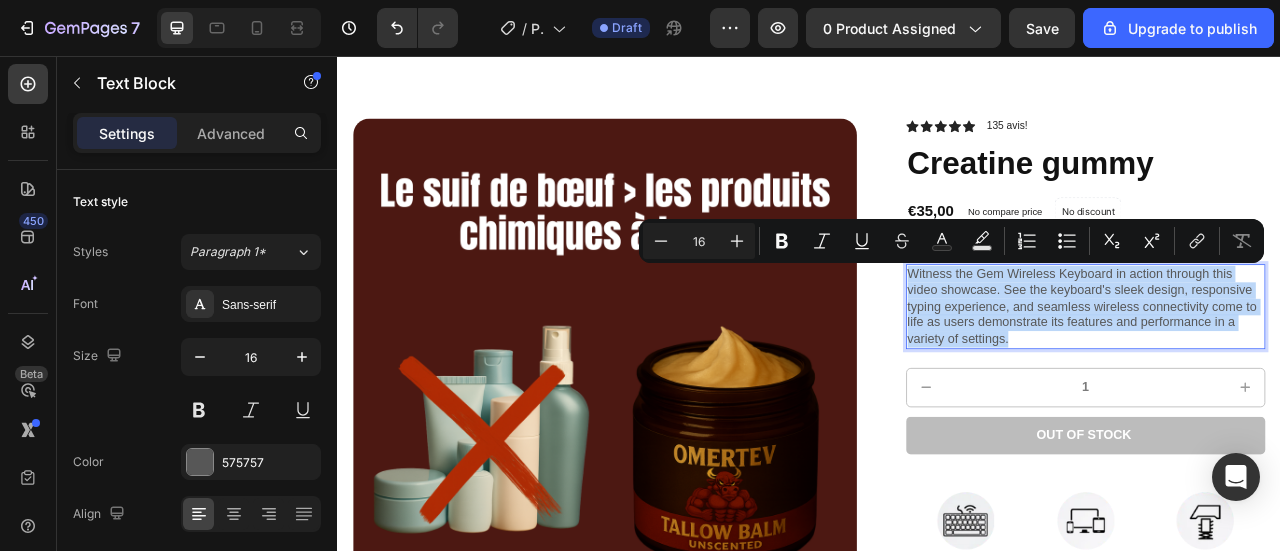 drag, startPoint x: 1199, startPoint y: 423, endPoint x: 1055, endPoint y: 334, distance: 169.28378 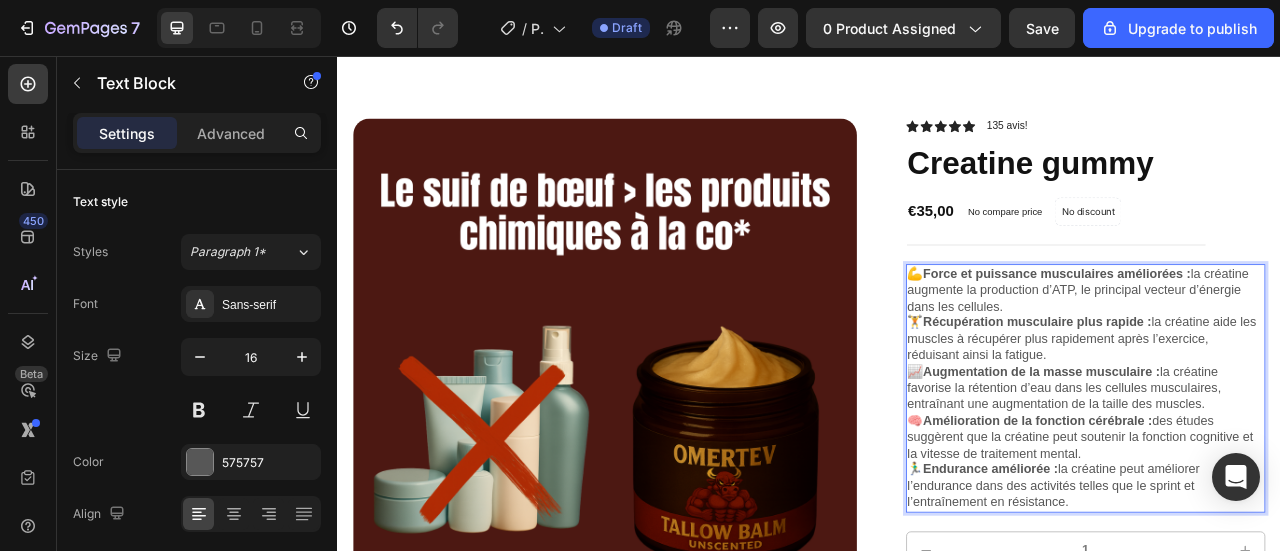 click on "📈  Augmentation de la masse musculaire :  la créatine favorise la rétention d’eau dans les cellules musculaires, entraînant une augmentation de la taille des muscles." at bounding box center [1289, 479] 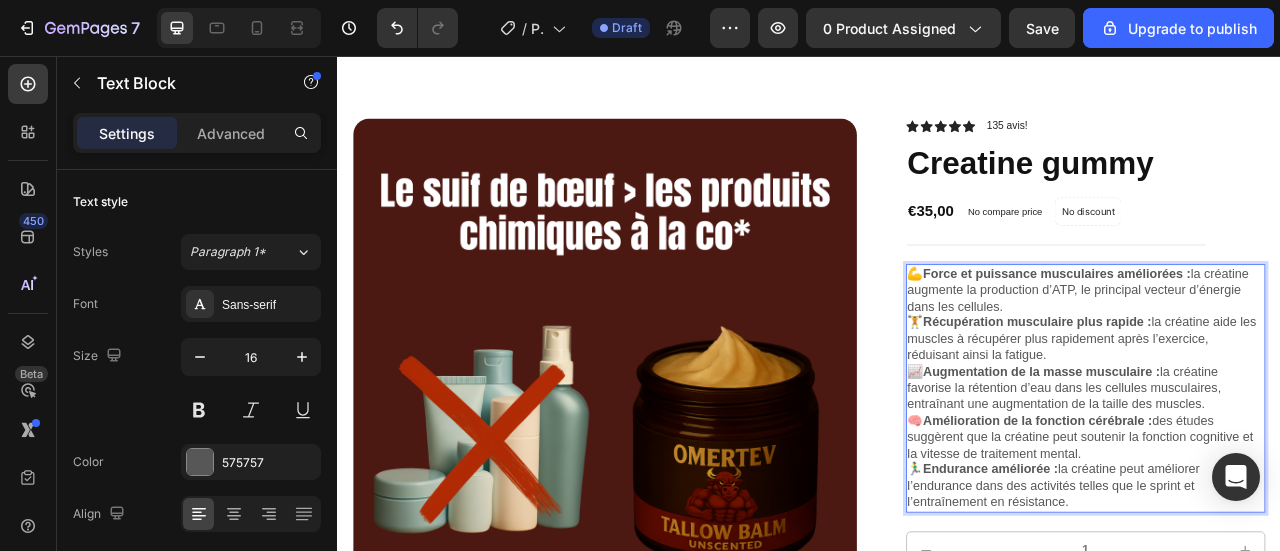 click on "🏋️  Récupération musculaire plus rapide :  la créatine aide les muscles à récupérer plus rapidement après l’exercice, réduisant ainsi la fatigue." at bounding box center (1289, 416) 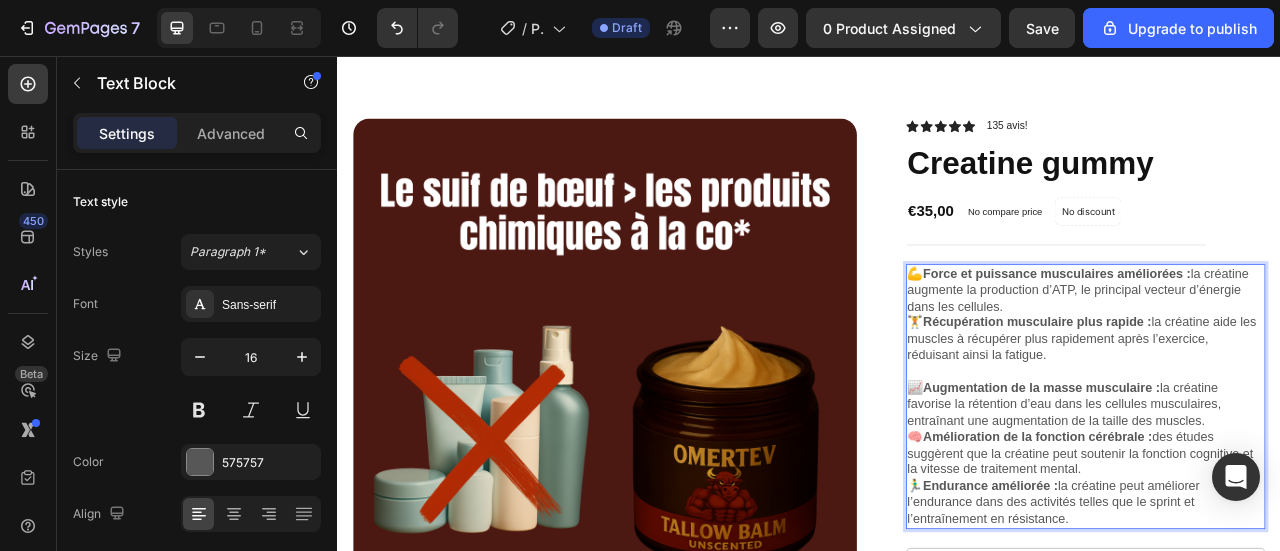 click on "💪  Force et puissance musculaires améliorées :  la créatine augmente la production d’ATP, le principal vecteur d’énergie dans les cellules." at bounding box center [1289, 354] 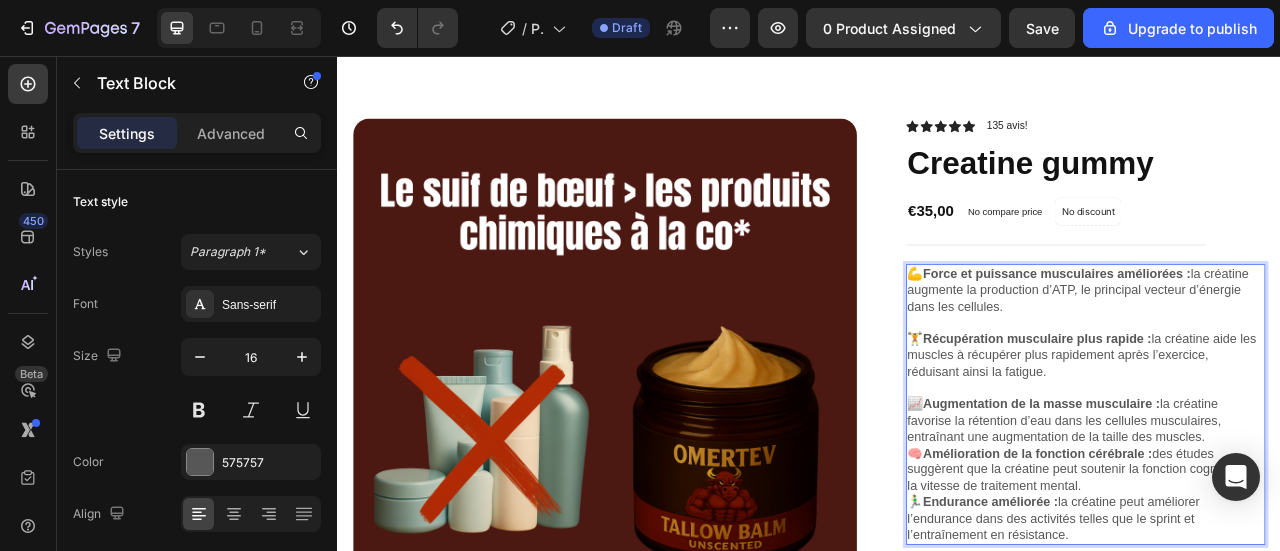 click on "🧠  Amélioration de la fonction cérébrale :  des études suggèrent que la créatine peut soutenir la fonction cognitive et la vitesse de traitement mental." at bounding box center (1289, 583) 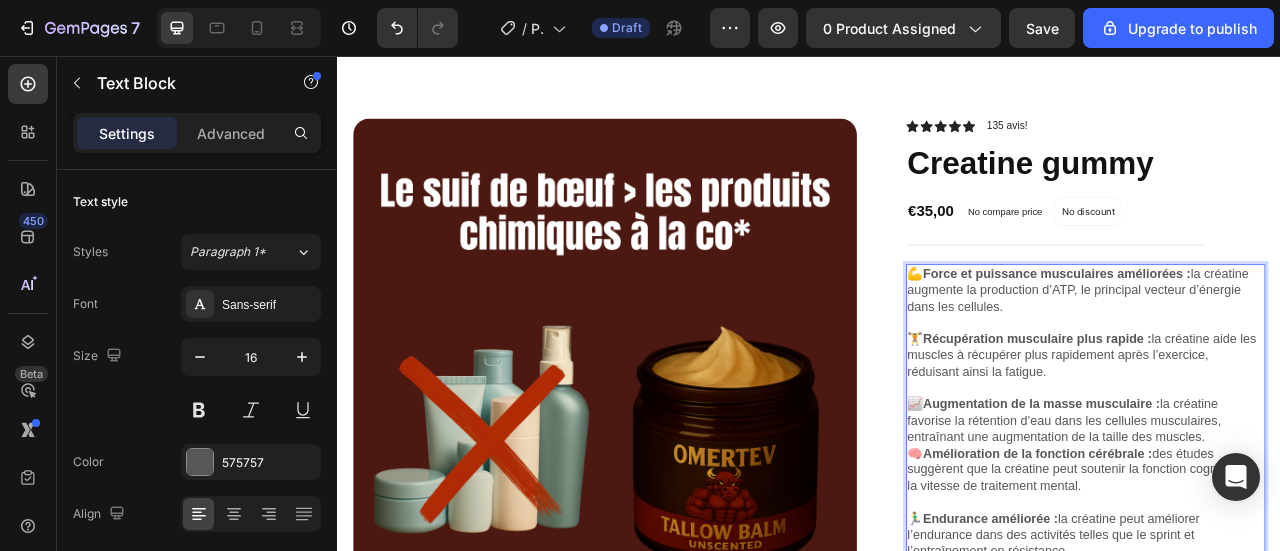 click on "📈  Augmentation de la masse musculaire :  la créatine favorise la rétention d’eau dans les cellules musculaires, entraînant une augmentation de la taille des muscles." at bounding box center (1289, 520) 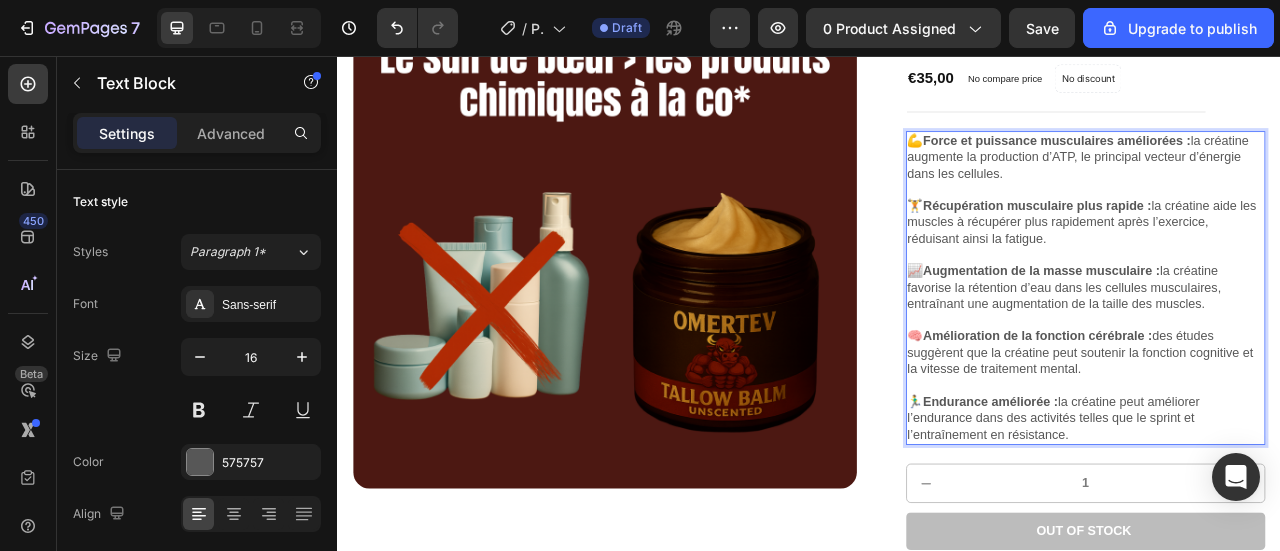 scroll, scrollTop: 216, scrollLeft: 0, axis: vertical 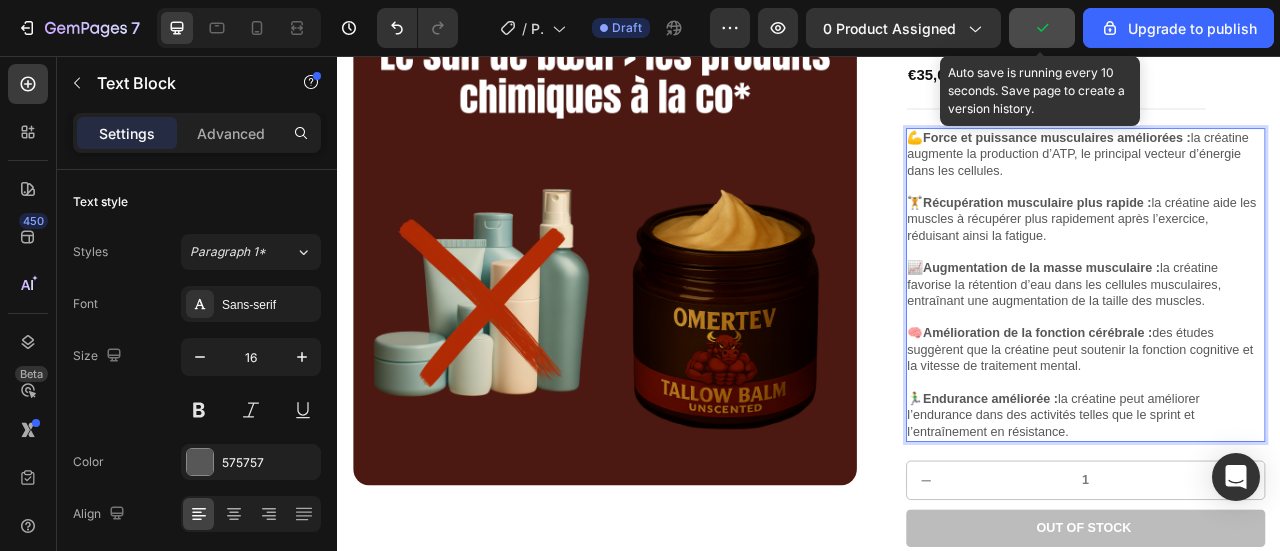 click 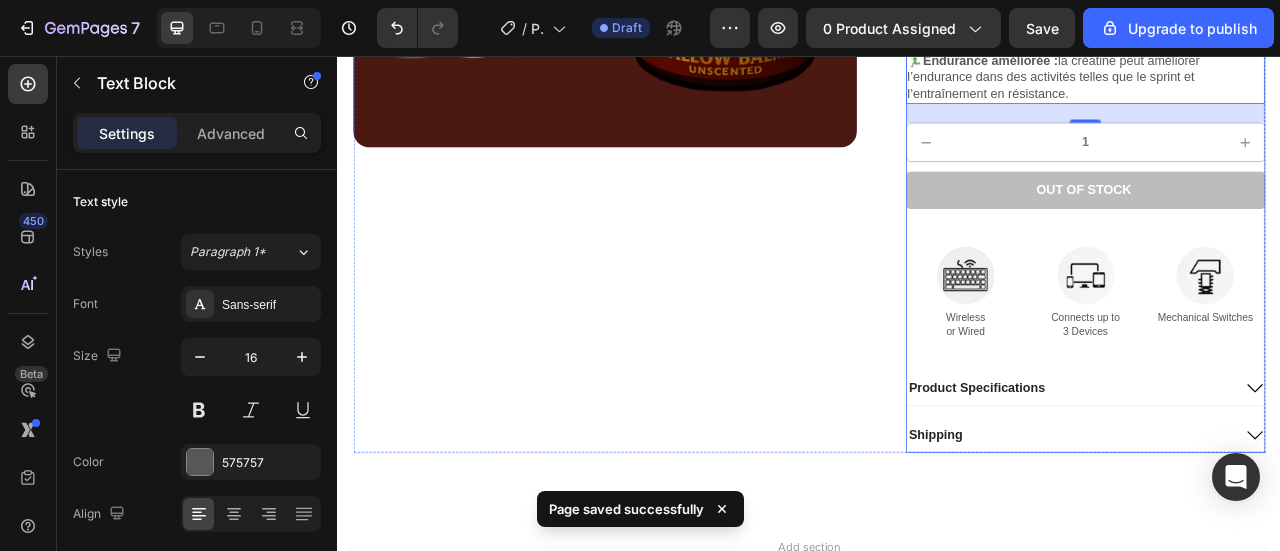 scroll, scrollTop: 648, scrollLeft: 0, axis: vertical 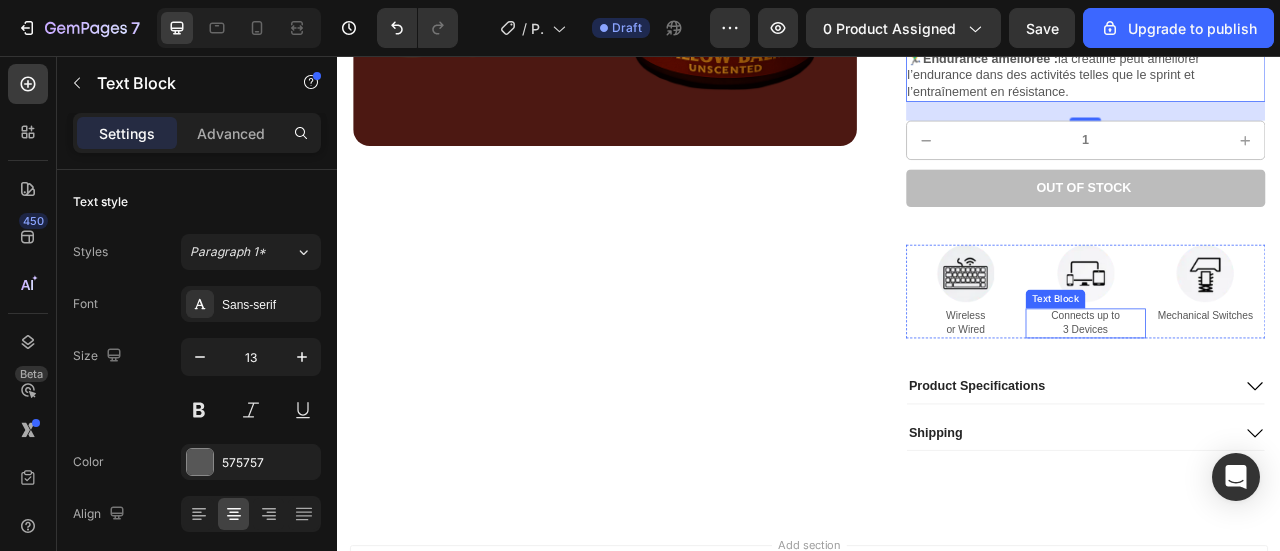 click on "Connects up to  3 Devices" at bounding box center (1288, 396) 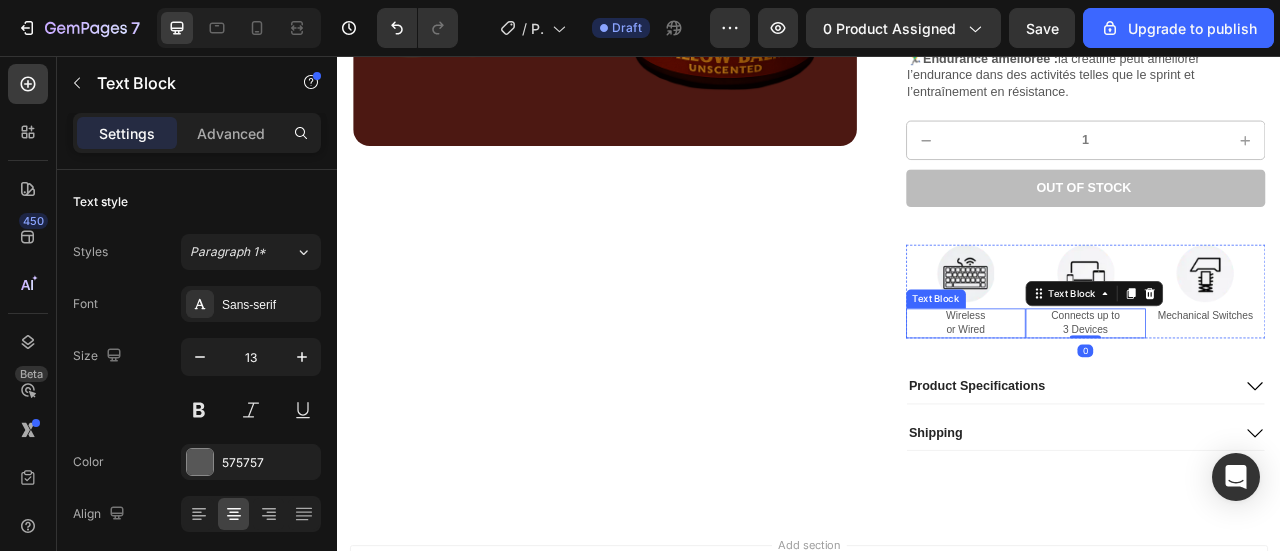 click on "Wireless  or Wired" at bounding box center [1136, 396] 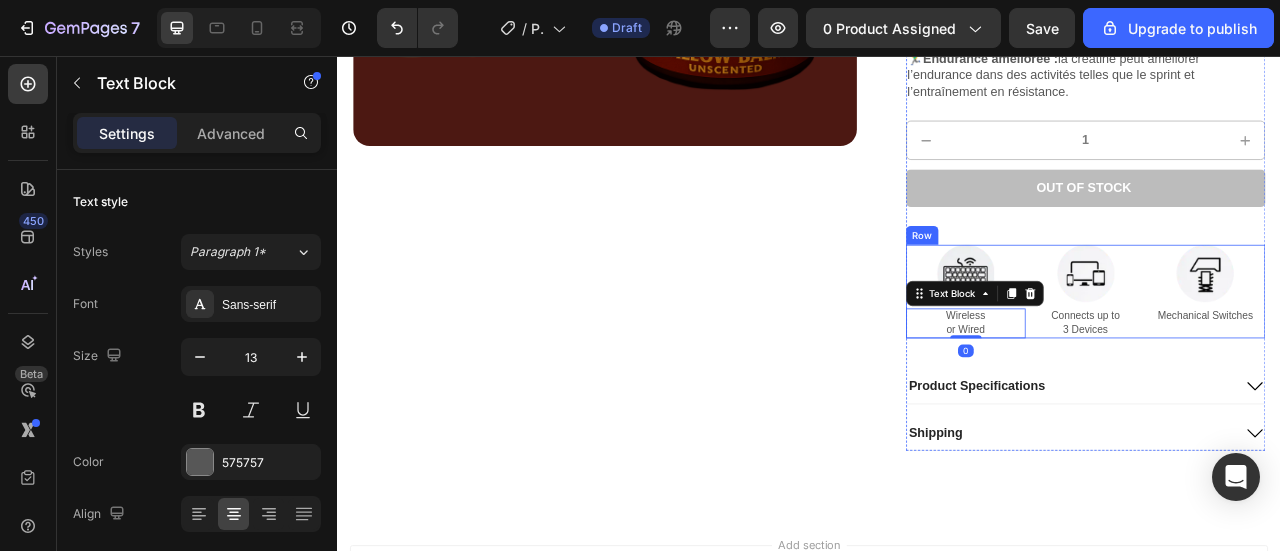 click on "Image Wireless  or Wired Text Block   0" at bounding box center (1136, 355) 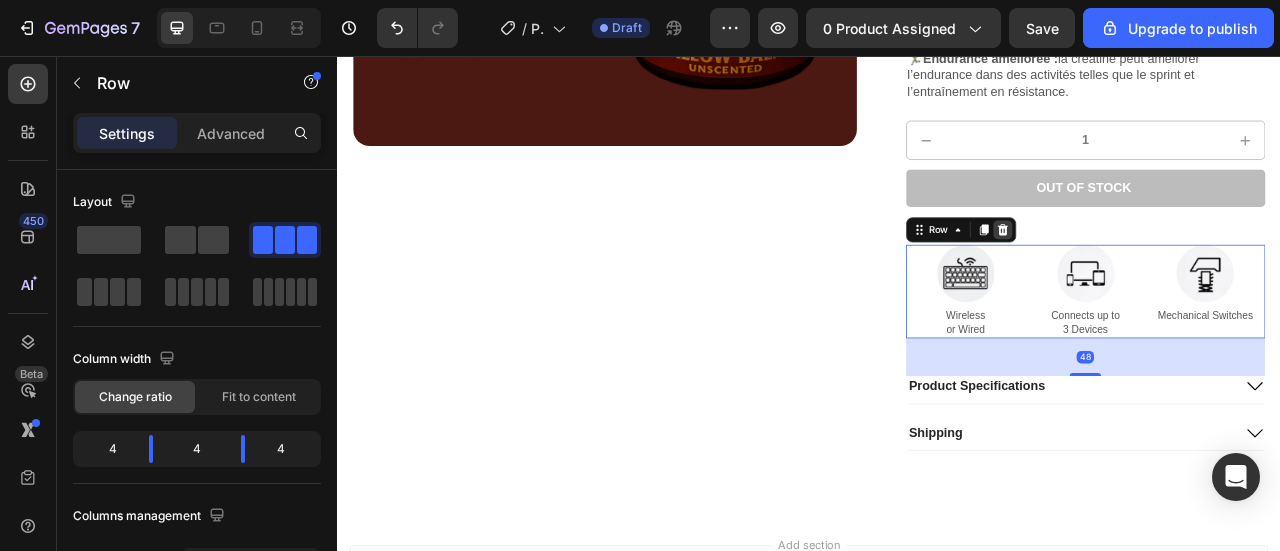 click 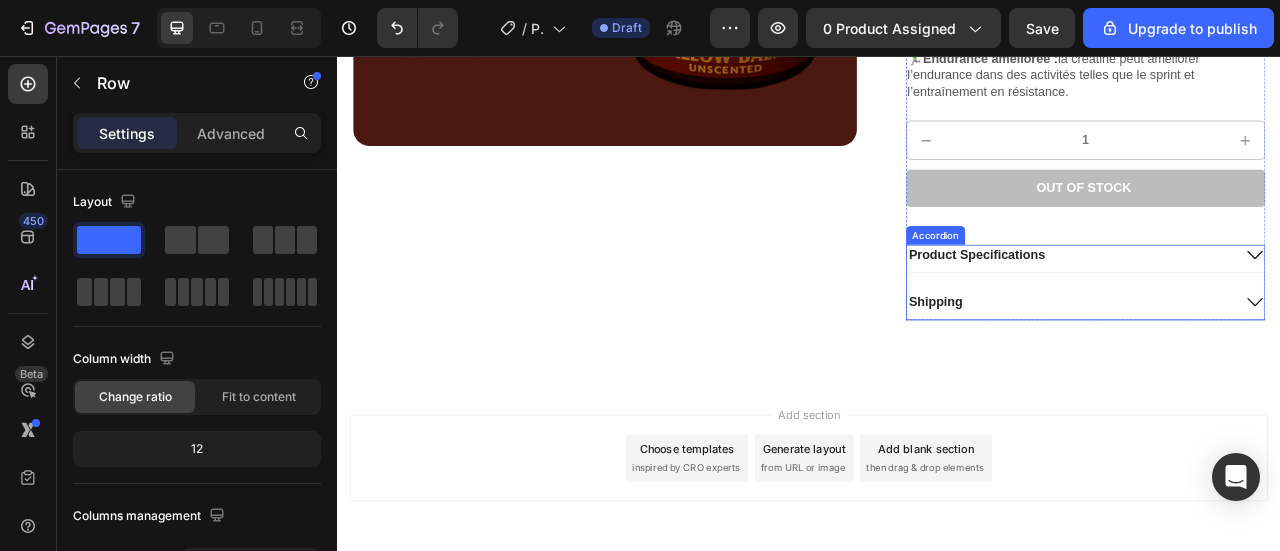 click on "Out of stock Add to Cart" at bounding box center [1289, 248] 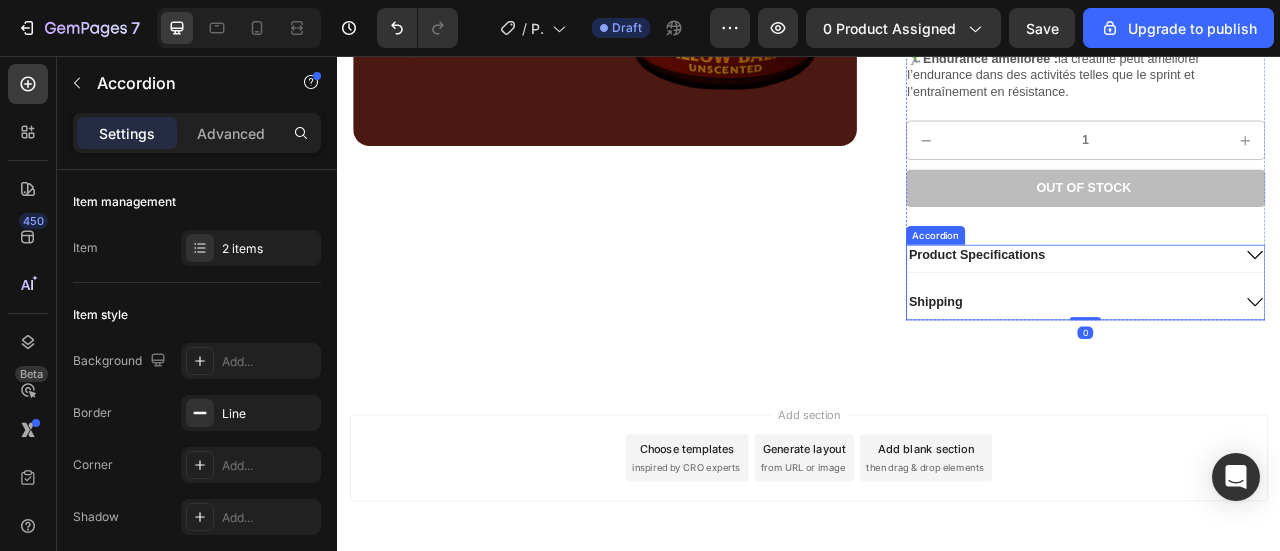 click on "Product Specifications" at bounding box center (1269, 309) 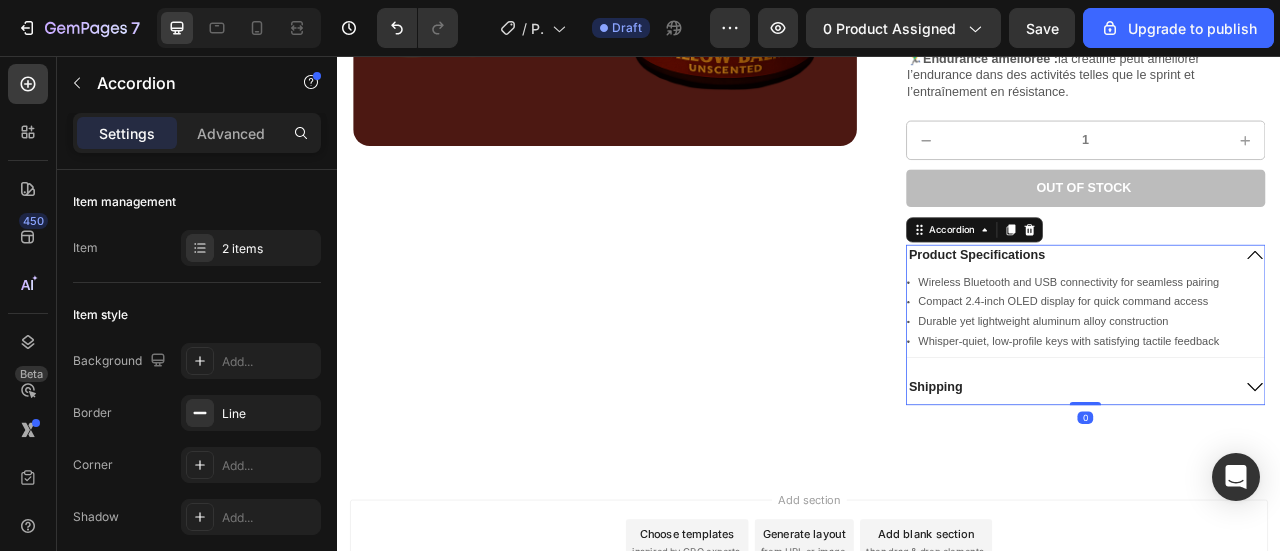 click on "Product Specifications" at bounding box center (1269, 309) 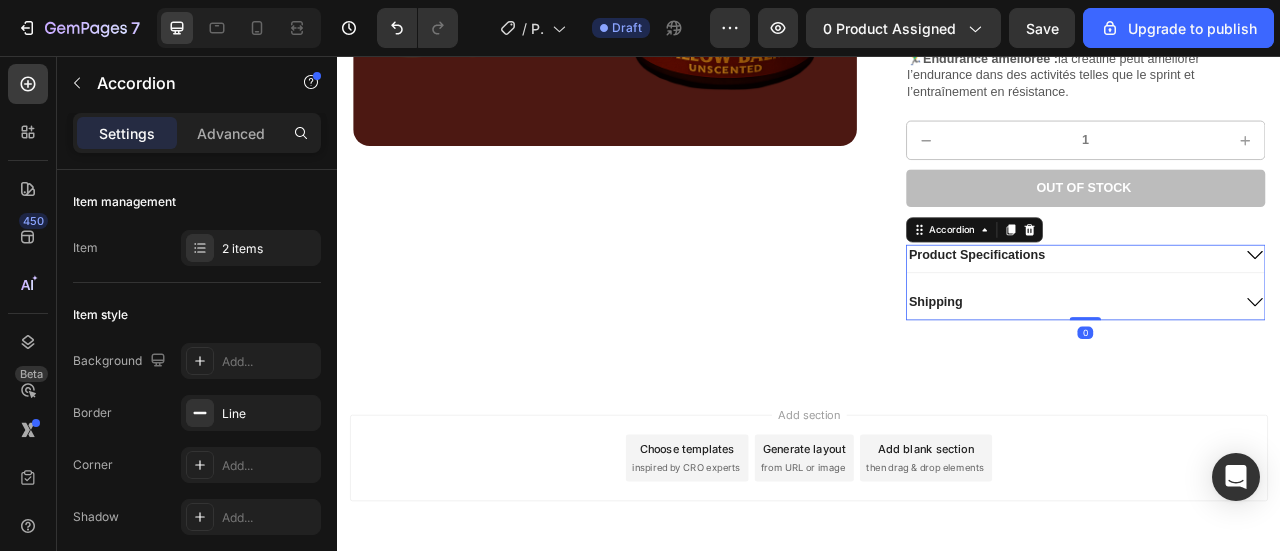 click on "Shipping" at bounding box center [1269, 369] 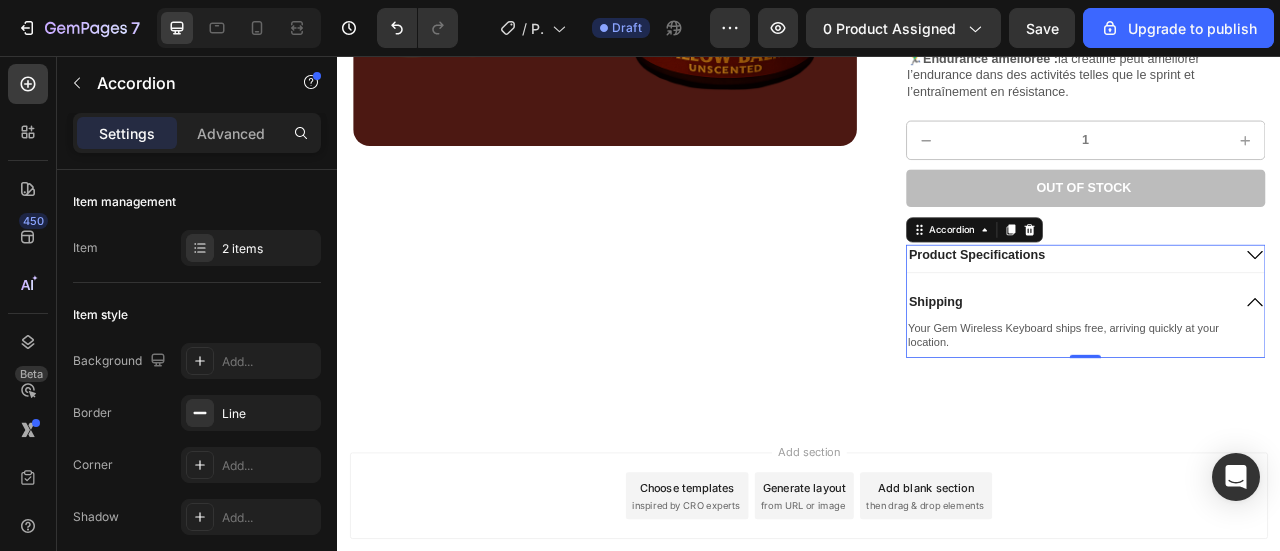 click on "Product Specifications" at bounding box center [1269, 309] 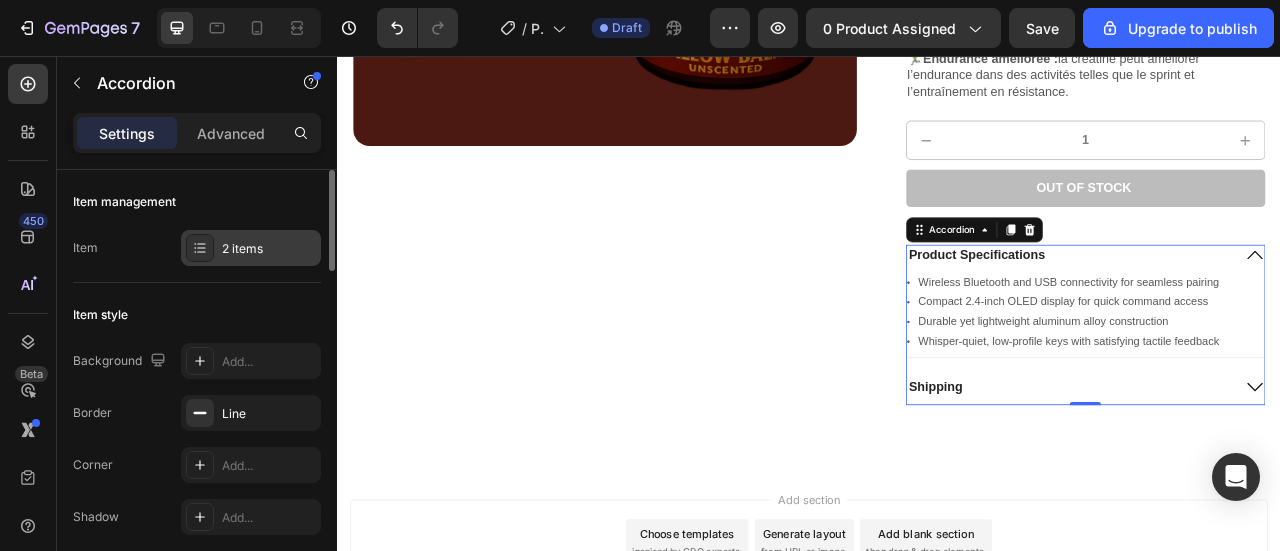 click on "2 items" at bounding box center (269, 249) 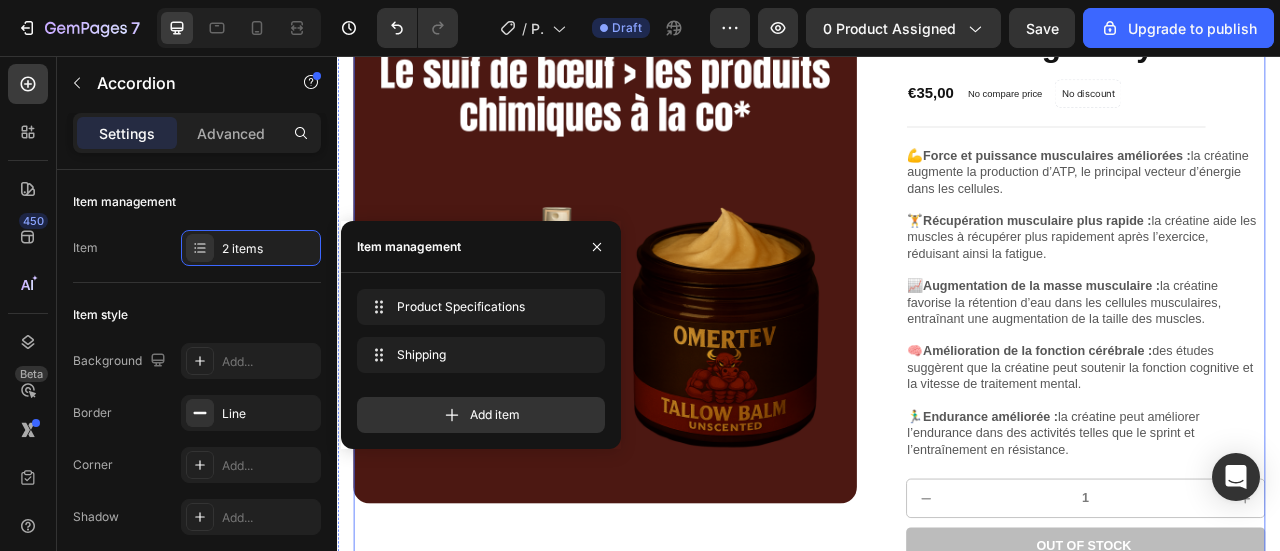 scroll, scrollTop: 195, scrollLeft: 0, axis: vertical 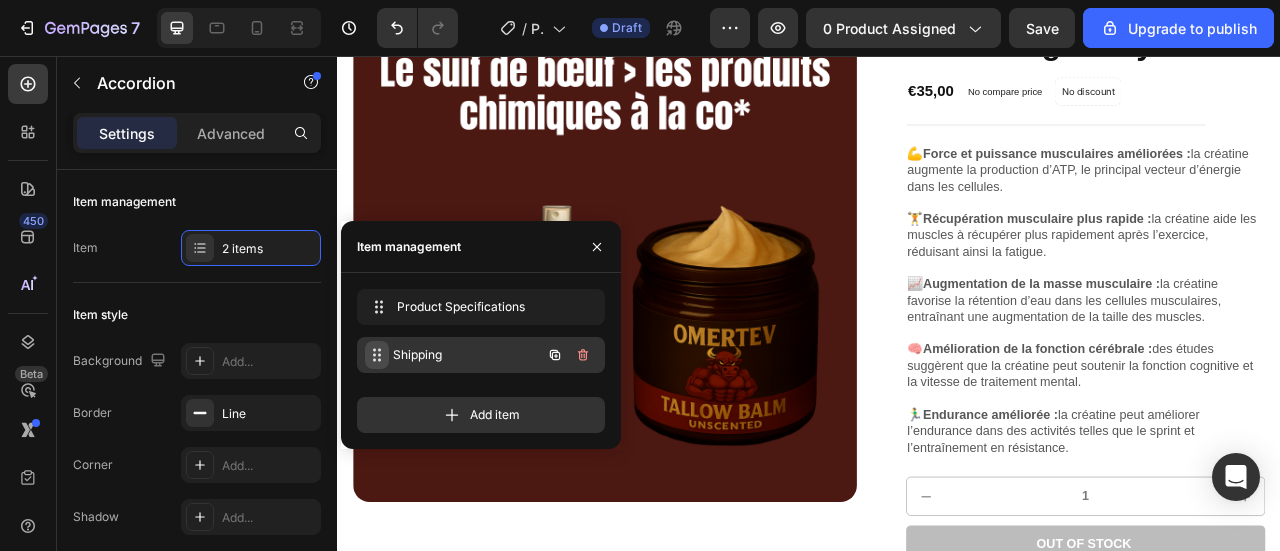 type 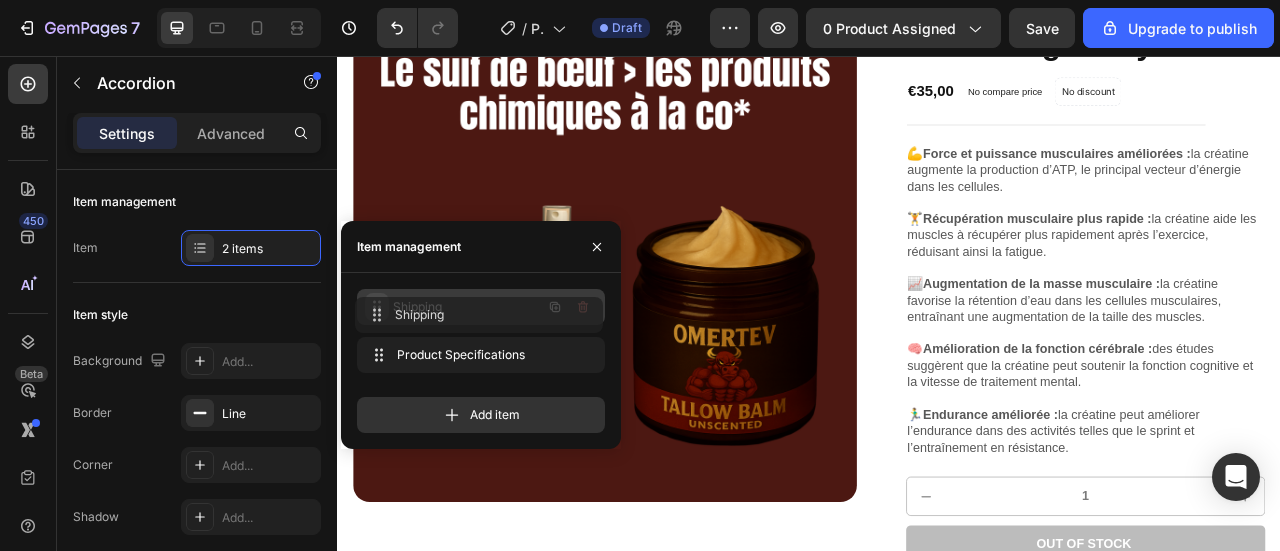 drag, startPoint x: 382, startPoint y: 351, endPoint x: 380, endPoint y: 309, distance: 42.047592 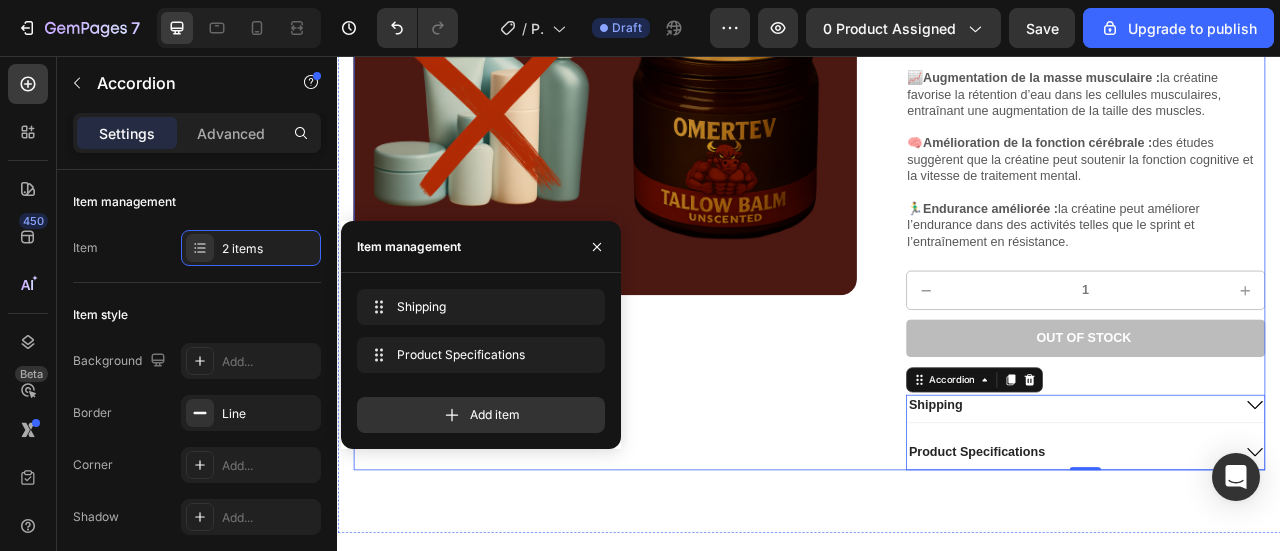 scroll, scrollTop: 460, scrollLeft: 0, axis: vertical 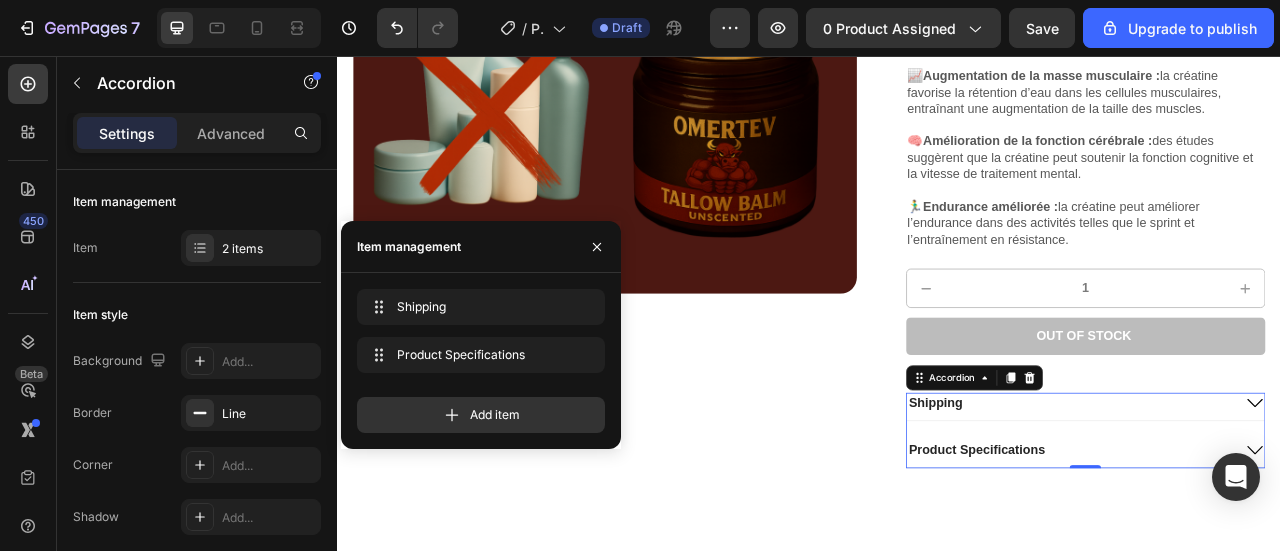 click on "Shipping" at bounding box center [1098, 497] 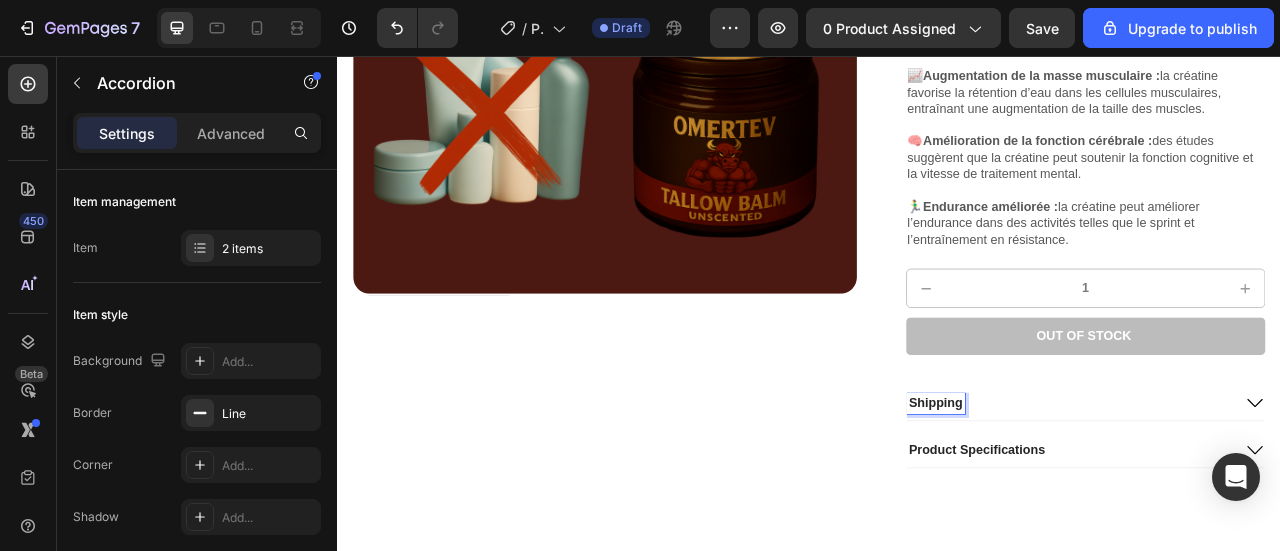 click on "Shipping" at bounding box center [1098, 497] 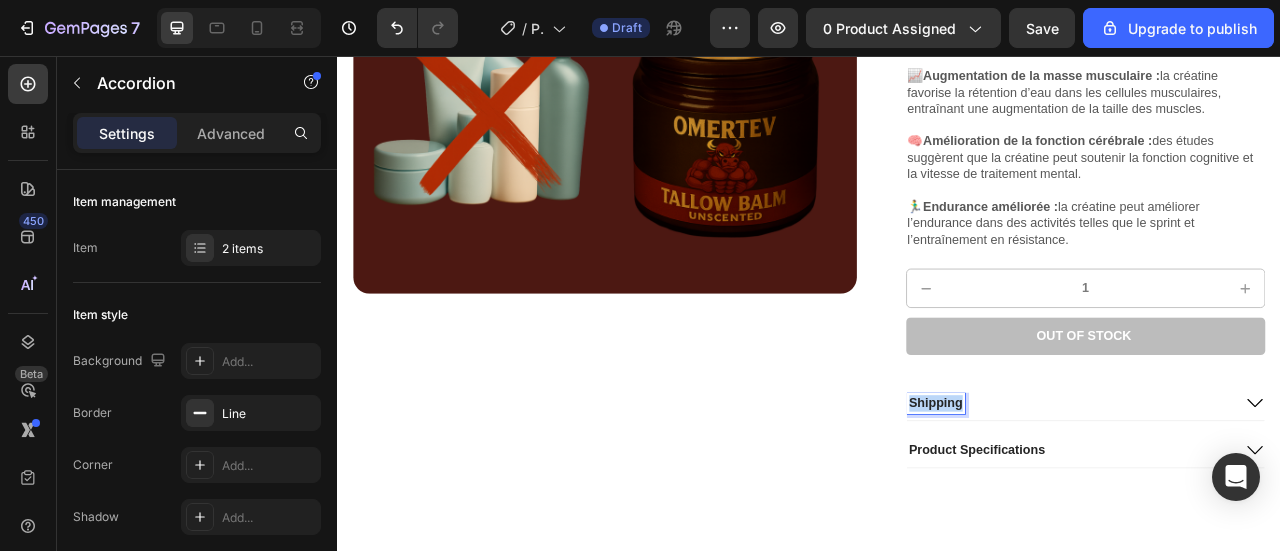 drag, startPoint x: 1123, startPoint y: 497, endPoint x: 1057, endPoint y: 495, distance: 66.0303 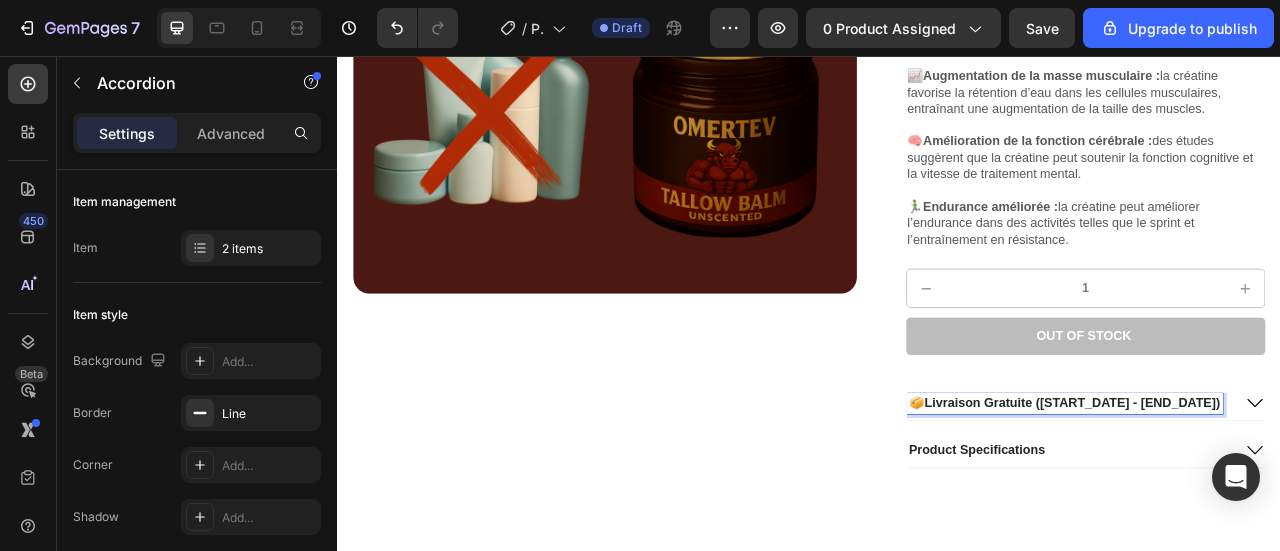 click on "📦Livraison Gratuite ([NUMBER]-[NUMBER] jours)" at bounding box center (1269, 497) 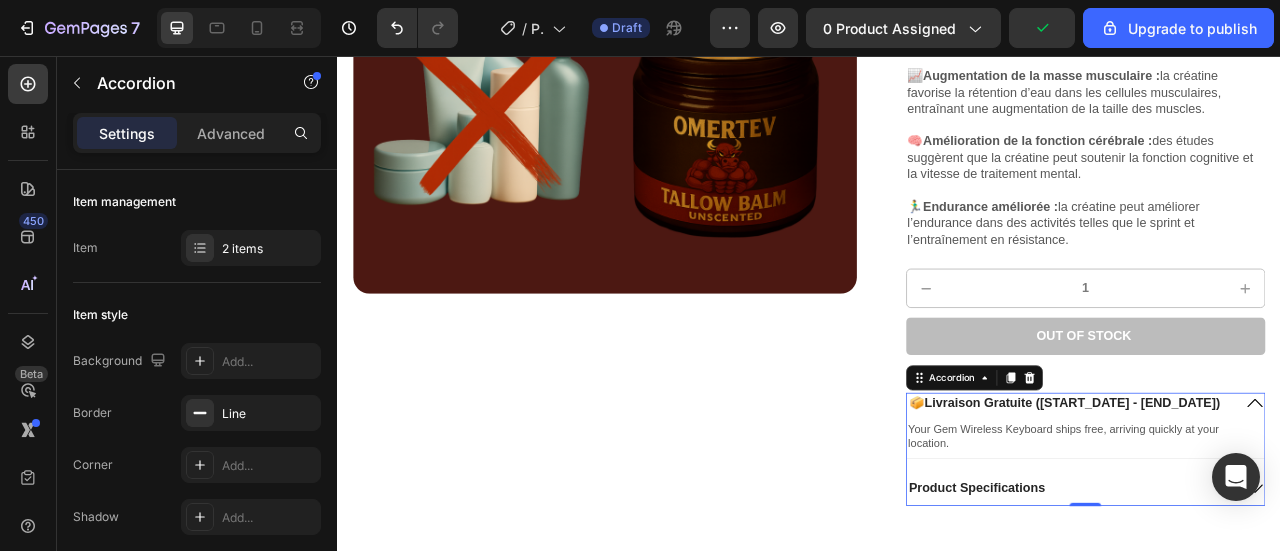 click on "📦Livraison Gratuite ([NUMBER]-[NUMBER] jours)" at bounding box center [1269, 497] 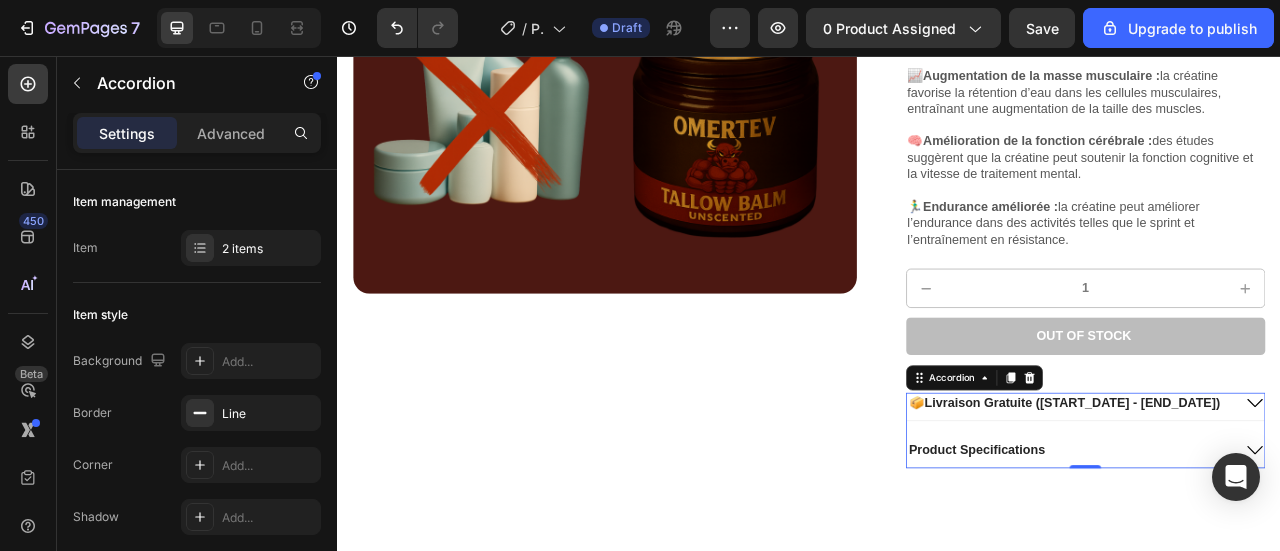 click on "Product Specifications" at bounding box center (1150, 557) 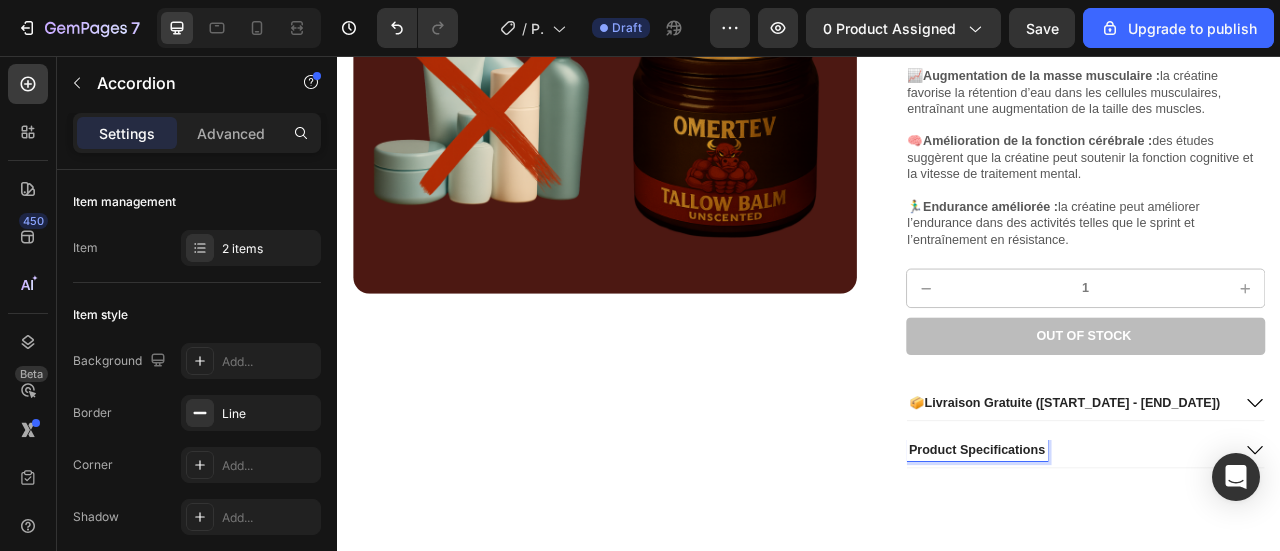 scroll, scrollTop: 516, scrollLeft: 0, axis: vertical 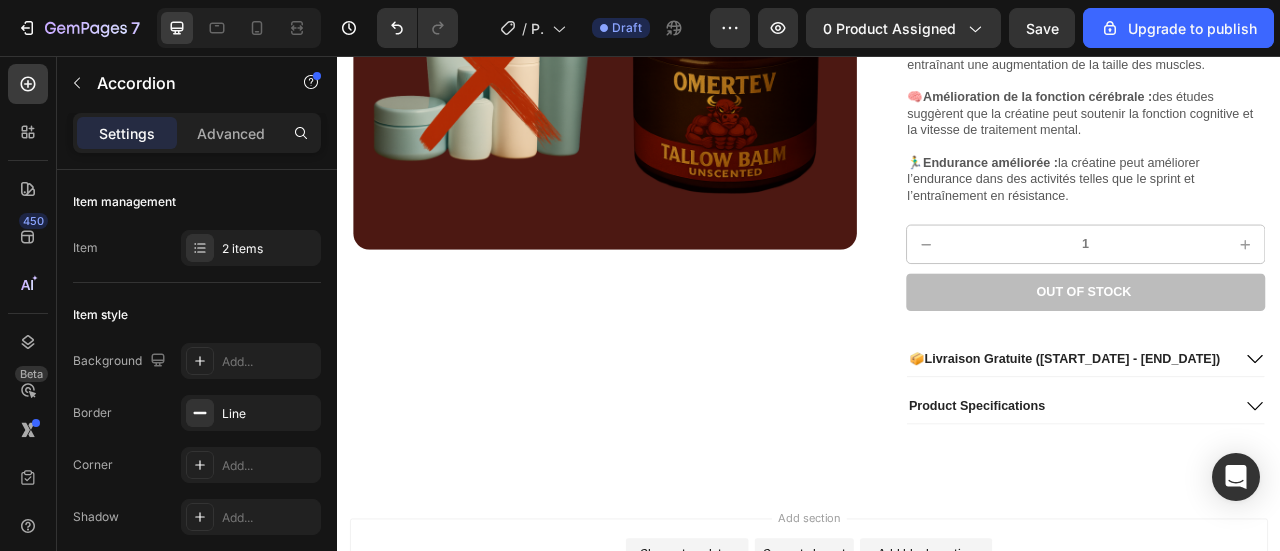 click on "📦Livraison Gratuite ([NUMBER]-[NUMBER] jours)" at bounding box center (1269, 441) 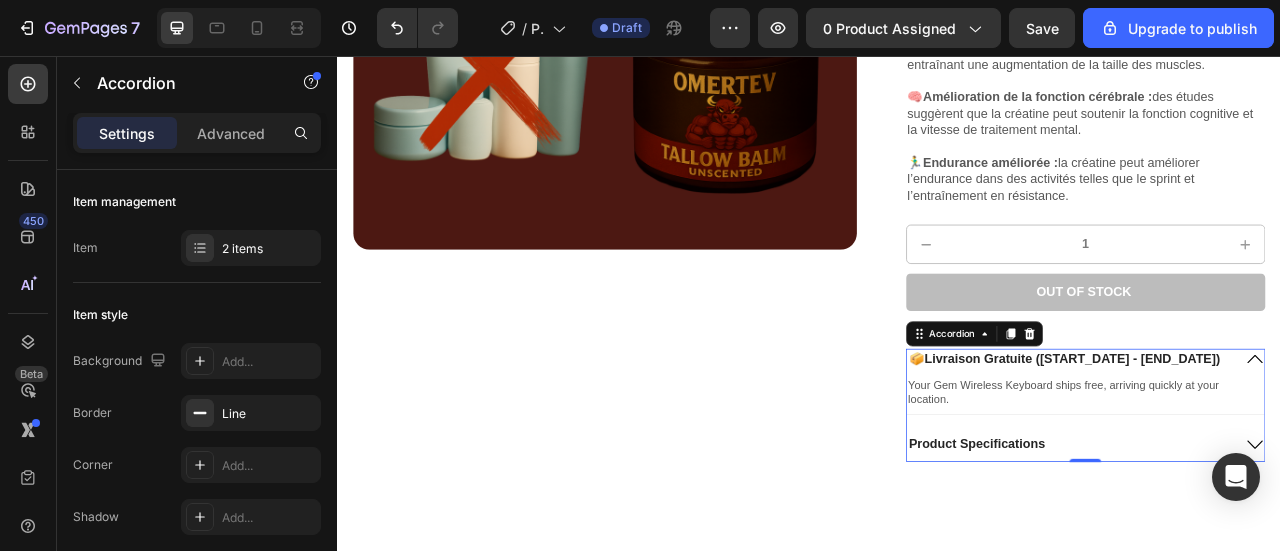 click on "📦Livraison Gratuite ([NUMBER]-[NUMBER] jours)" at bounding box center (1269, 441) 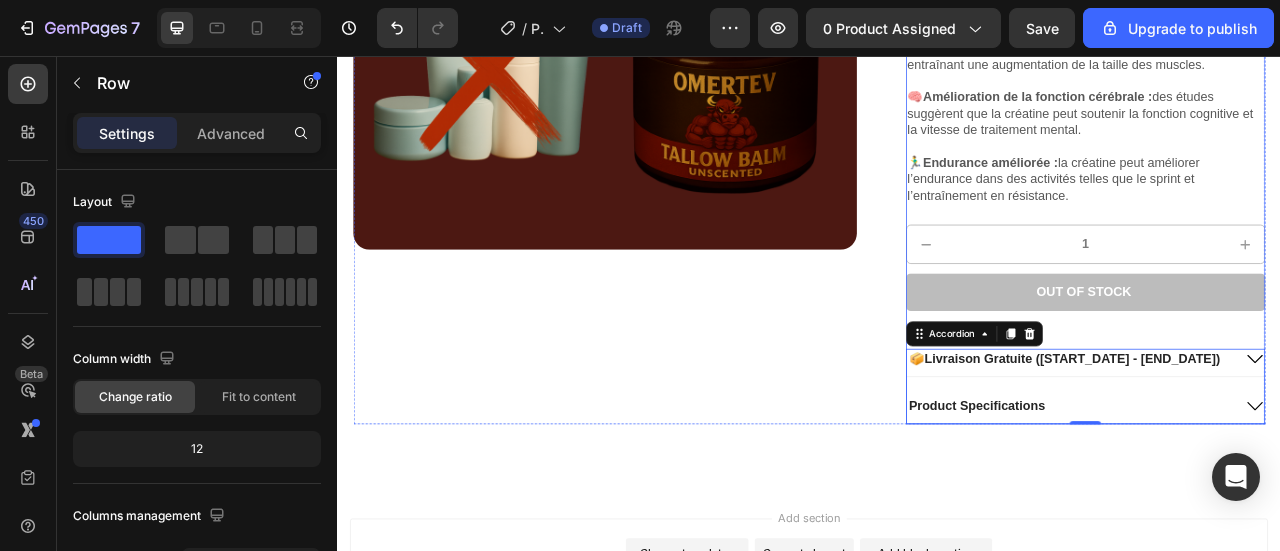 click on "Out of stock Add to Cart" at bounding box center (1289, 380) 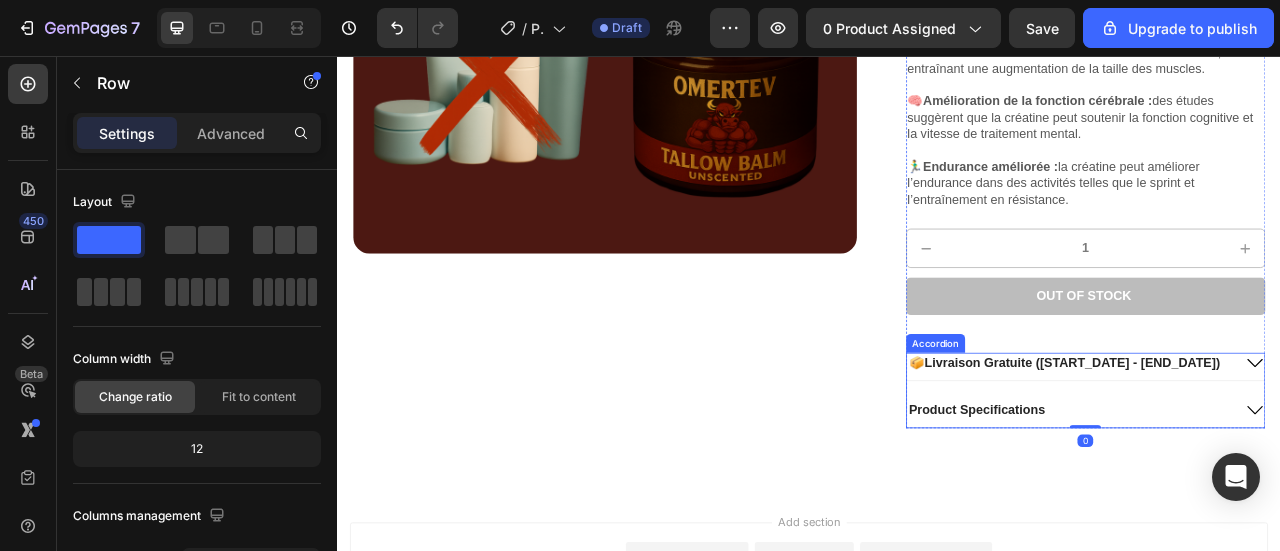 scroll, scrollTop: 500, scrollLeft: 0, axis: vertical 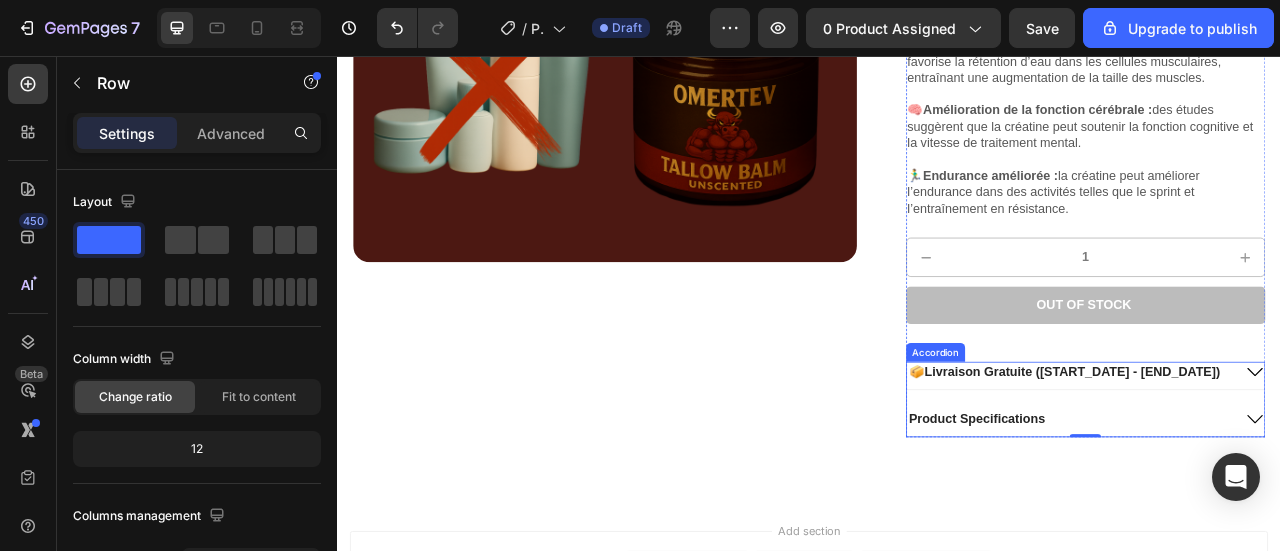 click on "📦Livraison Gratuite ([NUMBER]-[NUMBER] jours)" at bounding box center [1269, 457] 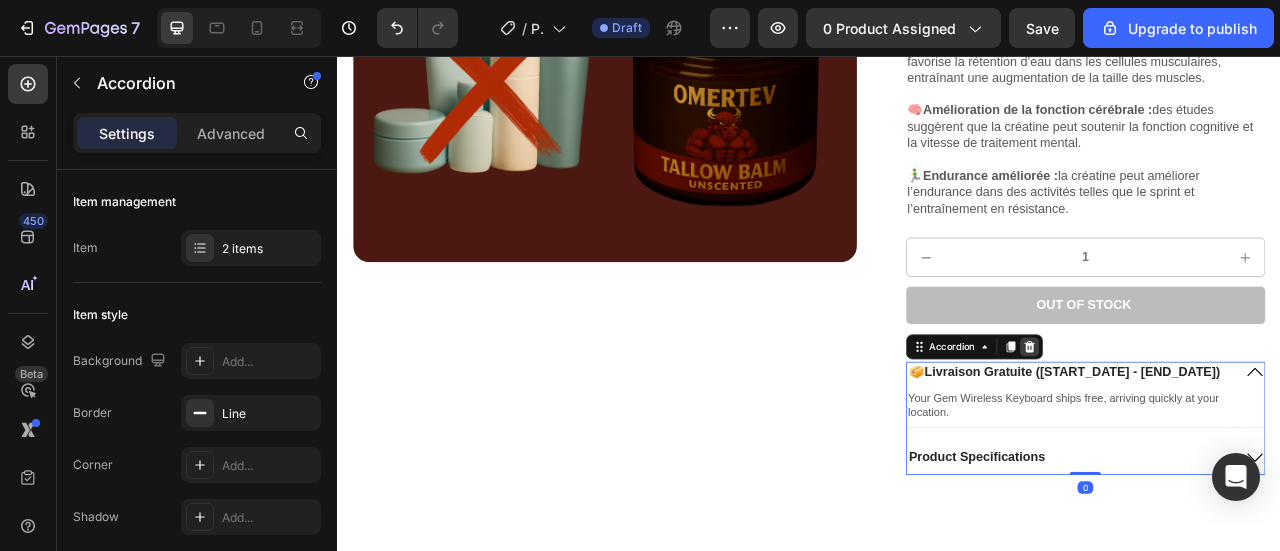 click 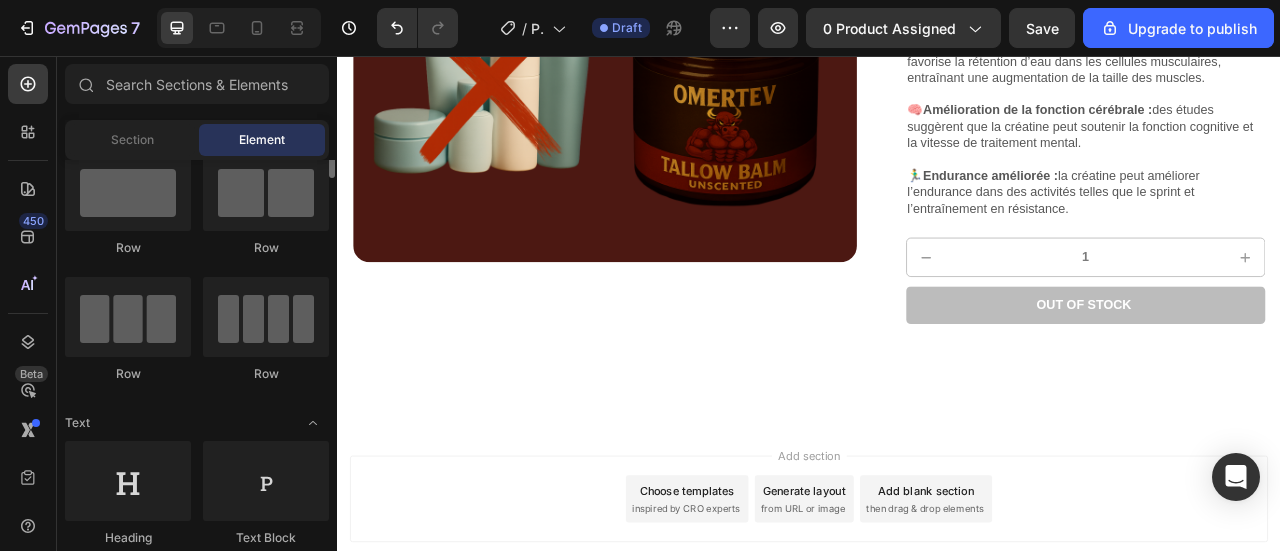 scroll, scrollTop: 54, scrollLeft: 0, axis: vertical 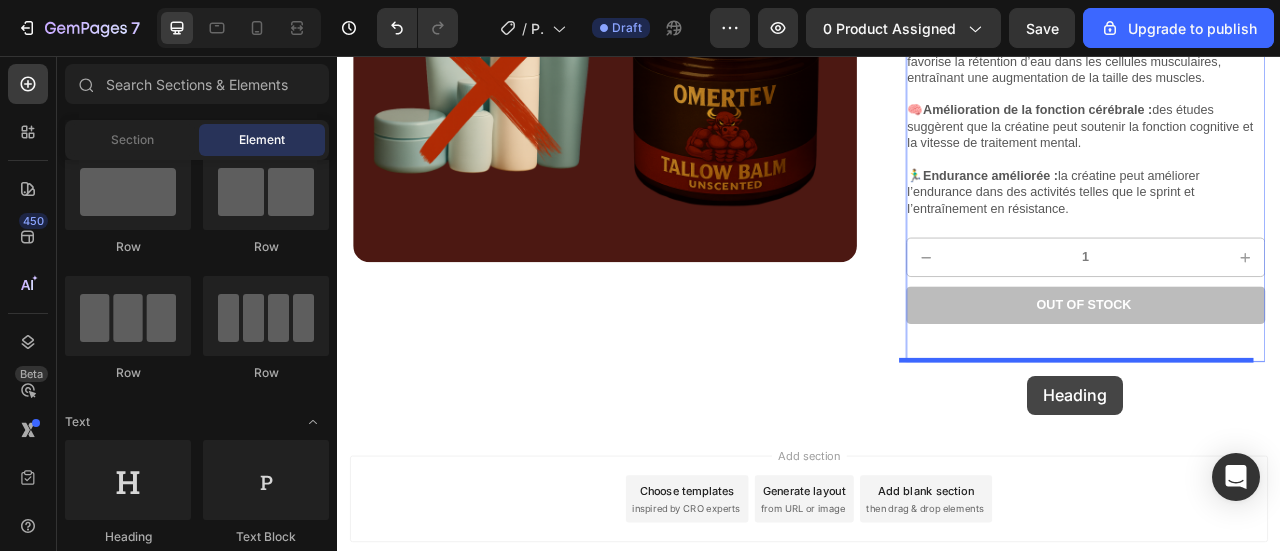 drag, startPoint x: 490, startPoint y: 527, endPoint x: 1204, endPoint y: 455, distance: 717.6211 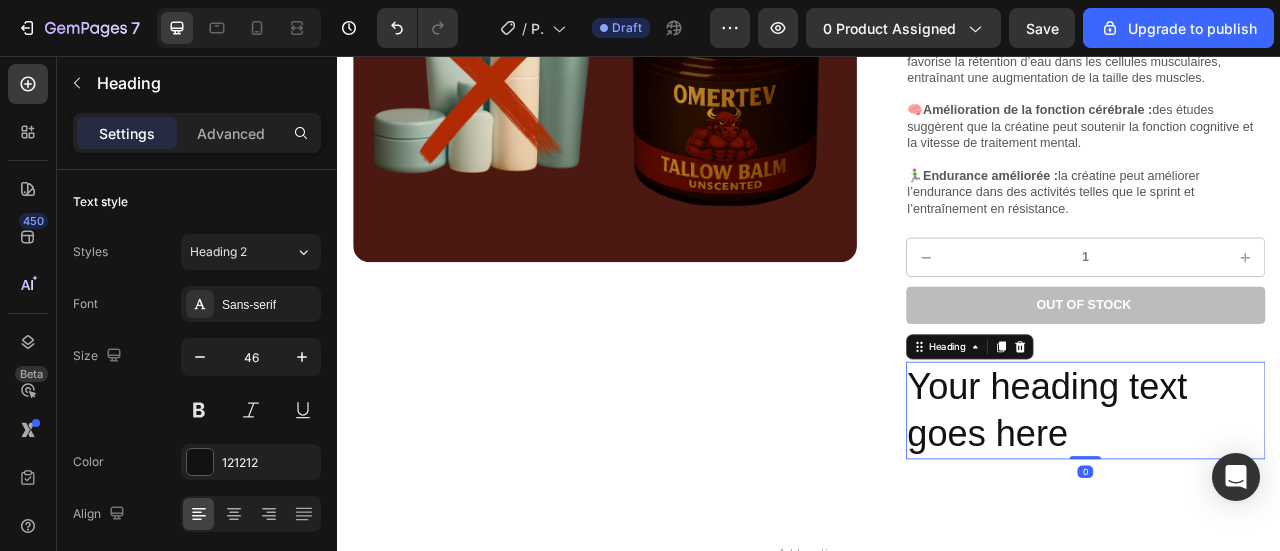 click on "Your heading text goes here" at bounding box center [1289, 506] 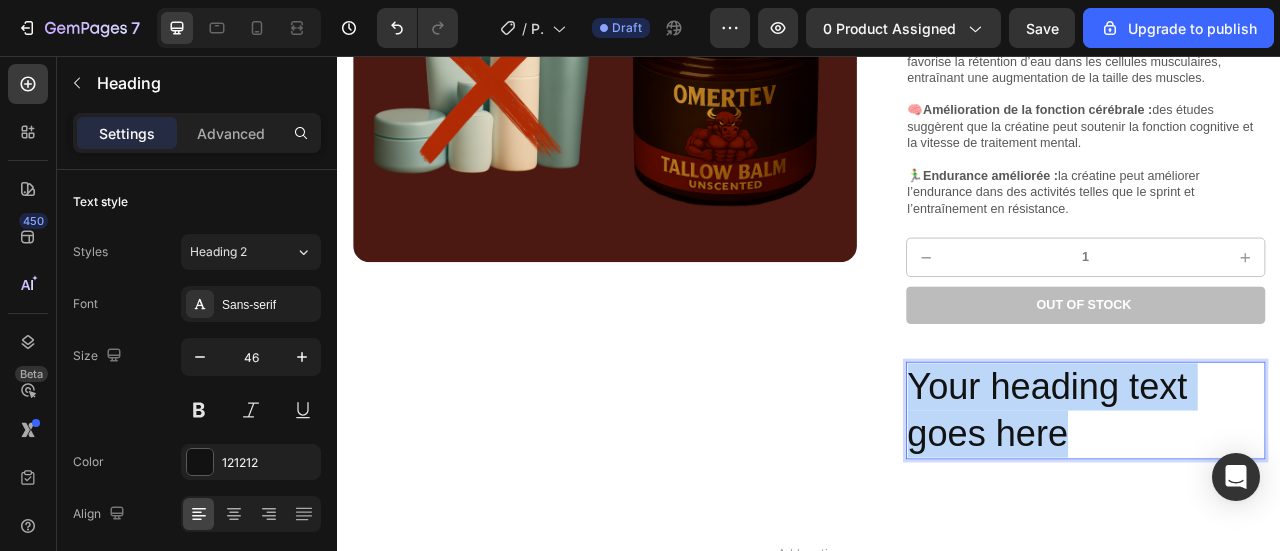 drag, startPoint x: 1273, startPoint y: 524, endPoint x: 1055, endPoint y: 457, distance: 228.06358 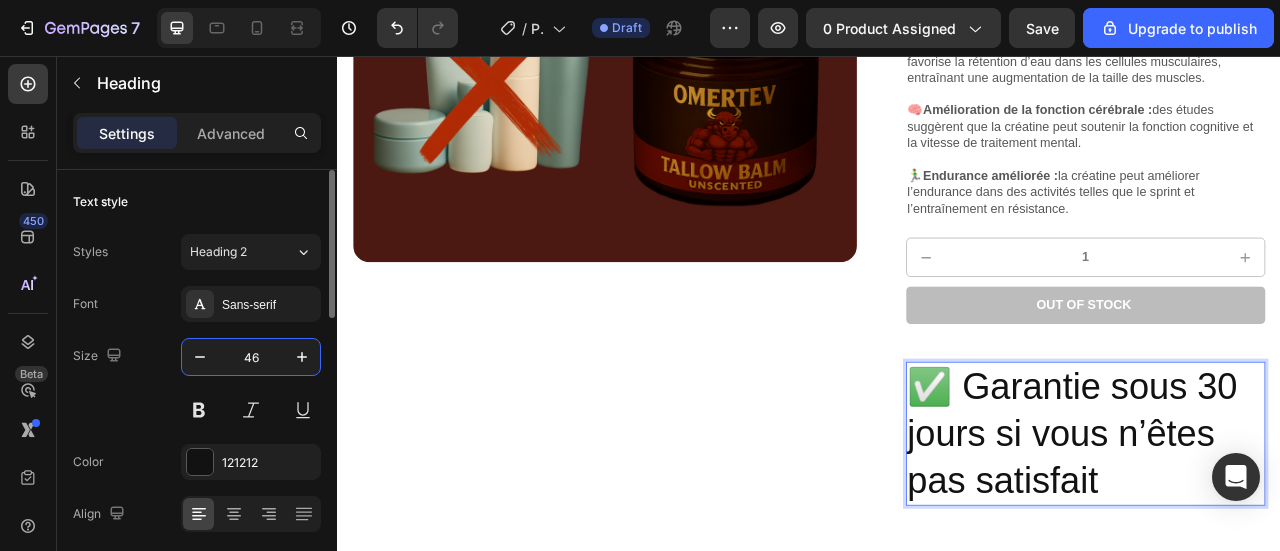 click on "46" at bounding box center [251, 357] 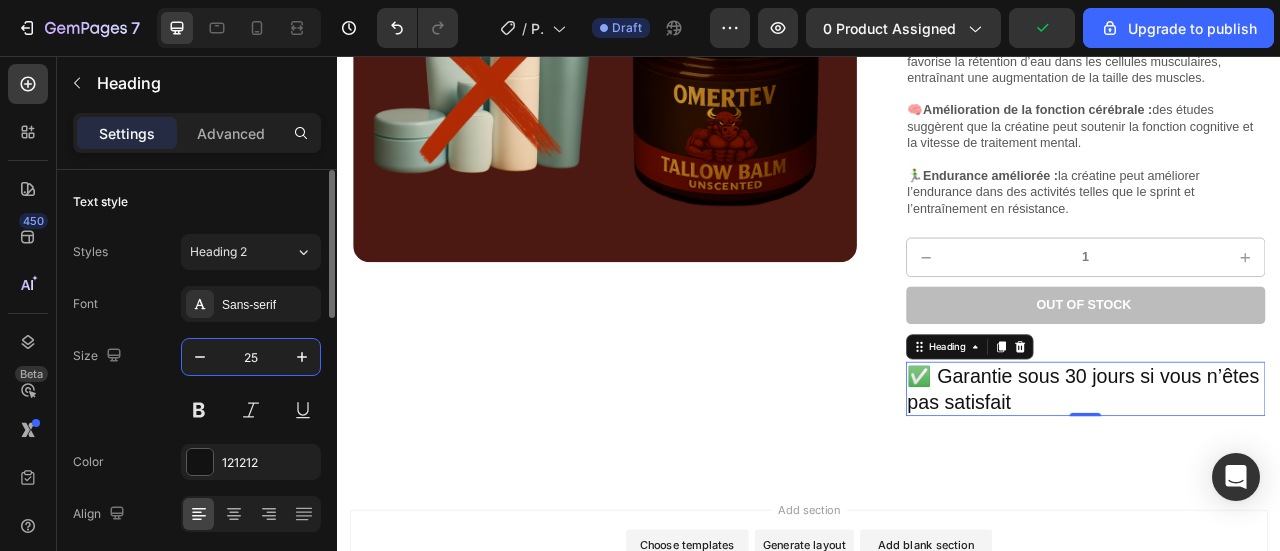 type on "2" 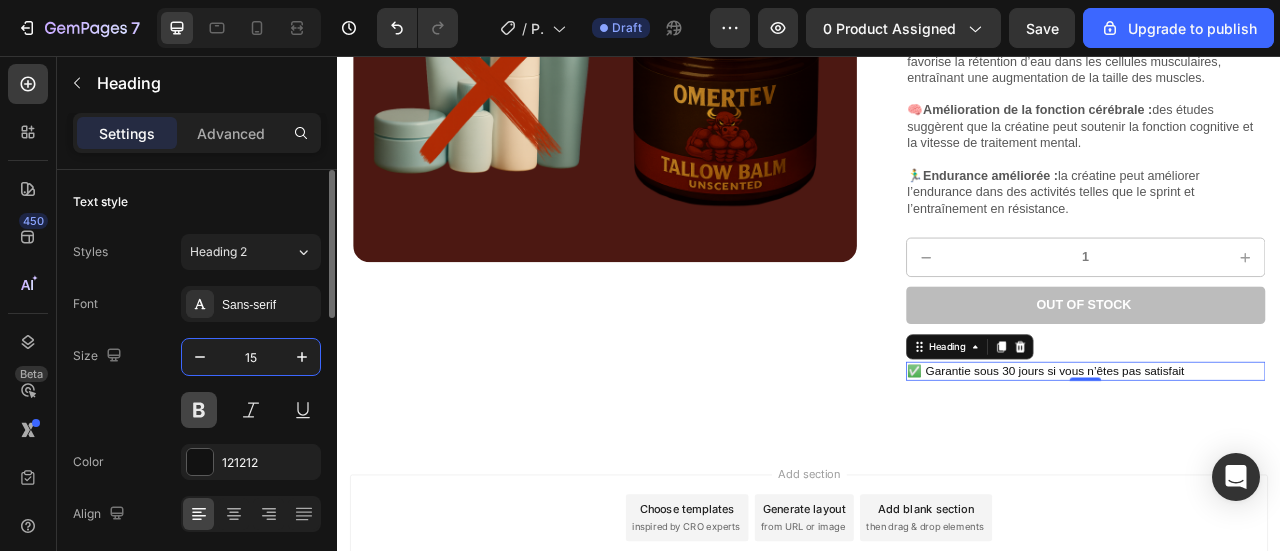 type on "15" 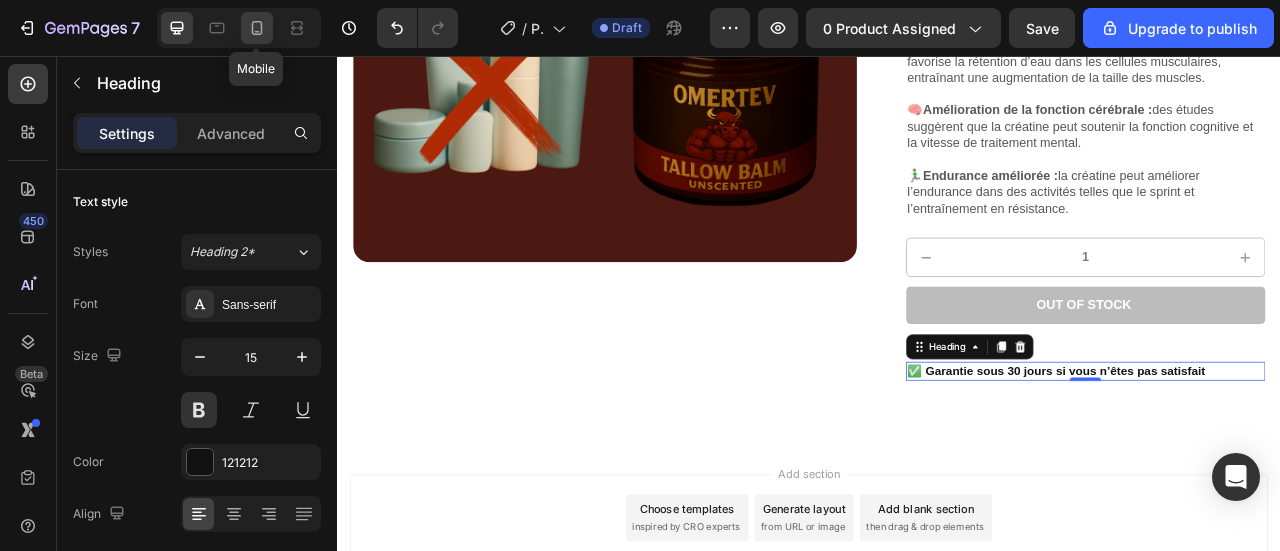 click 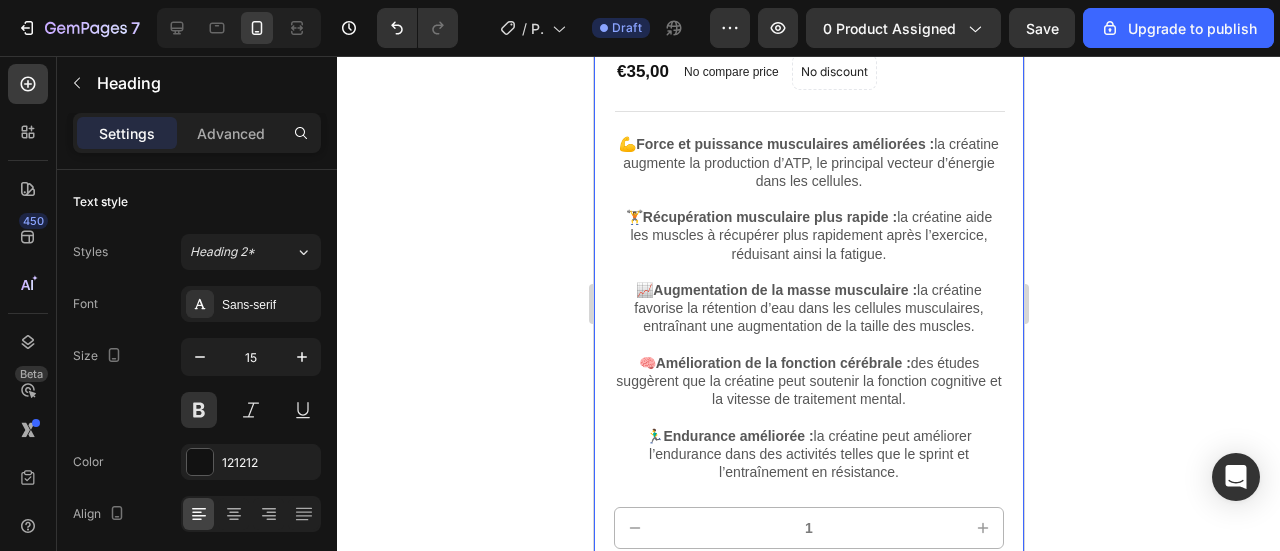 scroll, scrollTop: 619, scrollLeft: 0, axis: vertical 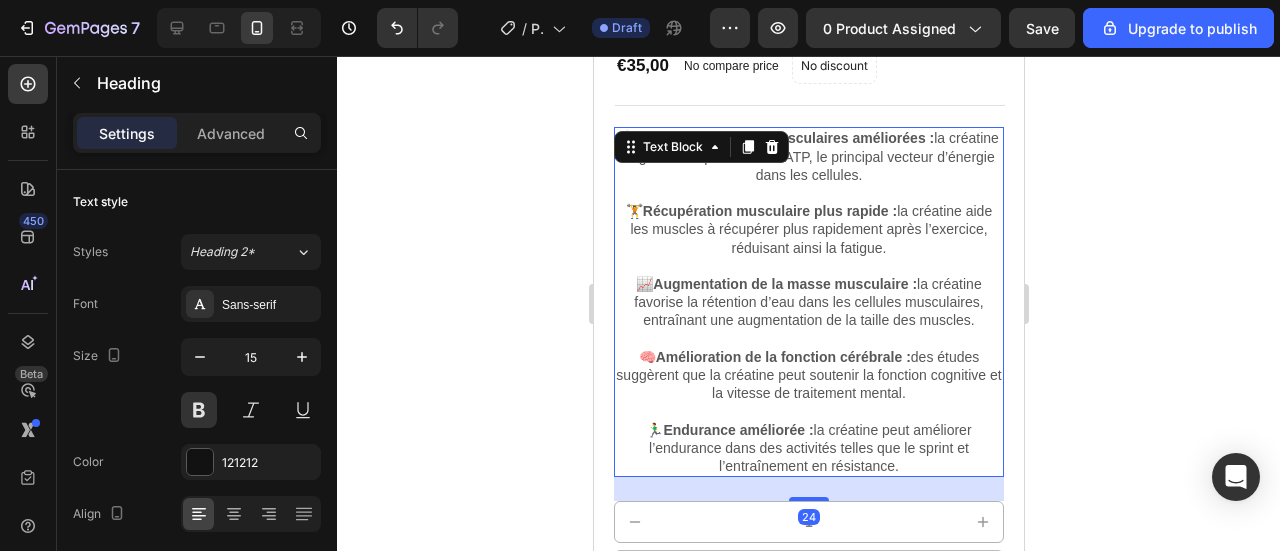 click on "🏋️  Récupération musculaire plus rapide :  la créatine aide les muscles à récupérer plus rapidement après l’exercice, réduisant ainsi la fatigue." at bounding box center (808, 229) 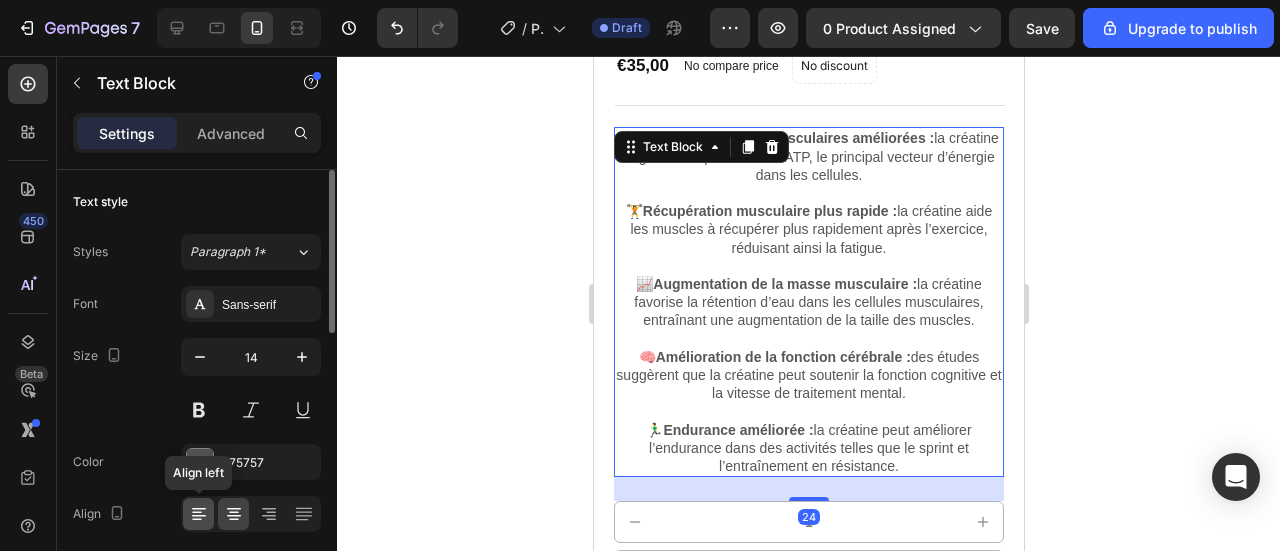 click 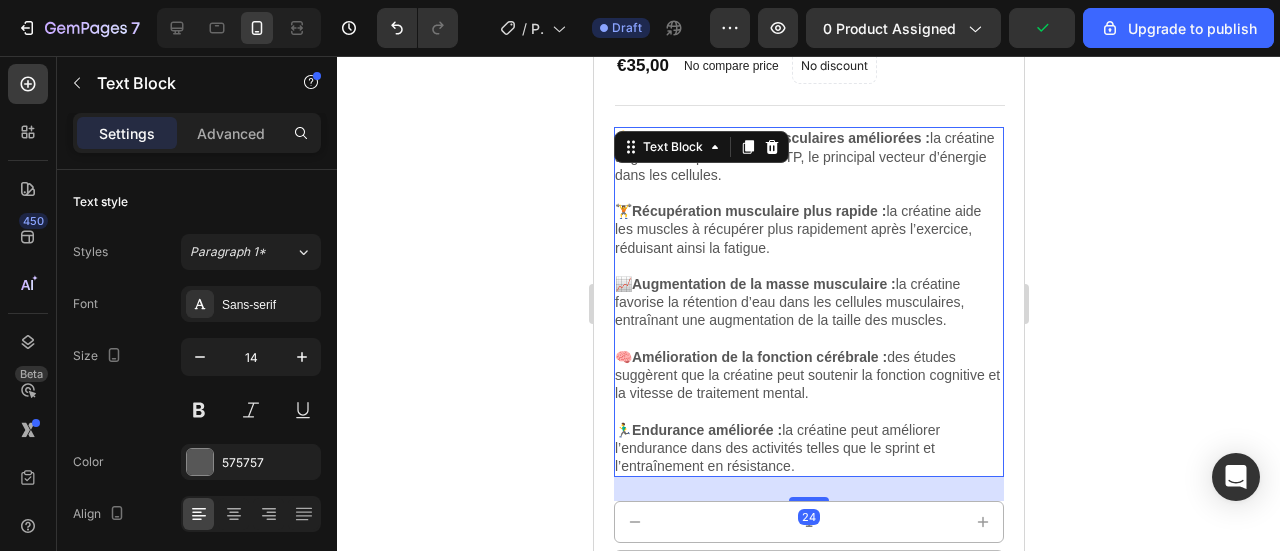 click 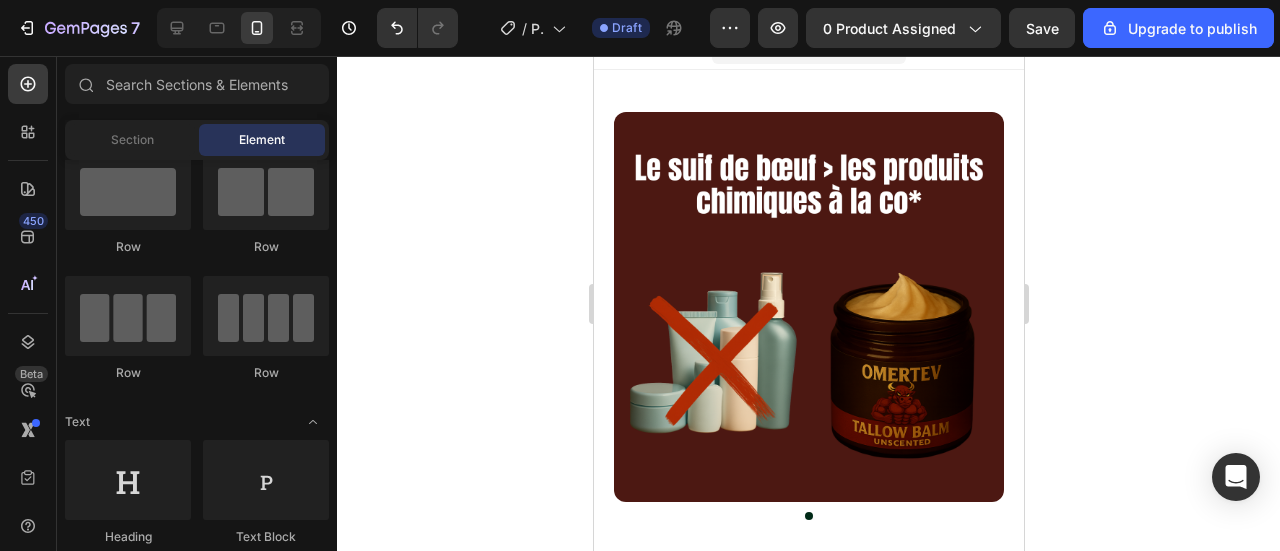 scroll, scrollTop: 0, scrollLeft: 0, axis: both 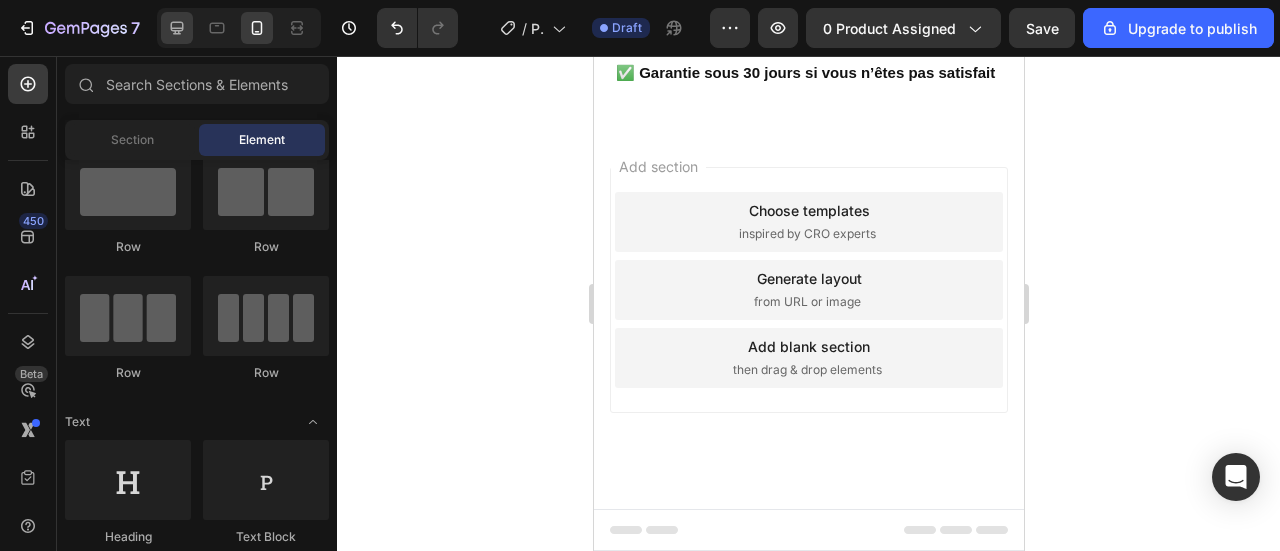 click 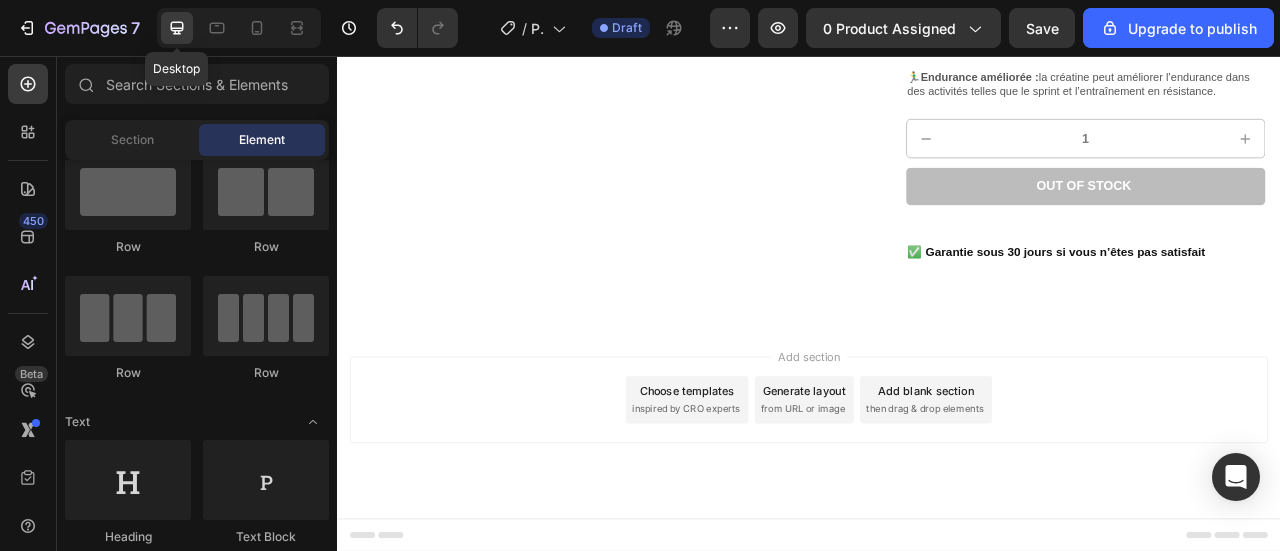 scroll, scrollTop: 578, scrollLeft: 0, axis: vertical 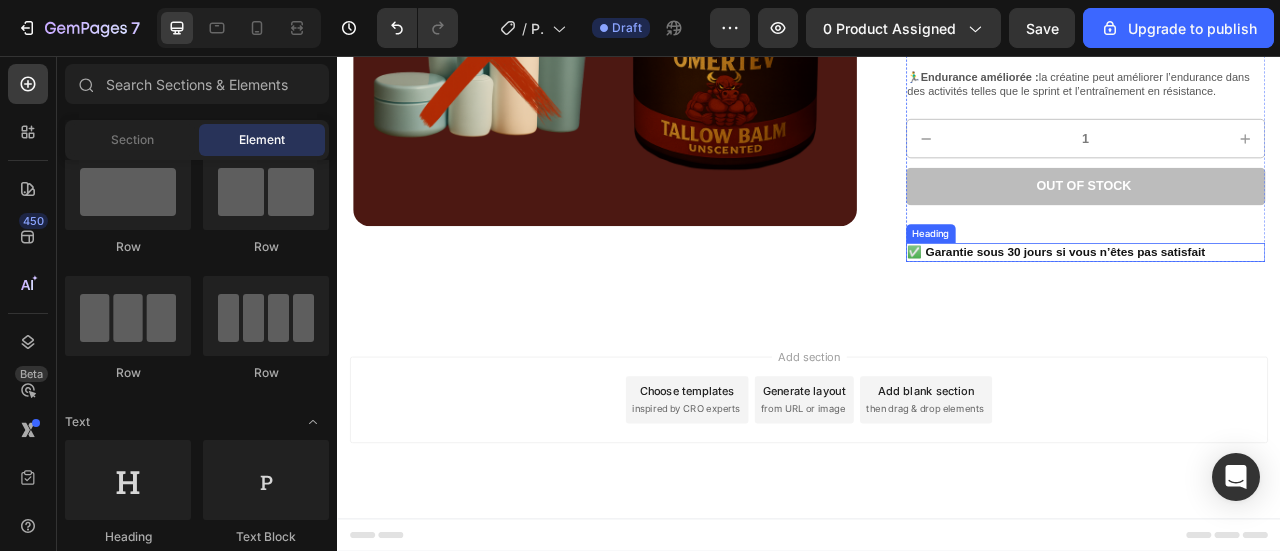 click on "✅ Garantie sous 30 jours si vous n’êtes pas satisfait" at bounding box center (1289, 306) 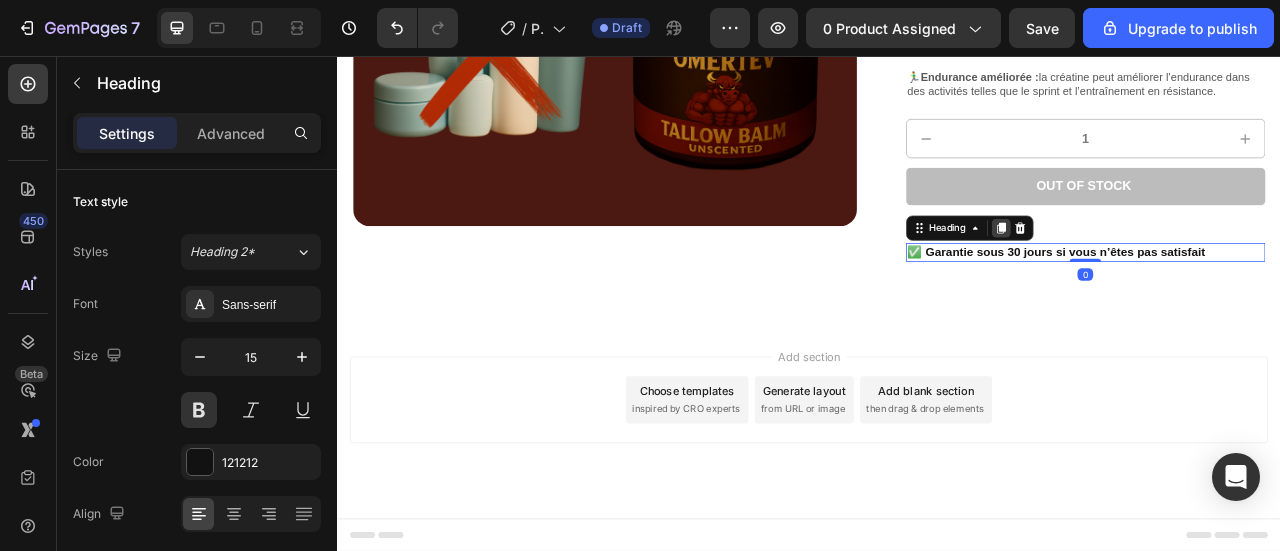 click 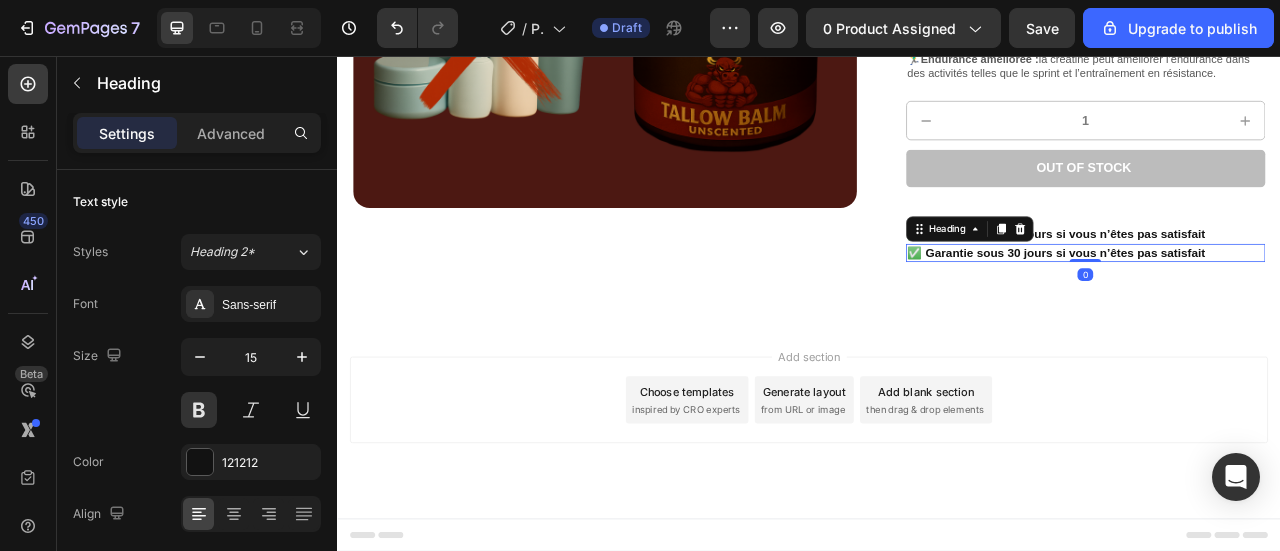 scroll, scrollTop: 591, scrollLeft: 0, axis: vertical 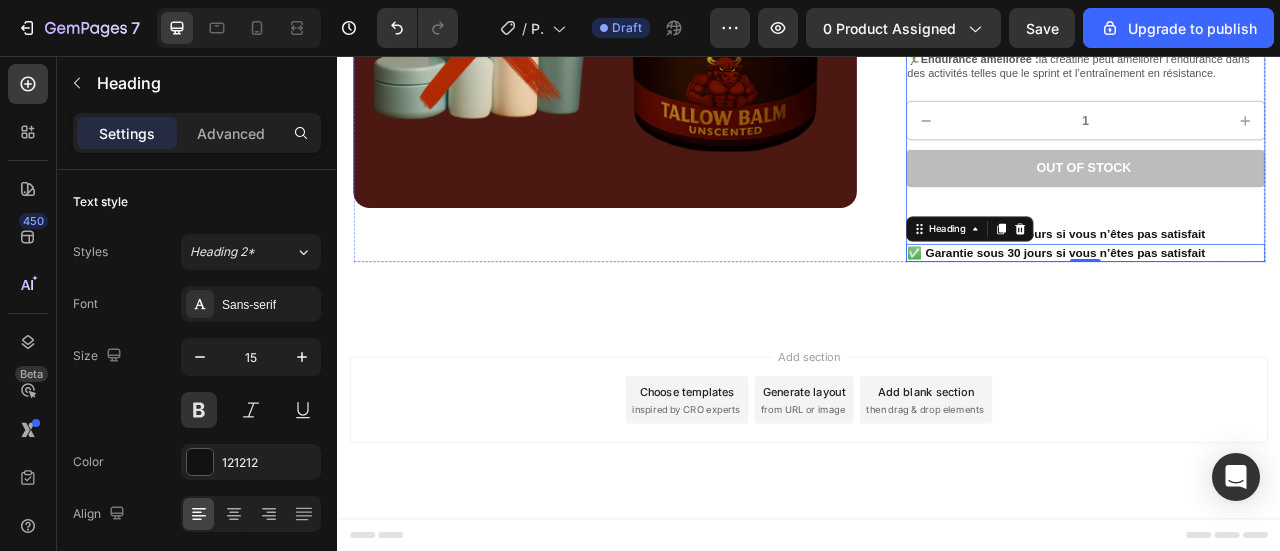 click on "✅ Garantie sous 30 jours si vous n’êtes pas satisfait" at bounding box center (1289, 283) 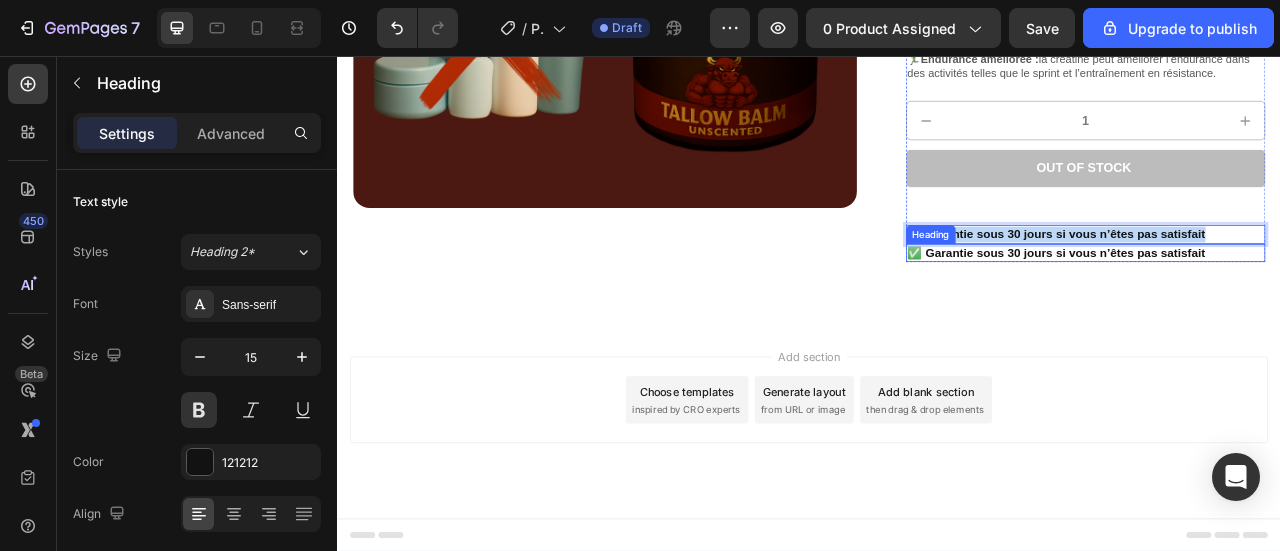 drag, startPoint x: 1441, startPoint y: 292, endPoint x: 1056, endPoint y: 302, distance: 385.12985 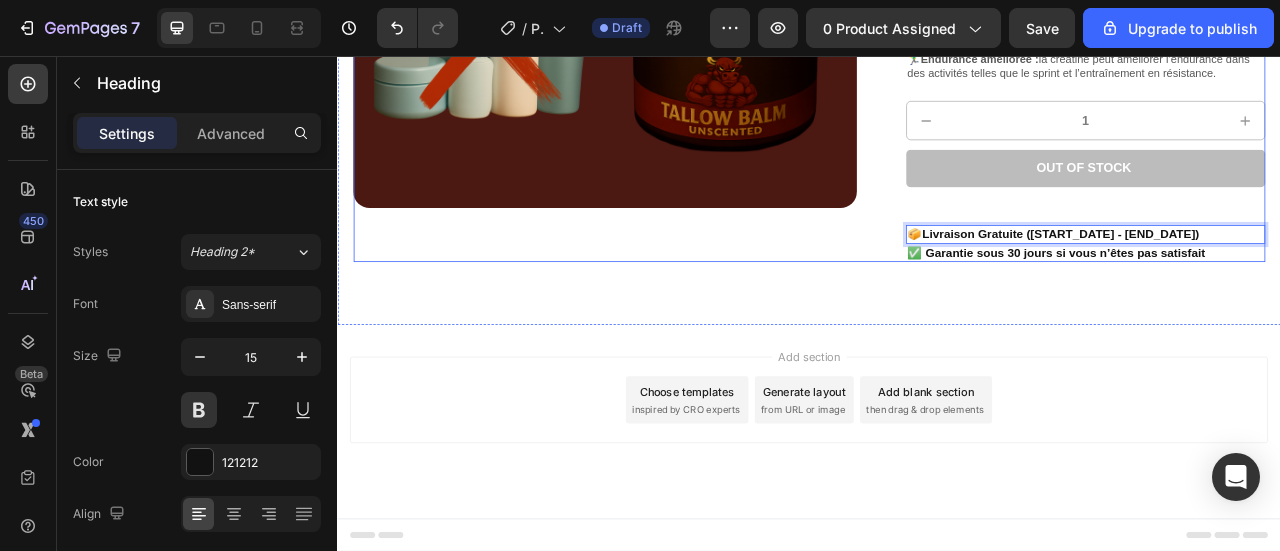 click on "Product Images
Icon
Icon
Icon
Icon
Icon Icon List 135 avis! Text Block Row Creatine gummy Product Title €35,00 Product Price Product Price No compare price Product Price No discount   Not be displayed when published Product Badge Row 💪  Force et puissance musculaires améliorées :  la créatine augmente la production d’ATP, le principal vecteur d’énergie dans les cellules. 🏋️  Récupération musculaire plus rapide :  la créatine aide les muscles à récupérer plus rapidement après l’exercice, réduisant ainsi la fatigue. 📈  Augmentation de la masse musculaire :  la créatine favorise la rétention d’eau dans les cellules musculaires, entraînant une augmentation de la taille des muscles. 🧠  Amélioration de la fonction cérébrale :  des études suggèrent que la créatine peut soutenir la fonction cognitive et la vitesse de traitement mental. 🏃‍♂️  Endurance améliorée : 1   0" at bounding box center (937, -37) 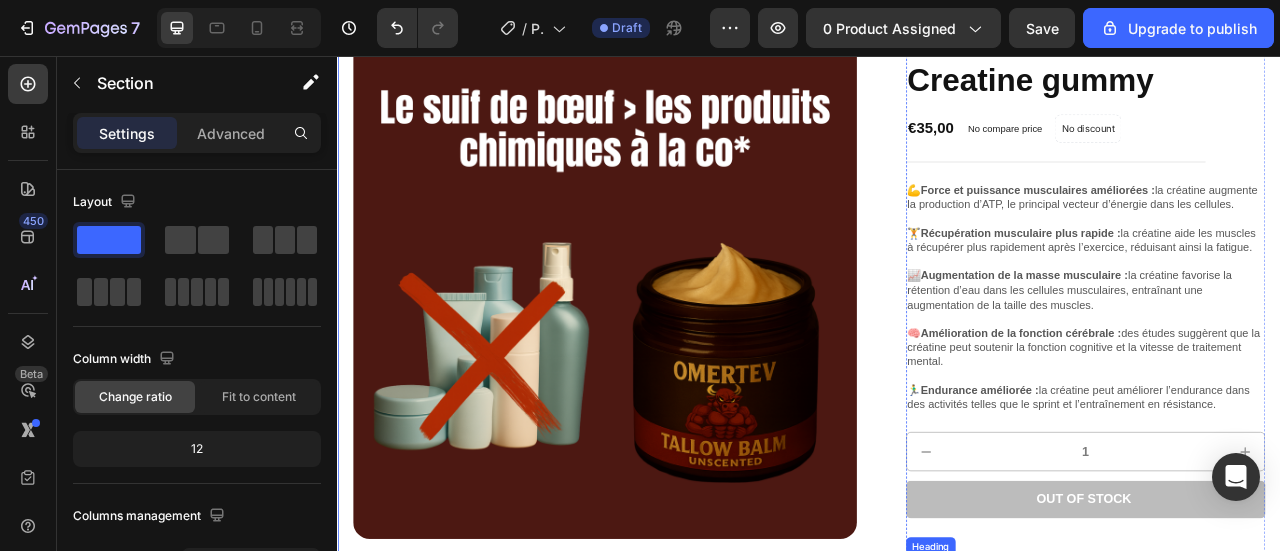 scroll, scrollTop: 0, scrollLeft: 0, axis: both 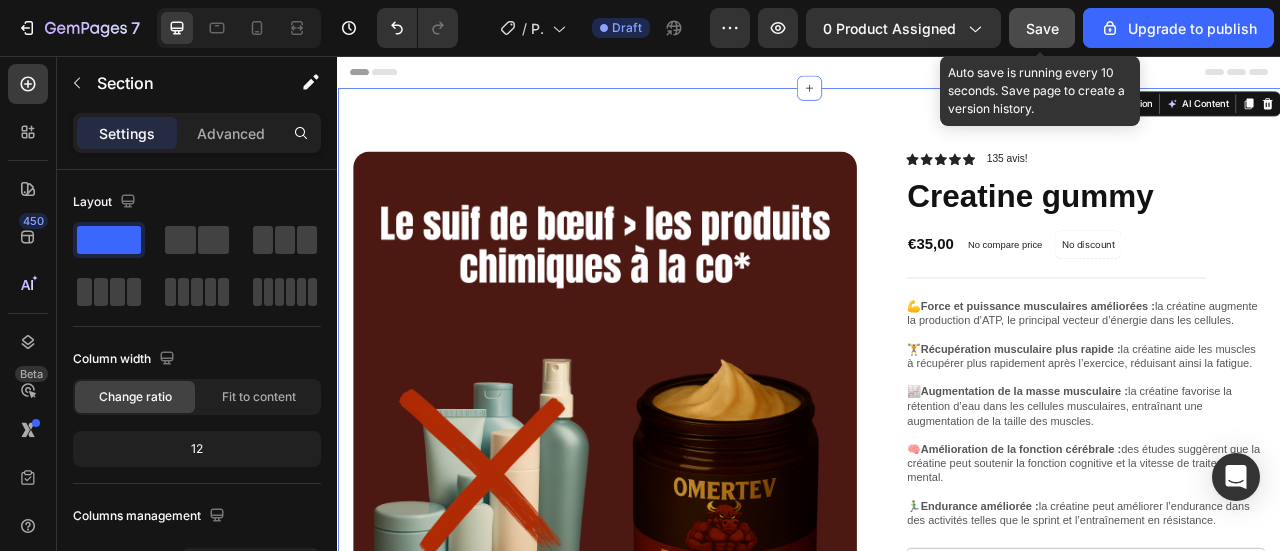 click on "Save" at bounding box center (1042, 28) 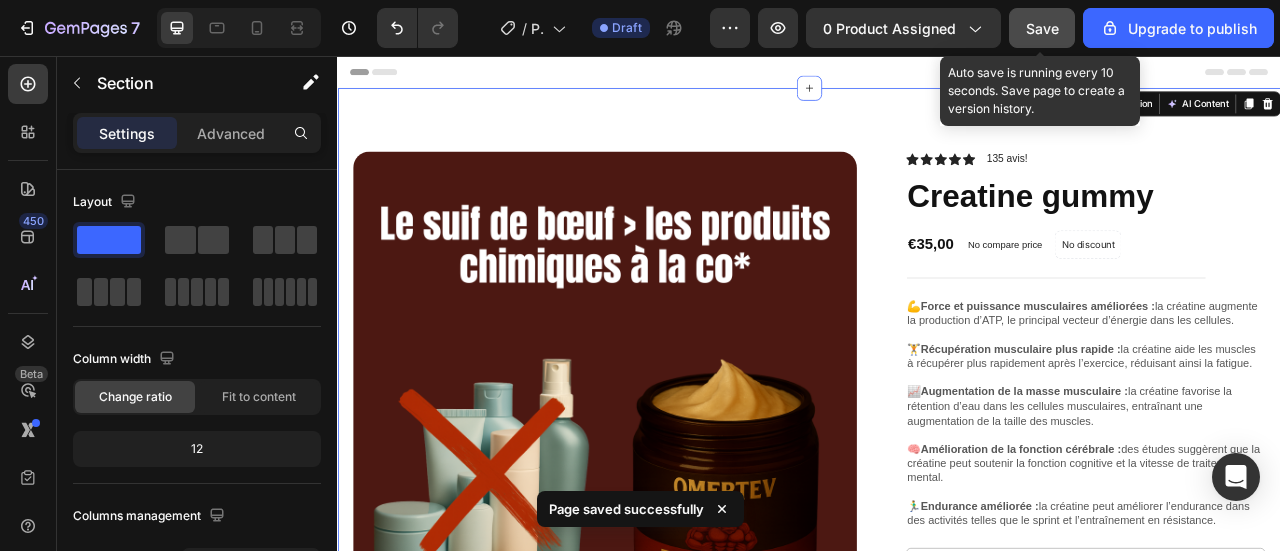 click on "Save" at bounding box center [1042, 28] 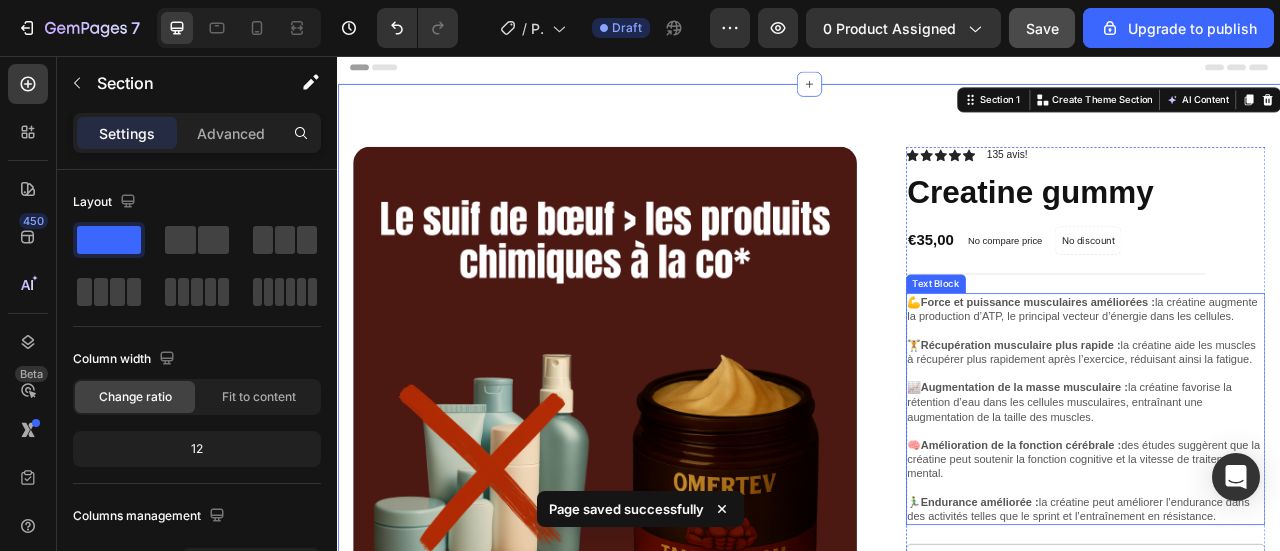 scroll, scrollTop: 0, scrollLeft: 0, axis: both 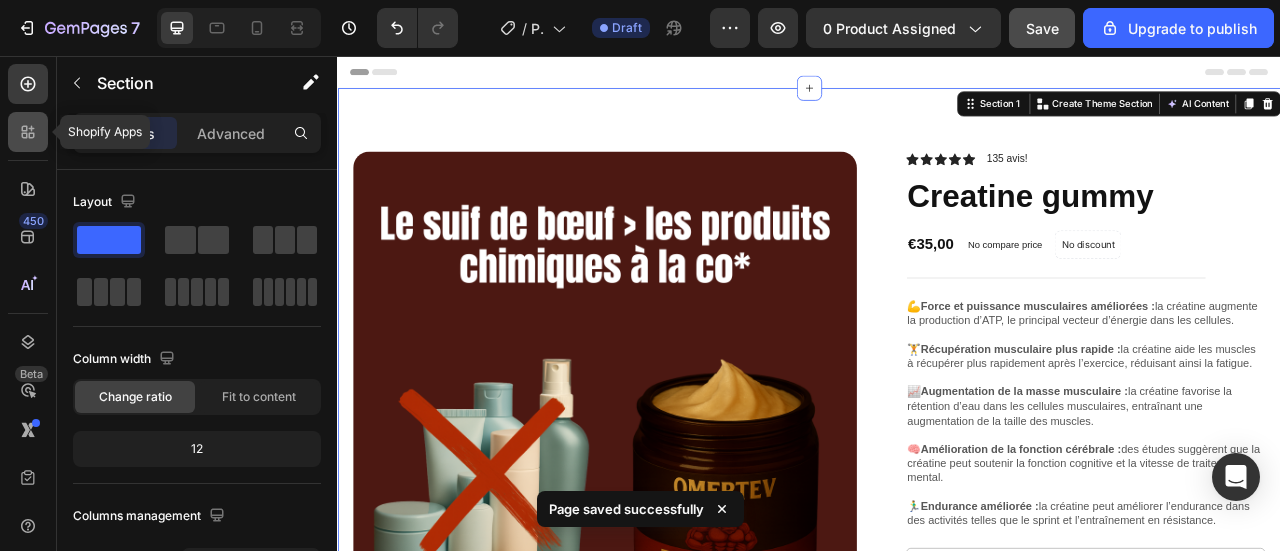 click 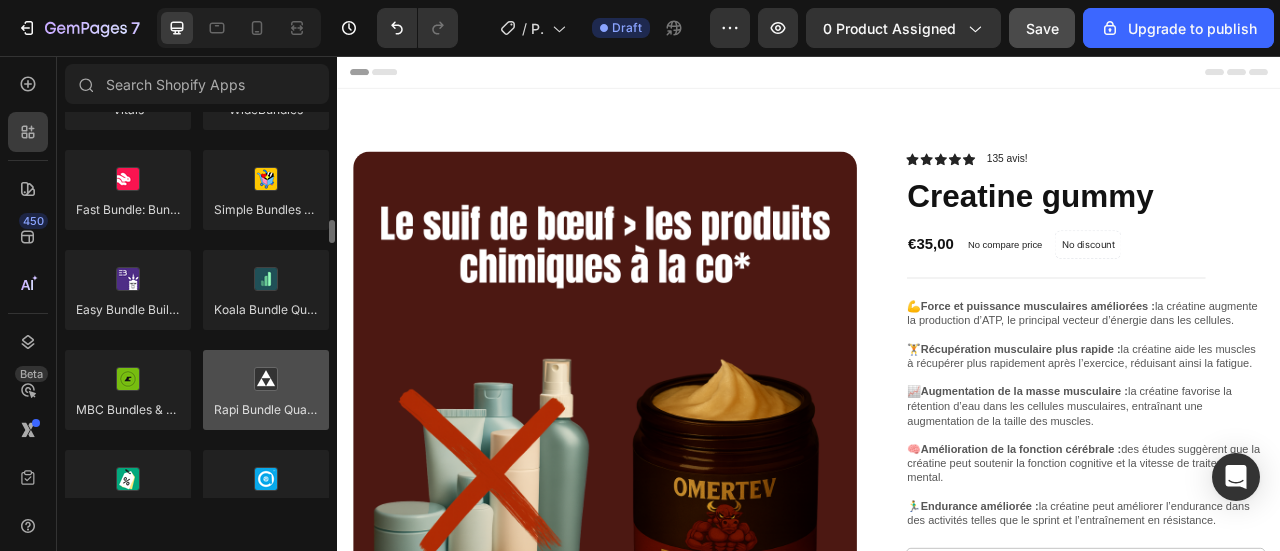 scroll, scrollTop: 1784, scrollLeft: 0, axis: vertical 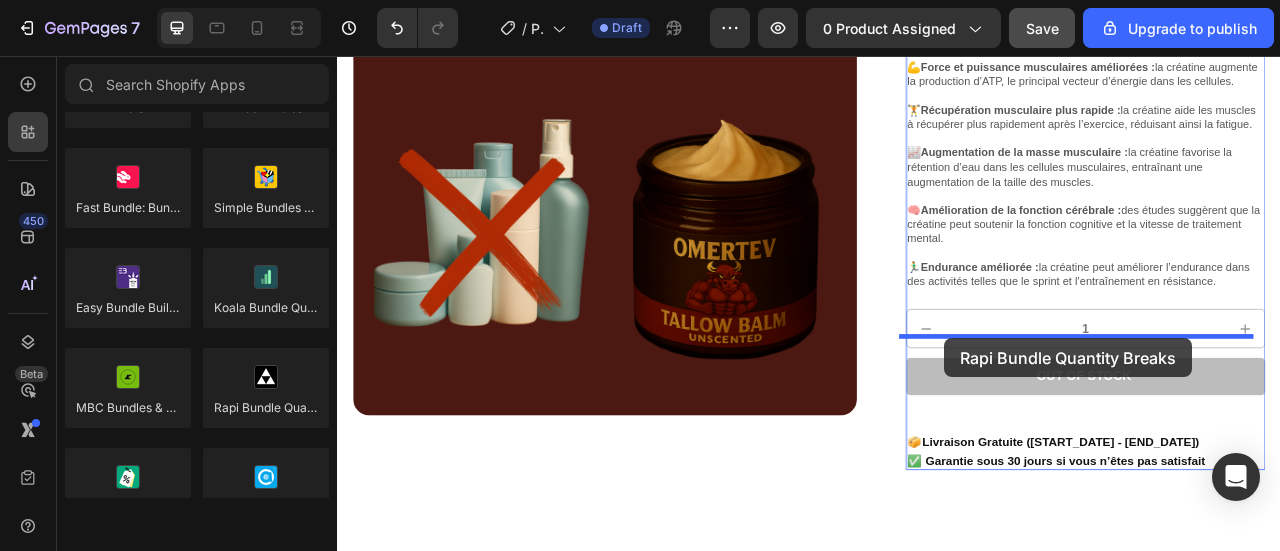 drag, startPoint x: 573, startPoint y: 445, endPoint x: 1110, endPoint y: 415, distance: 537.83734 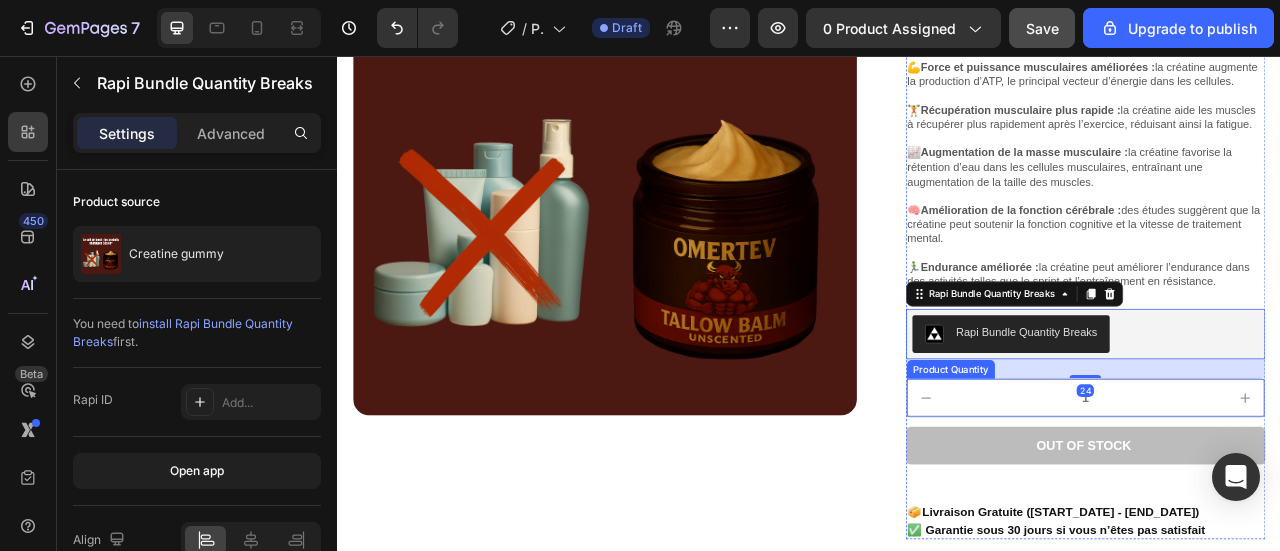 click on "1" at bounding box center [1289, 490] 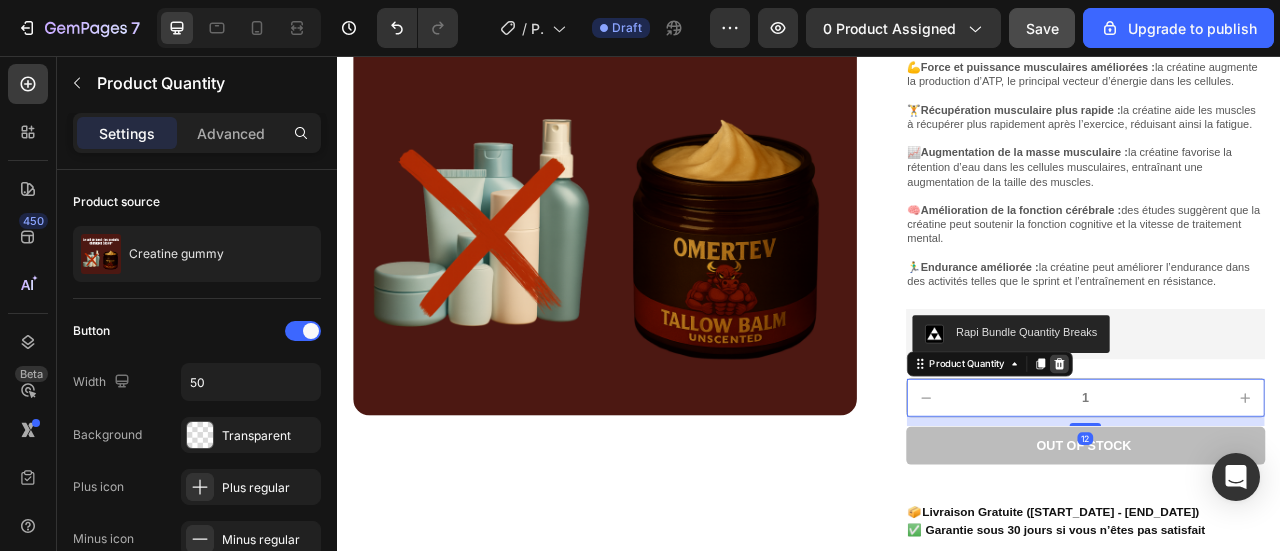 click 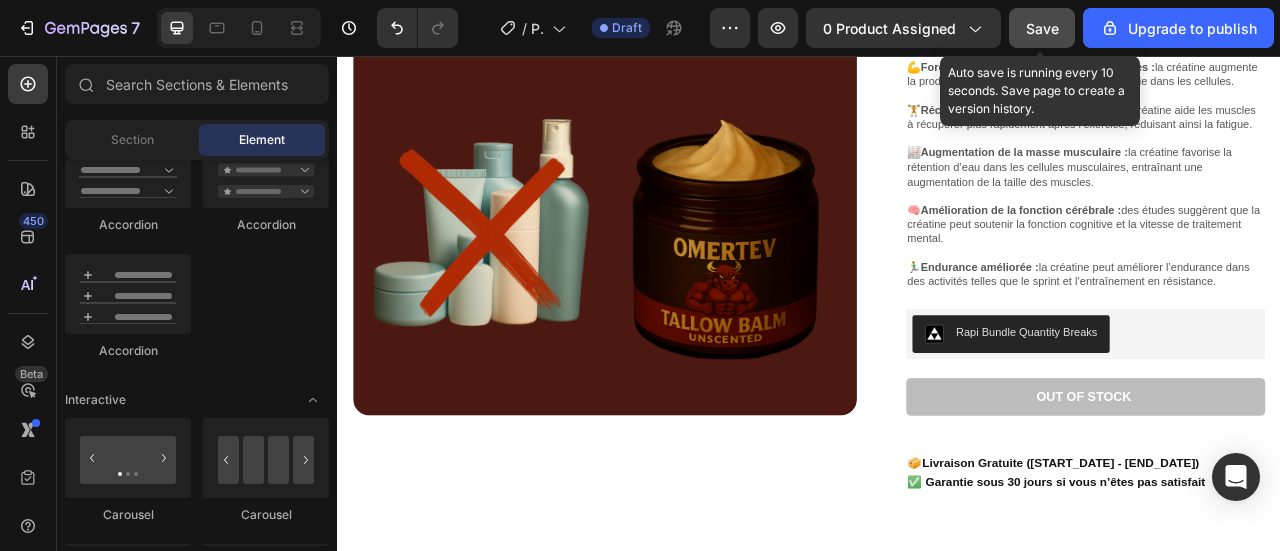click on "Save" at bounding box center (1042, 28) 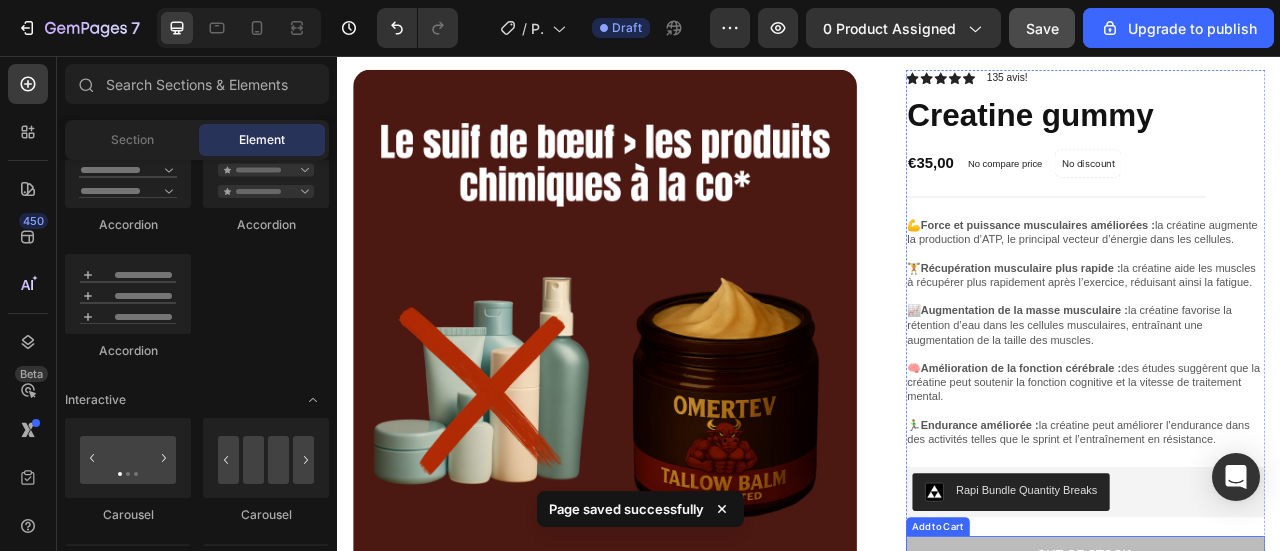 scroll, scrollTop: 0, scrollLeft: 0, axis: both 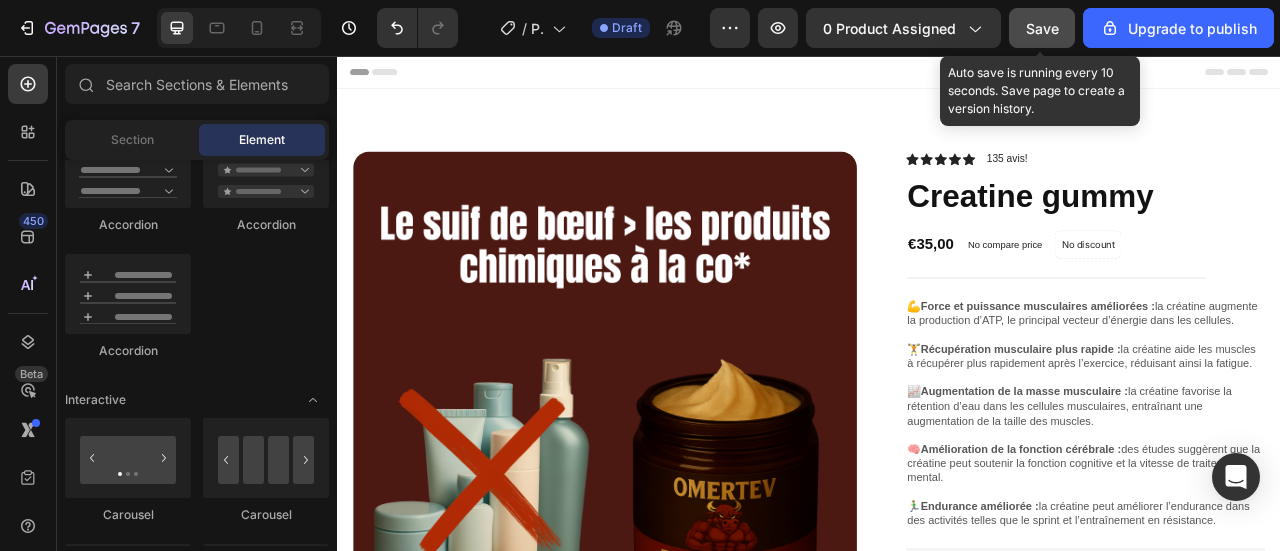 click on "Save" at bounding box center [1042, 28] 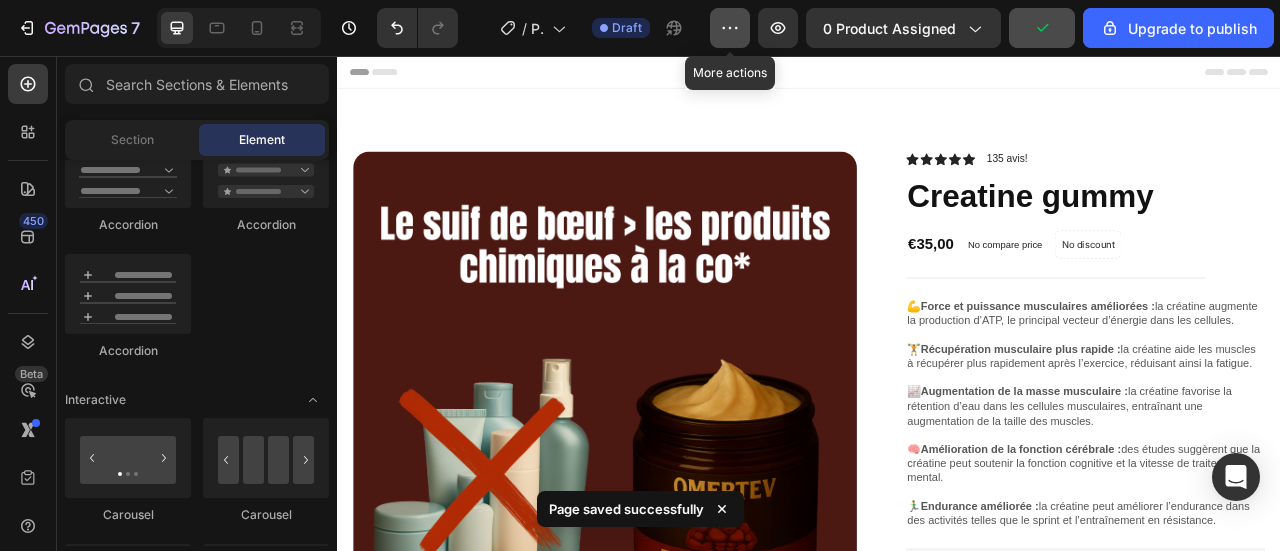 click 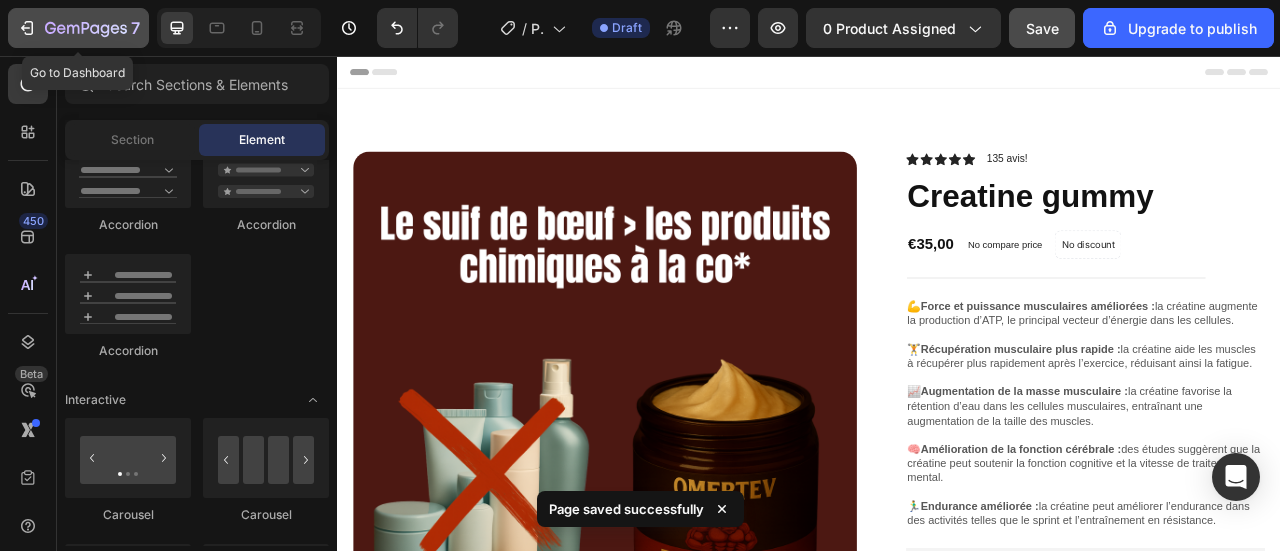 click on "7" 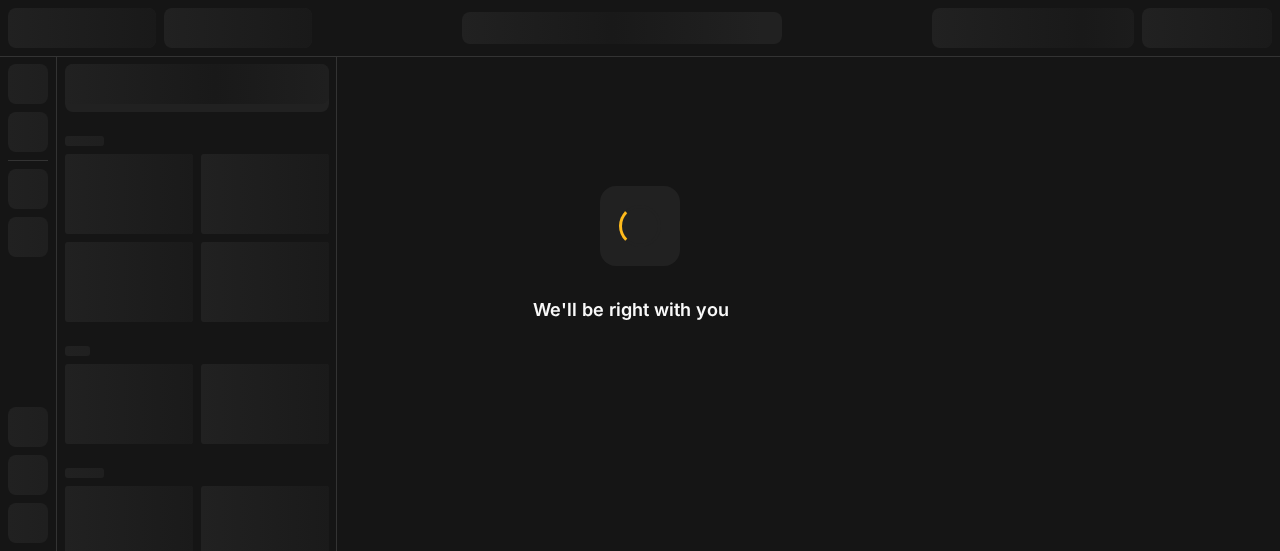 scroll, scrollTop: 0, scrollLeft: 0, axis: both 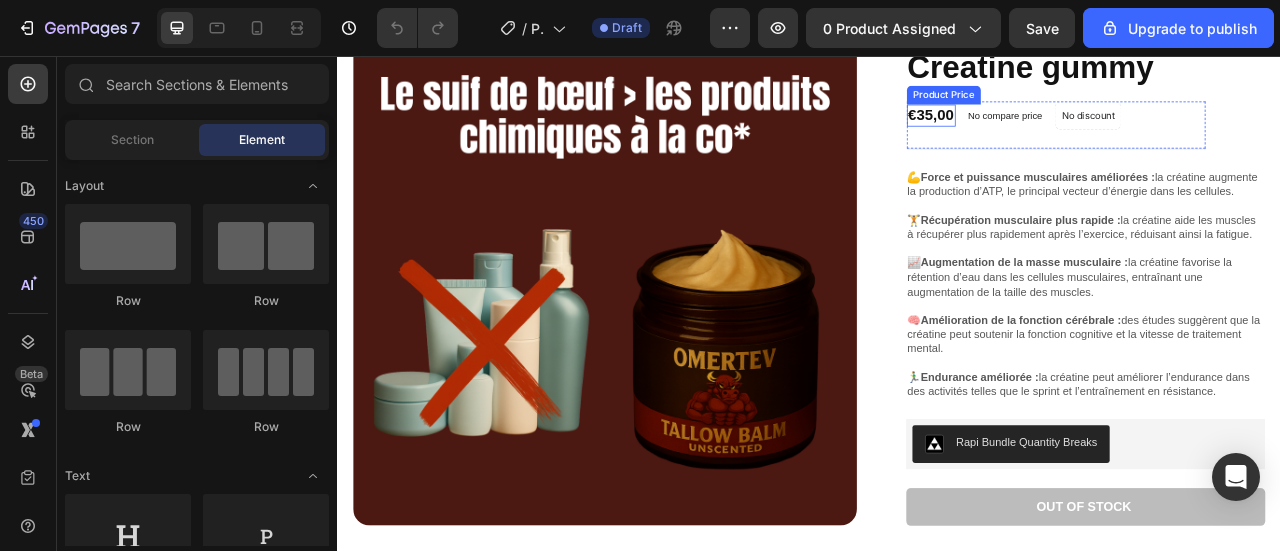 click on "€35,00 Product Price Product Price No compare price Product Price No discount   Not be displayed when published Product Badge Row" at bounding box center (1251, 143) 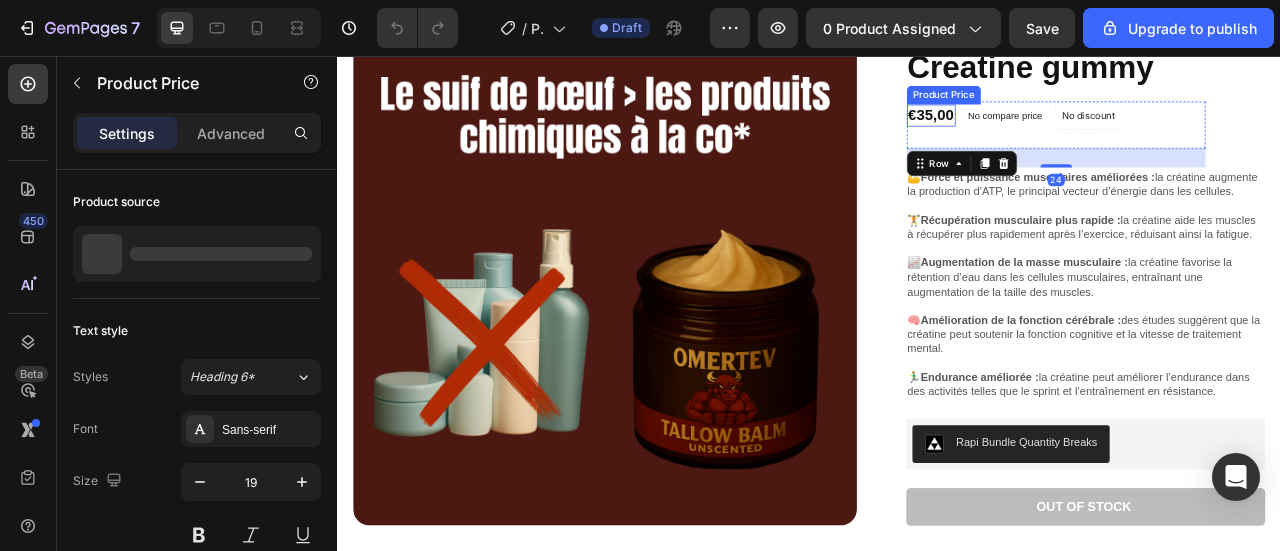 click on "€35,00" at bounding box center (1092, 131) 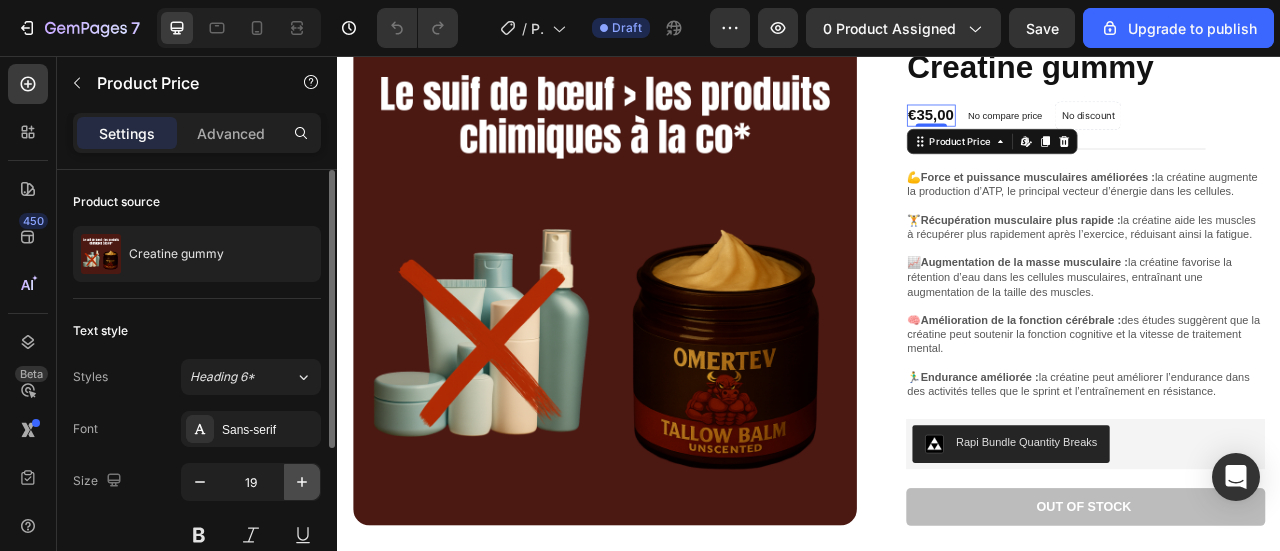 click 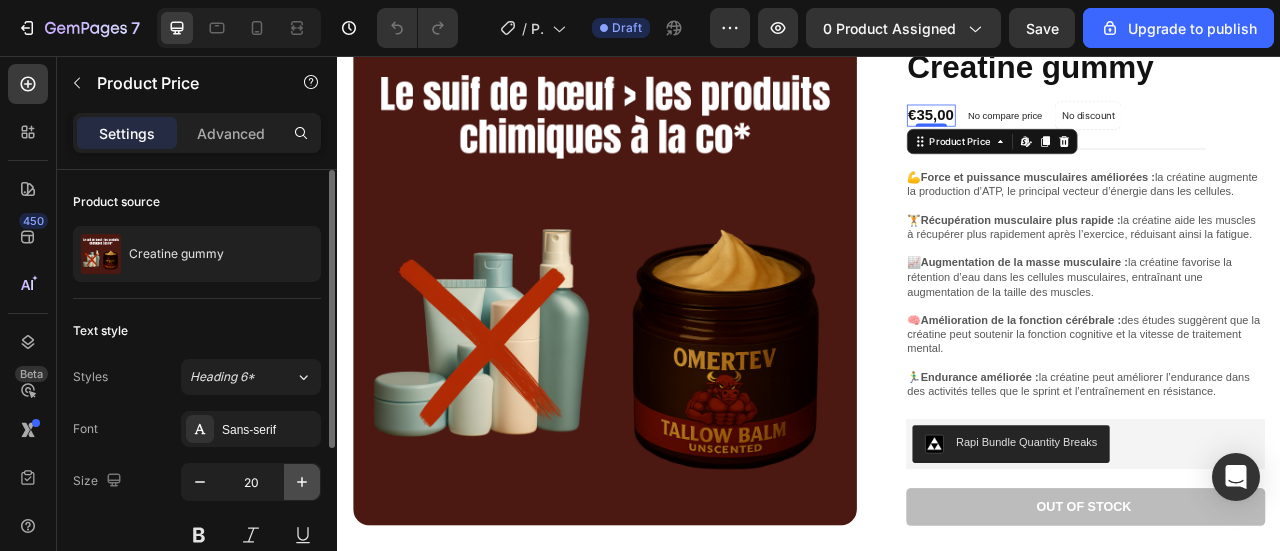 click 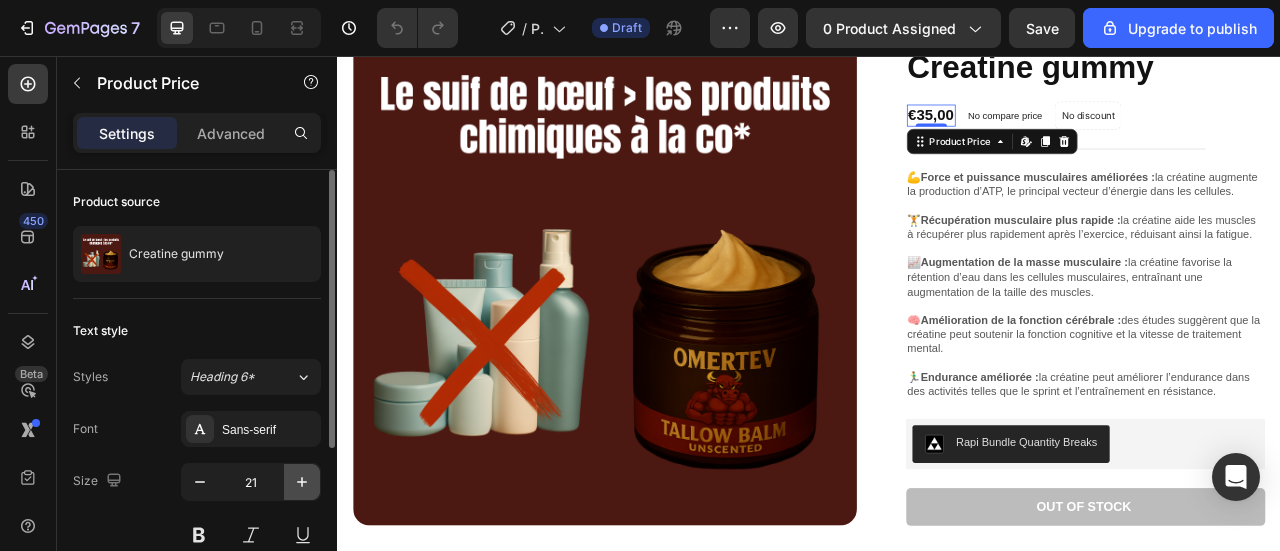 click 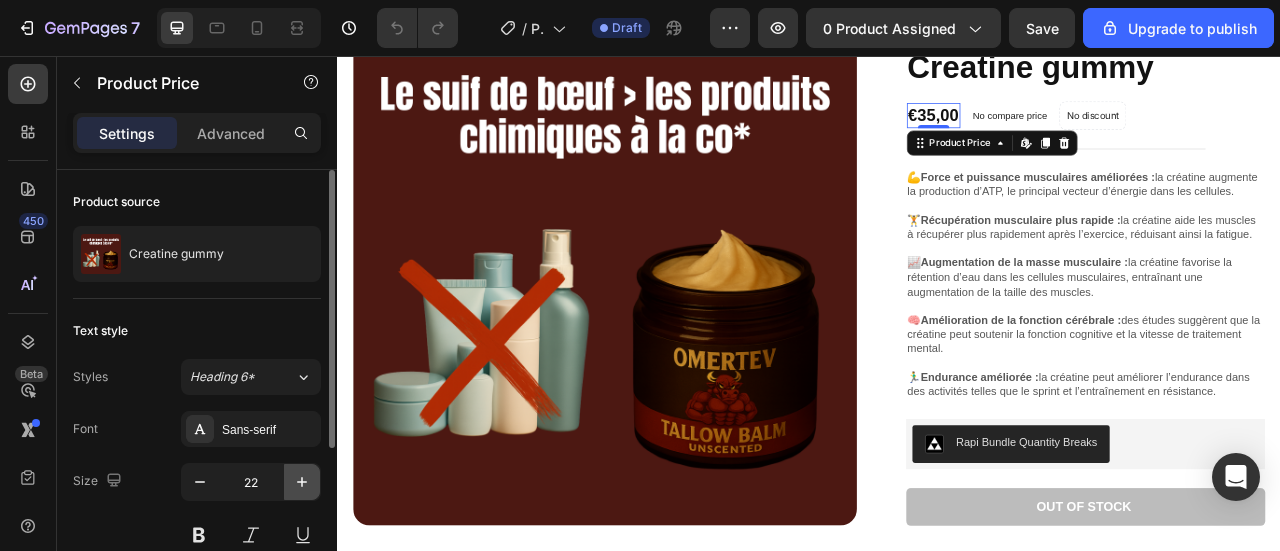 click 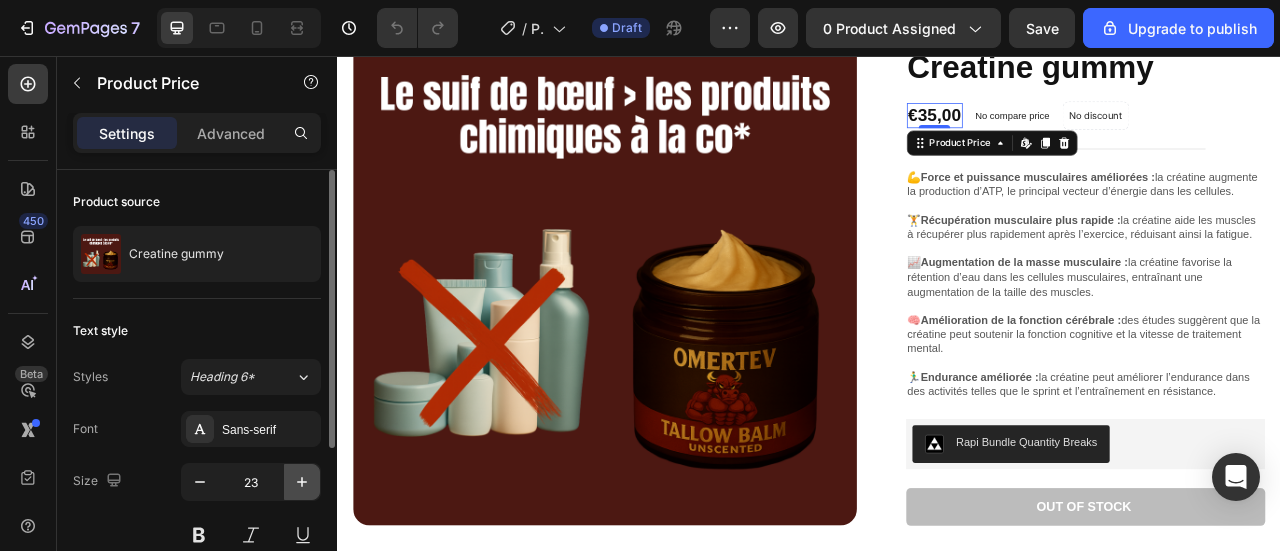 click 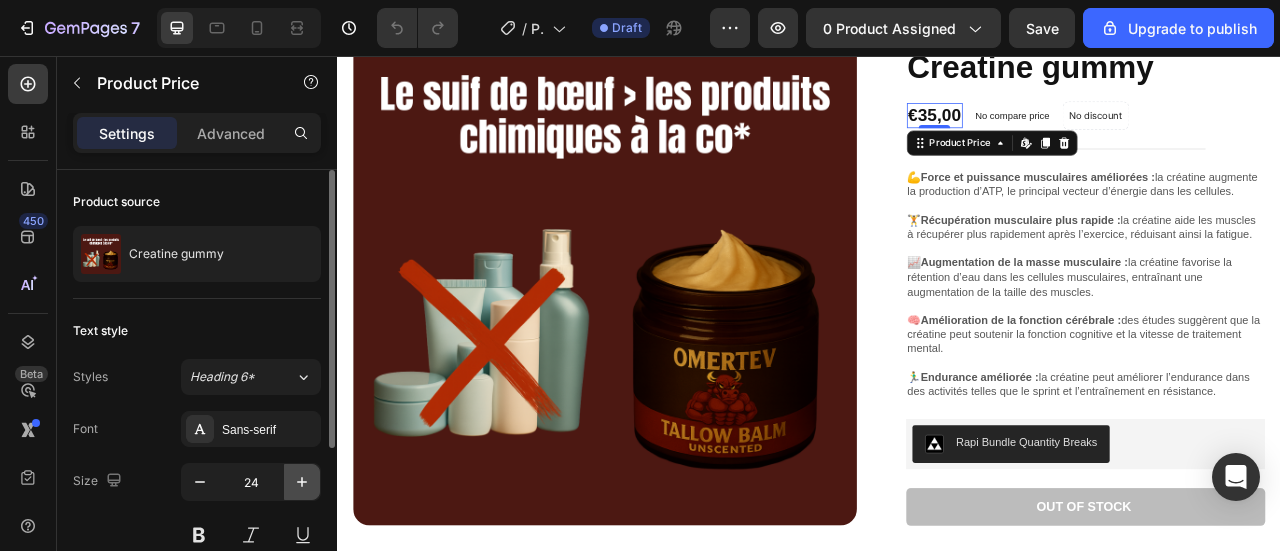 click 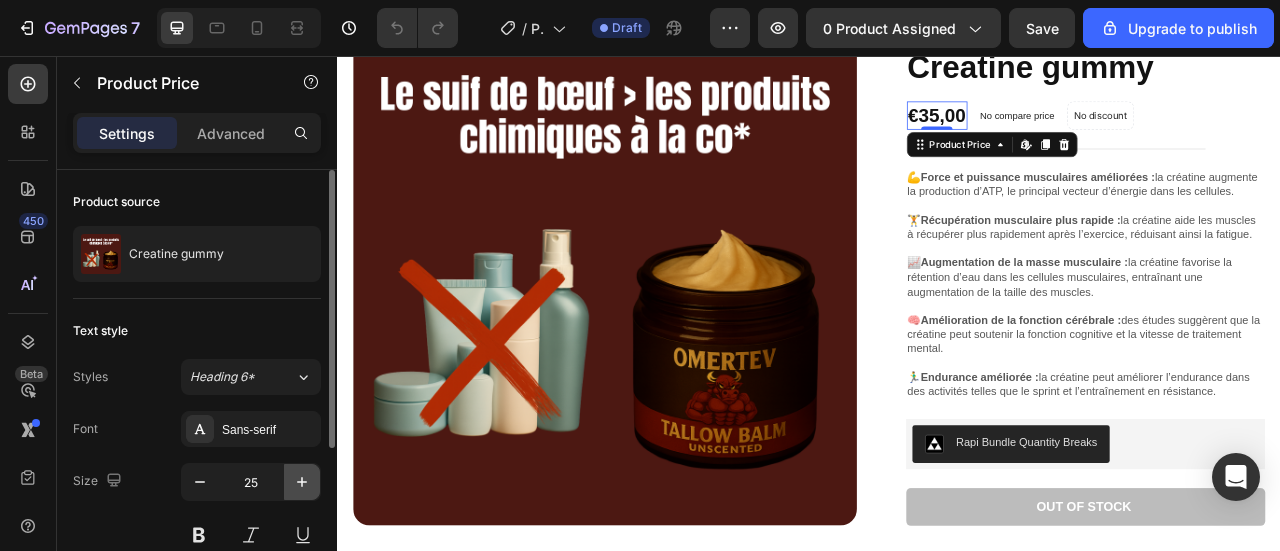 click 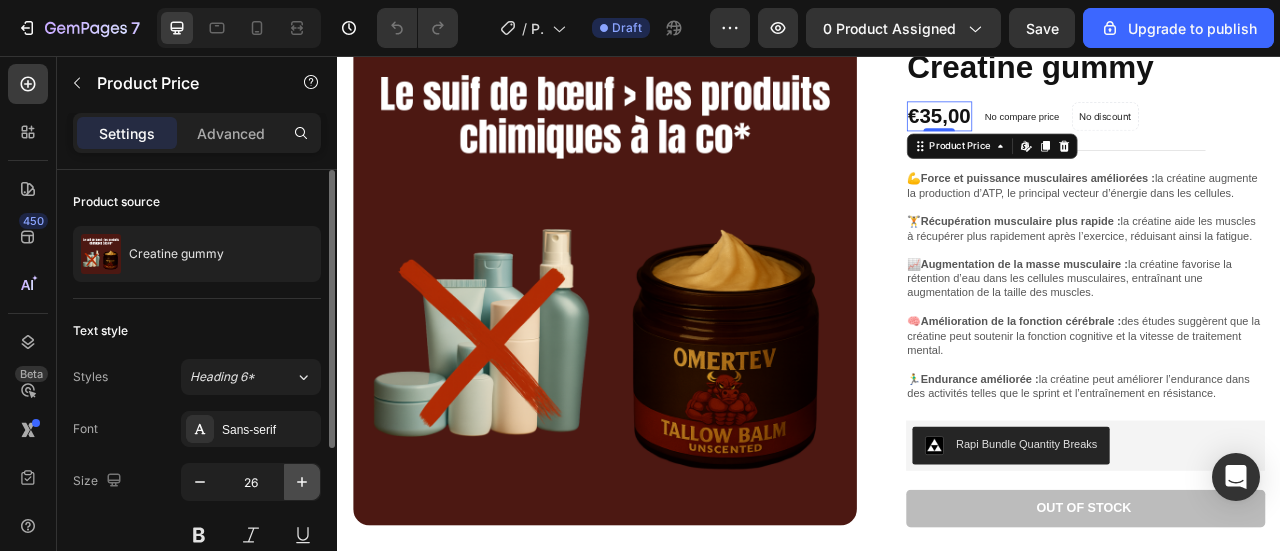 click 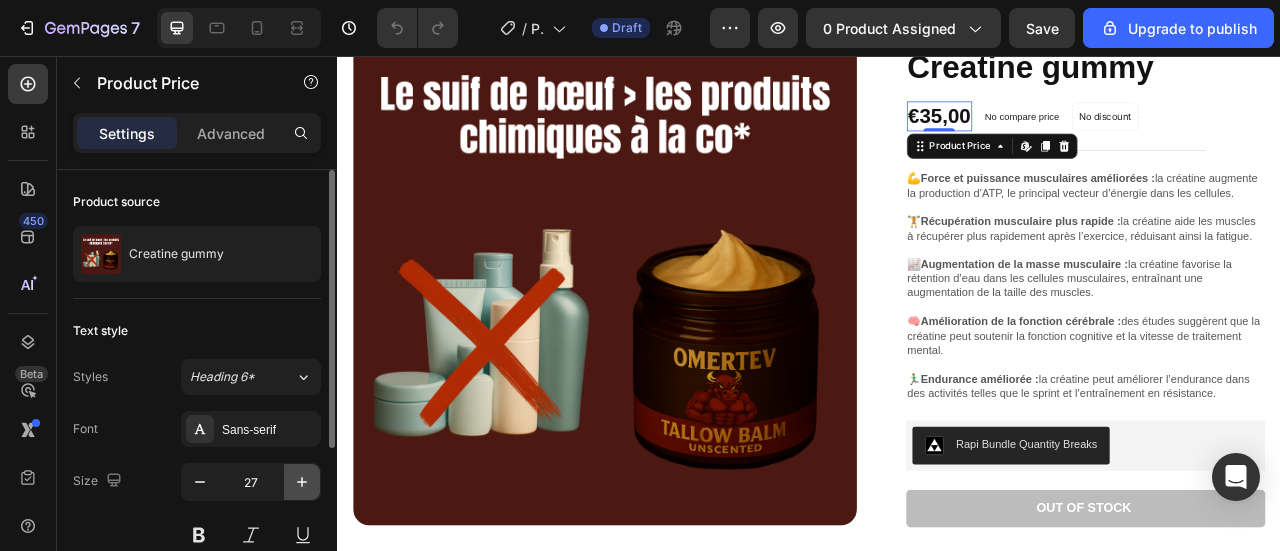 click 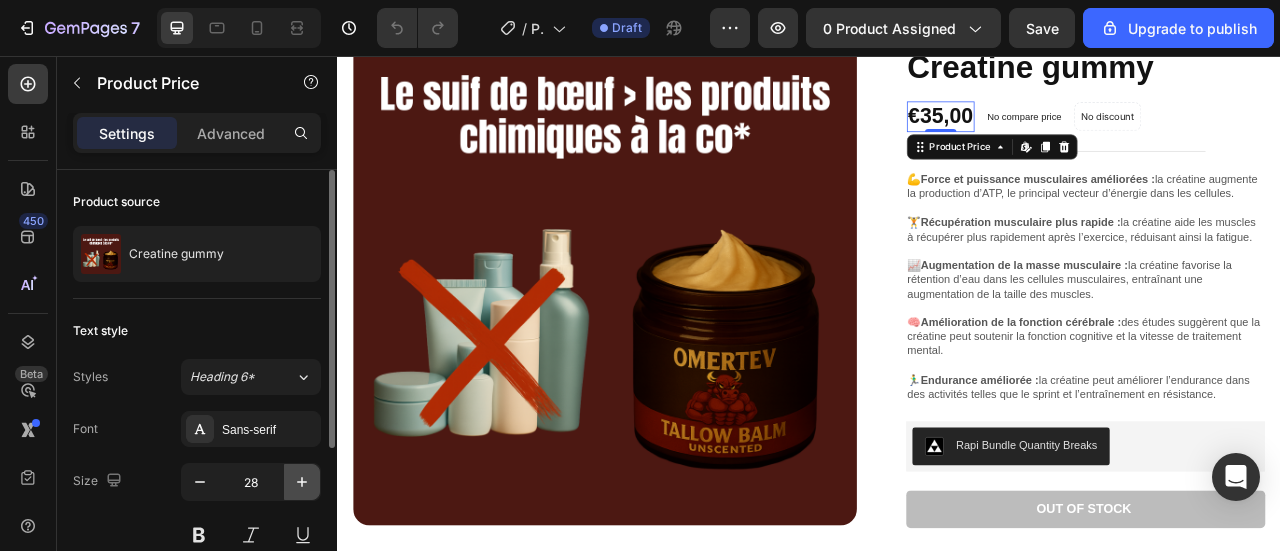 click 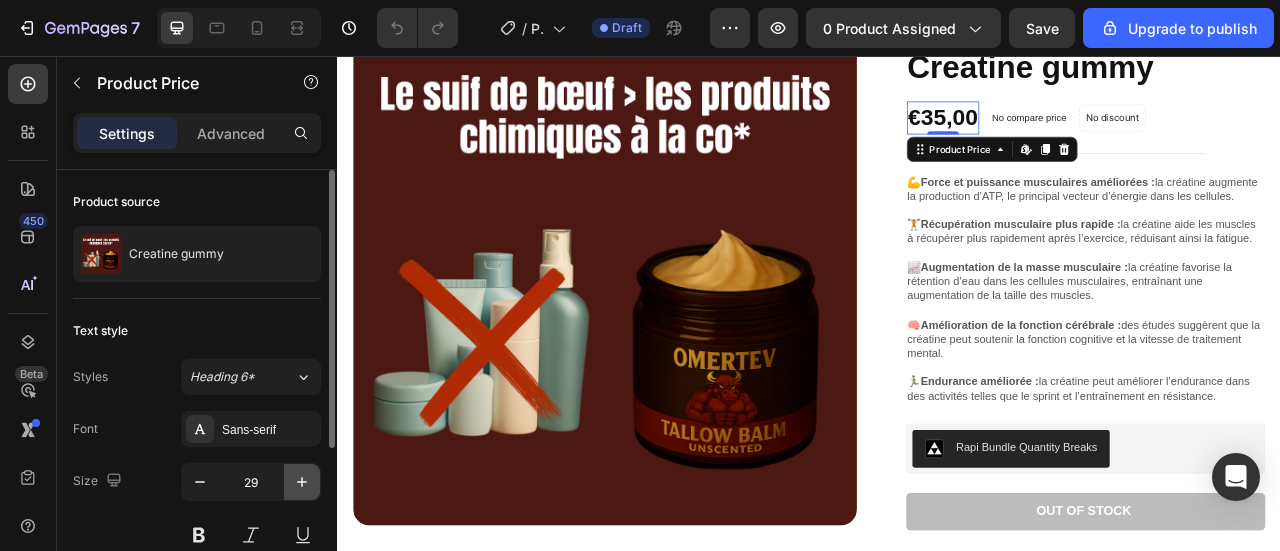 click 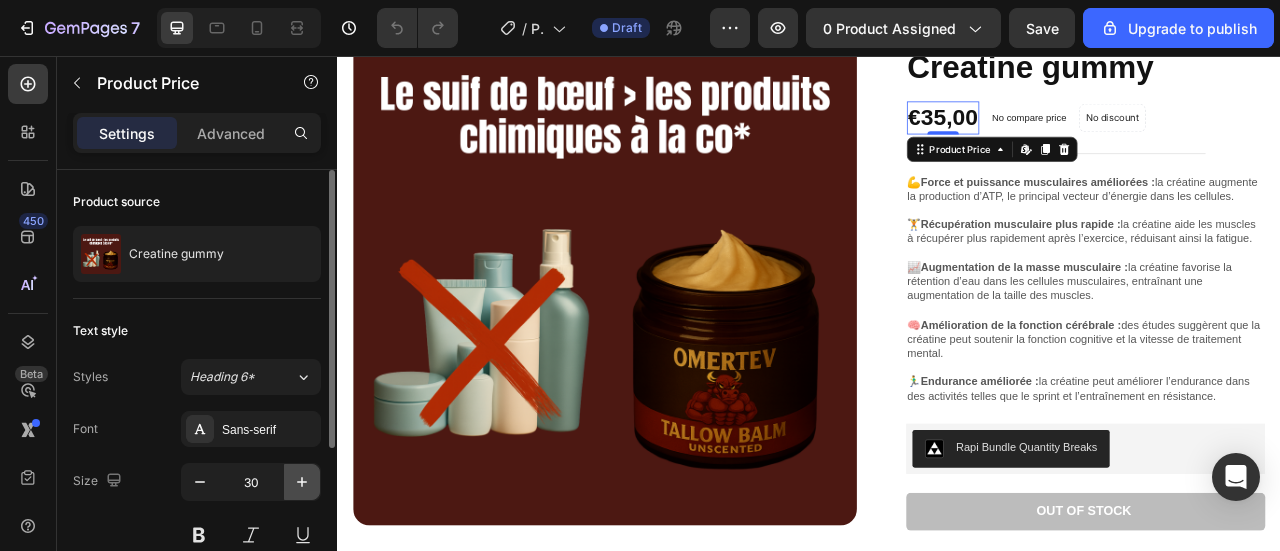 click 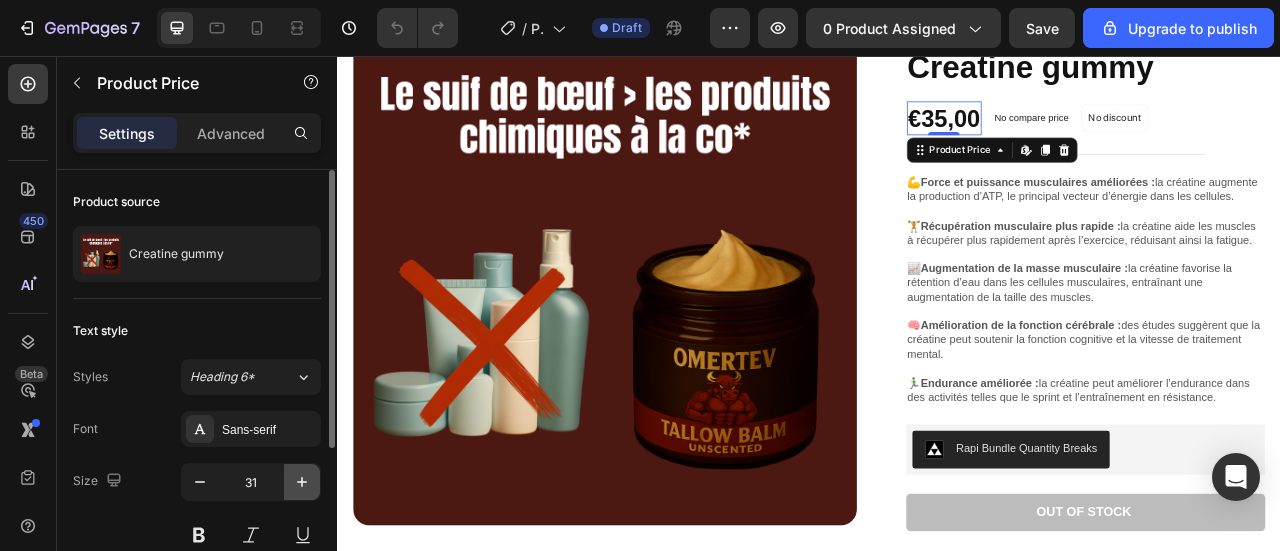 click 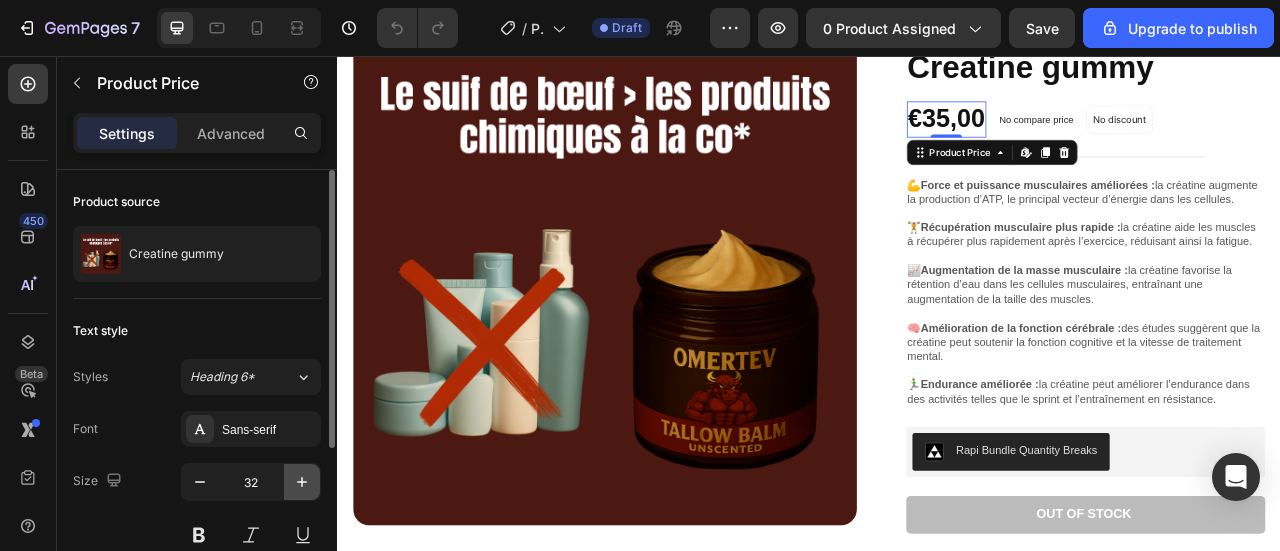 click 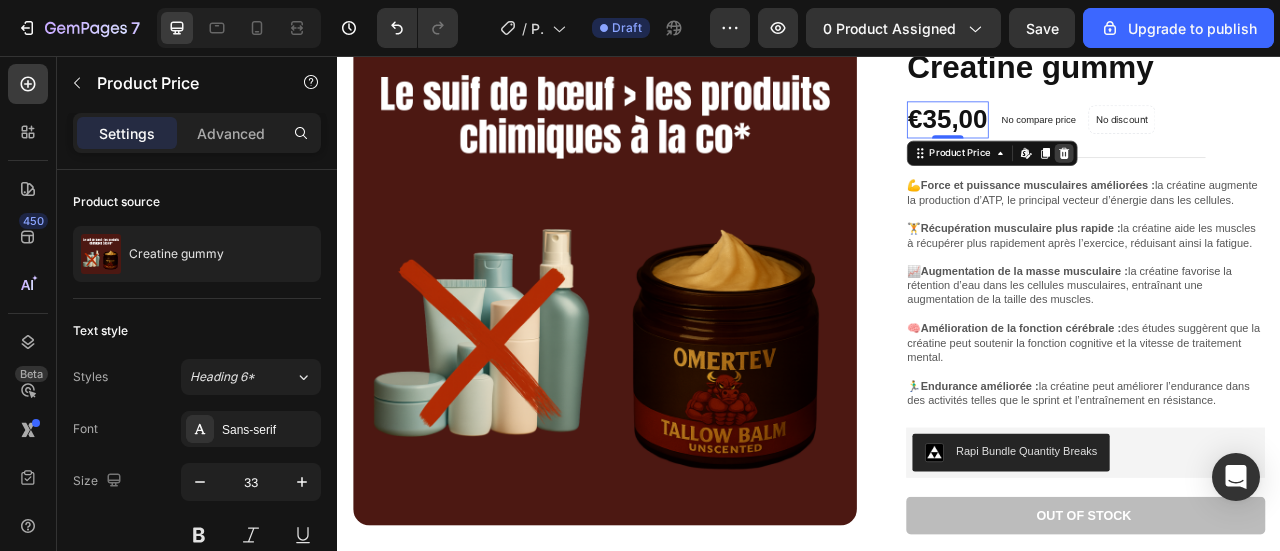 click at bounding box center [1261, 179] 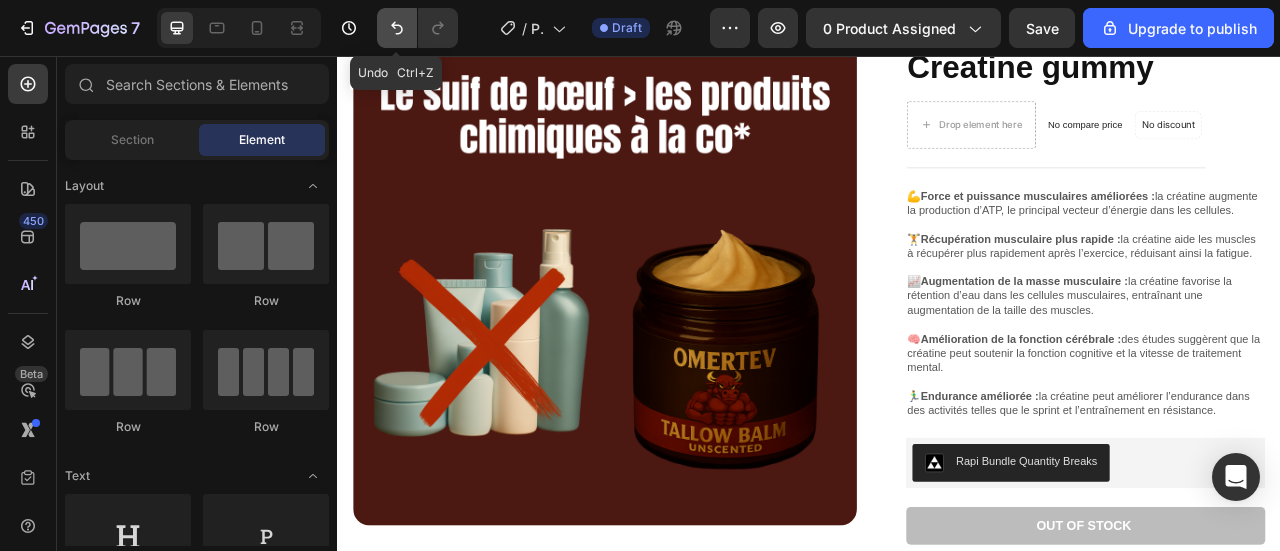 click 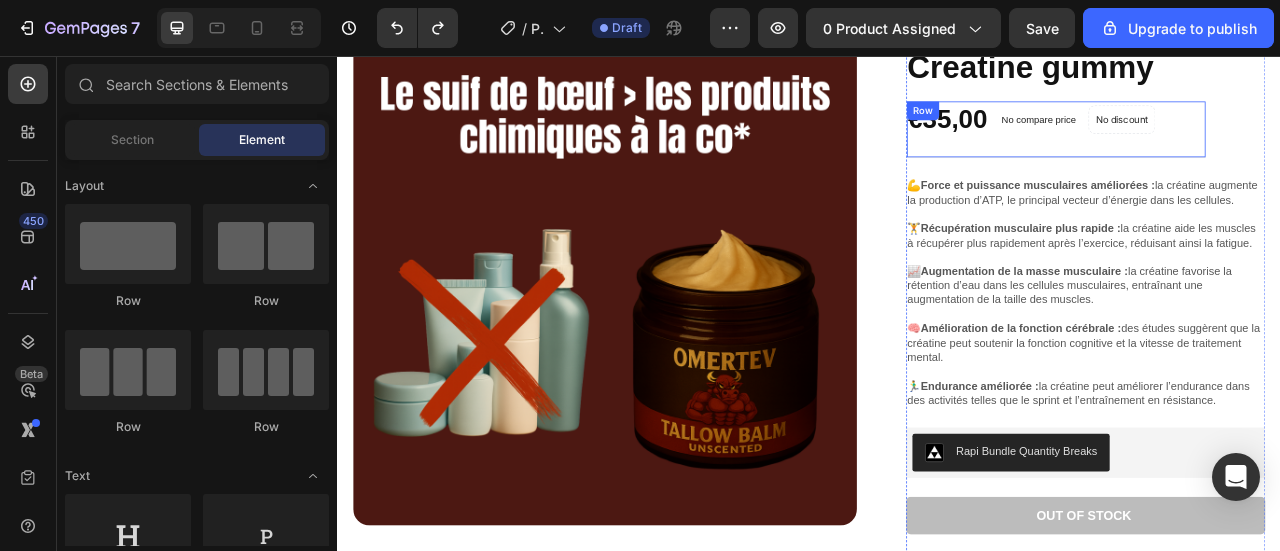 click on "€35,00 Product Price Product Price No compare price Product Price No discount   Not be displayed when published Product Badge Row" at bounding box center (1251, 149) 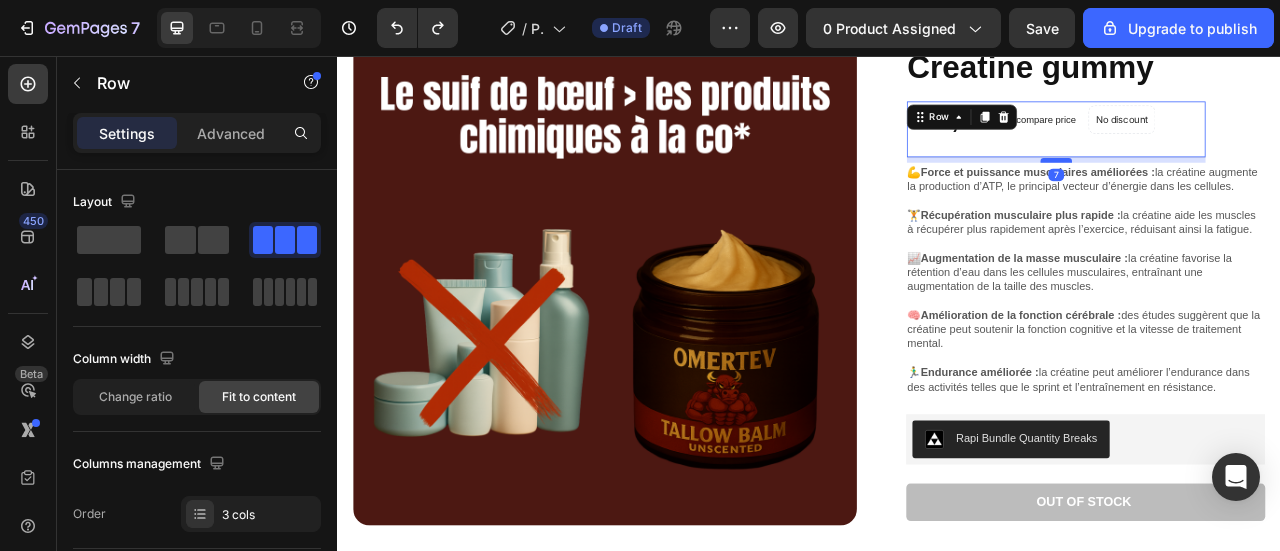 drag, startPoint x: 1248, startPoint y: 205, endPoint x: 1251, endPoint y: 186, distance: 19.235384 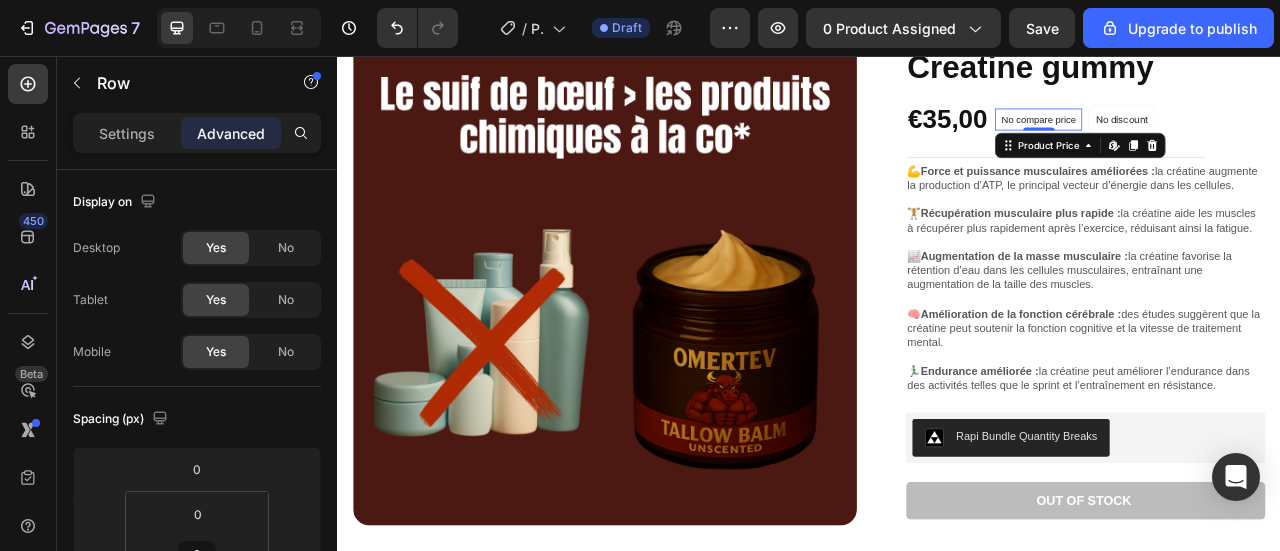 click on "No compare price" at bounding box center (1228, 136) 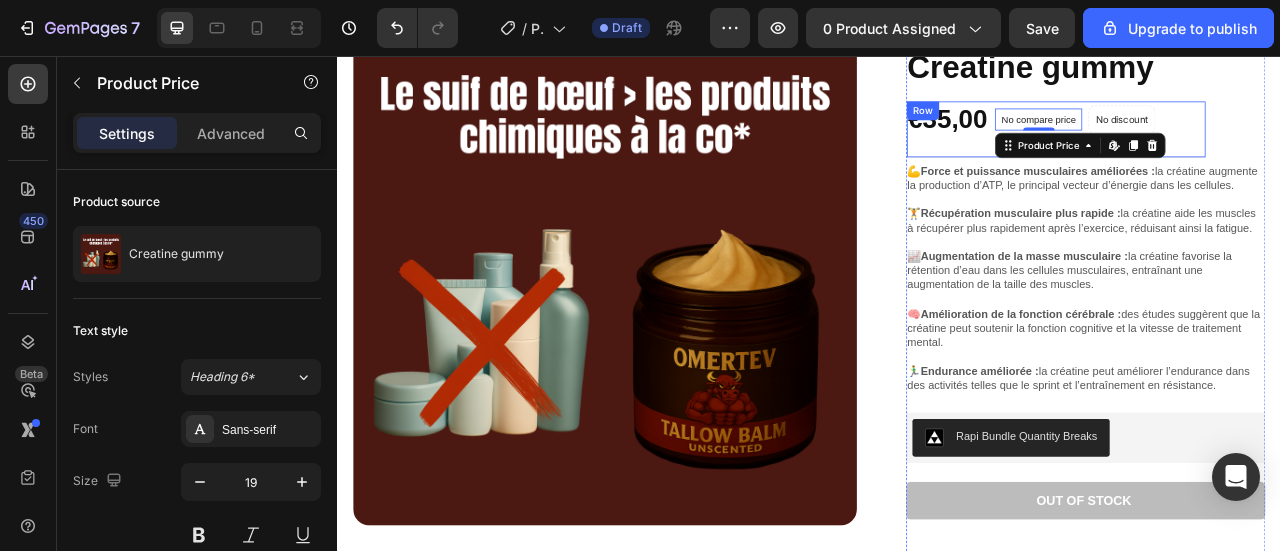 click on "€35,00 Product Price Product Price No compare price Product Price   Edit content in Shopify 0 No discount   Not be displayed when published Product Badge Row" at bounding box center (1251, 149) 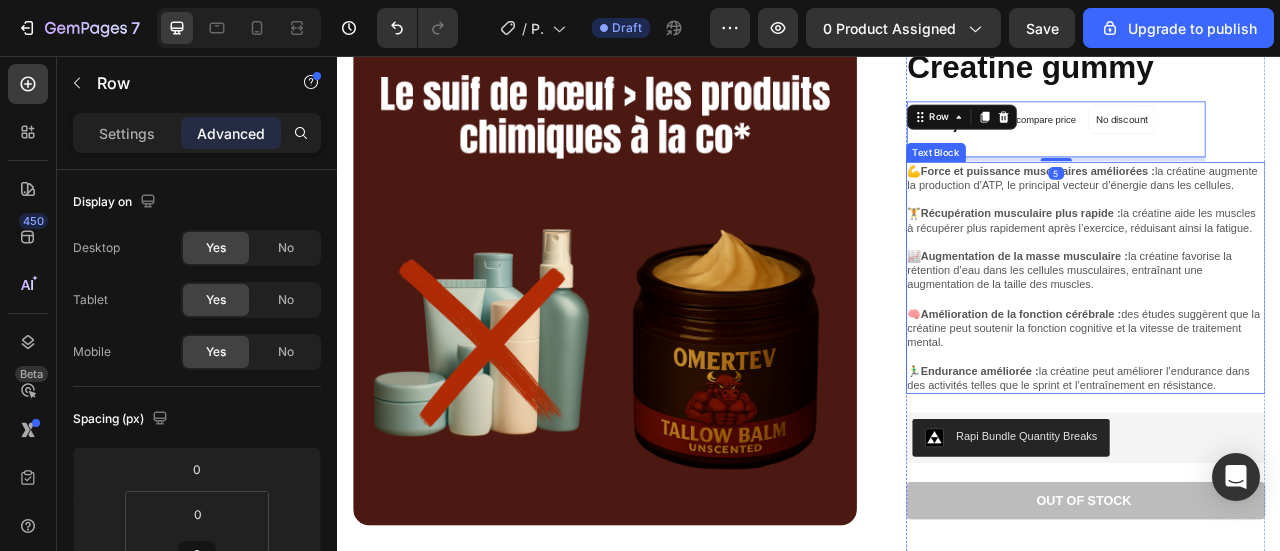 click on "💪  Force et puissance musculaires améliorées :  la créatine augmente la production d’ATP, le principal vecteur d’énergie dans les cellules.   🏋️  Récupération musculaire plus rapide :  la créatine aide les muscles à récupérer plus rapidement après l’exercice, réduisant ainsi la fatigue.   📈  Augmentation de la masse musculaire :  la créatine favorise la rétention d’eau dans les cellules musculaires, entraînant une augmentation de la taille des muscles.   🧠  Amélioration de la fonction cérébrale :  des études suggèrent que la créatine peut soutenir la fonction cognitive et la vitesse de traitement mental.   🏃‍♂️  Endurance améliorée :  la créatine peut améliorer l’endurance dans des activités telles que le sprint et l’entraînement en résistance." at bounding box center (1289, 337) 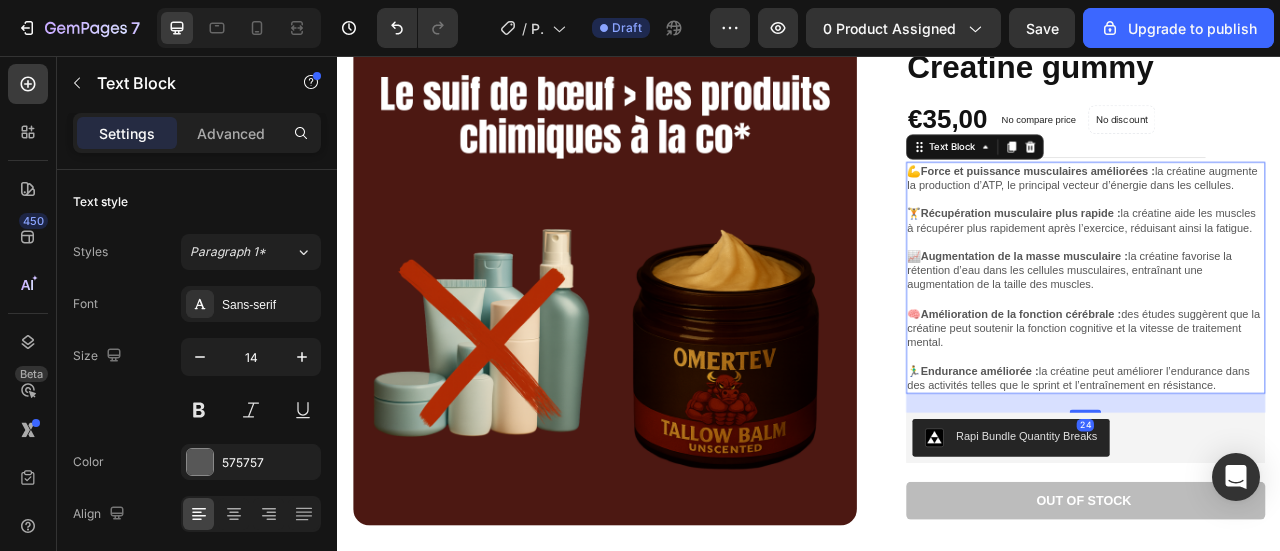 click on "Icon
Icon
Icon
Icon
Icon Icon List 135 avis! Text Block Row Creatine gummy Product Title €35,00 Product Price Product Price No compare price Product Price No discount   Not be displayed when published Product Badge Row 💪  Force et puissance musculaires améliorées :  la créatine augmente la production d’ATP, le principal vecteur d’énergie dans les cellules.   🏋️  Récupération musculaire plus rapide :  la créatine aide les muscles à récupérer plus rapidement après l’exercice, réduisant ainsi la fatigue.   📈  Augmentation de la masse musculaire :  la créatine favorise la rétention d’eau dans les cellules musculaires, entraînant une augmentation de la taille des muscles.   🧠  Amélioration de la fonction cérébrale :  des études suggèrent que la créatine peut soutenir la fonction cognitive et la vitesse de traitement mental.   🏃‍♂️  Endurance améliorée :   24" at bounding box center (1289, 376) 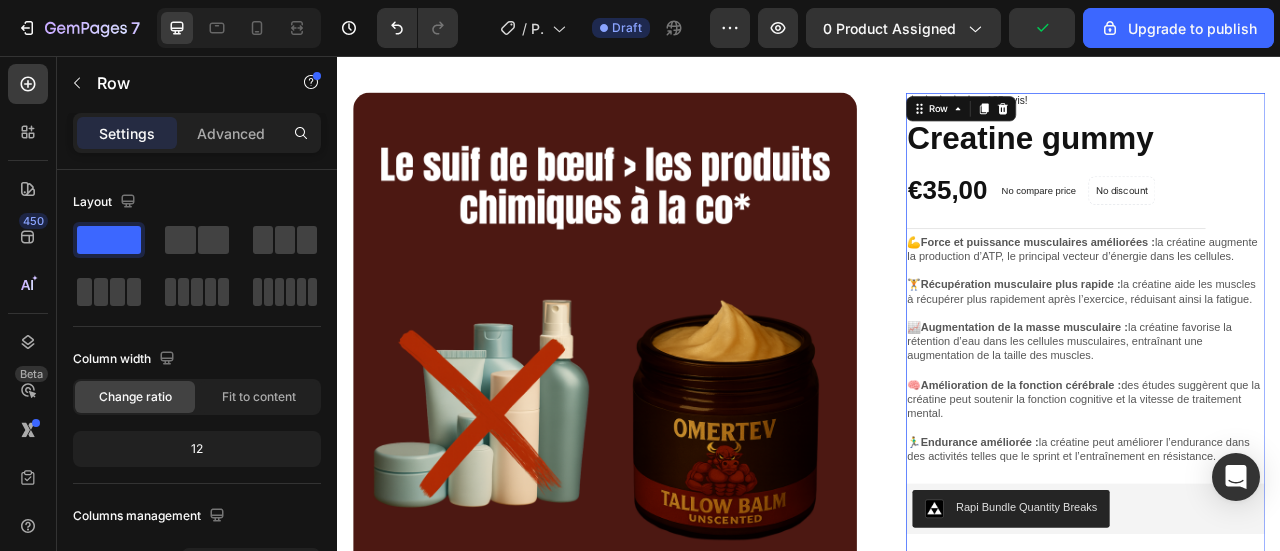scroll, scrollTop: 73, scrollLeft: 0, axis: vertical 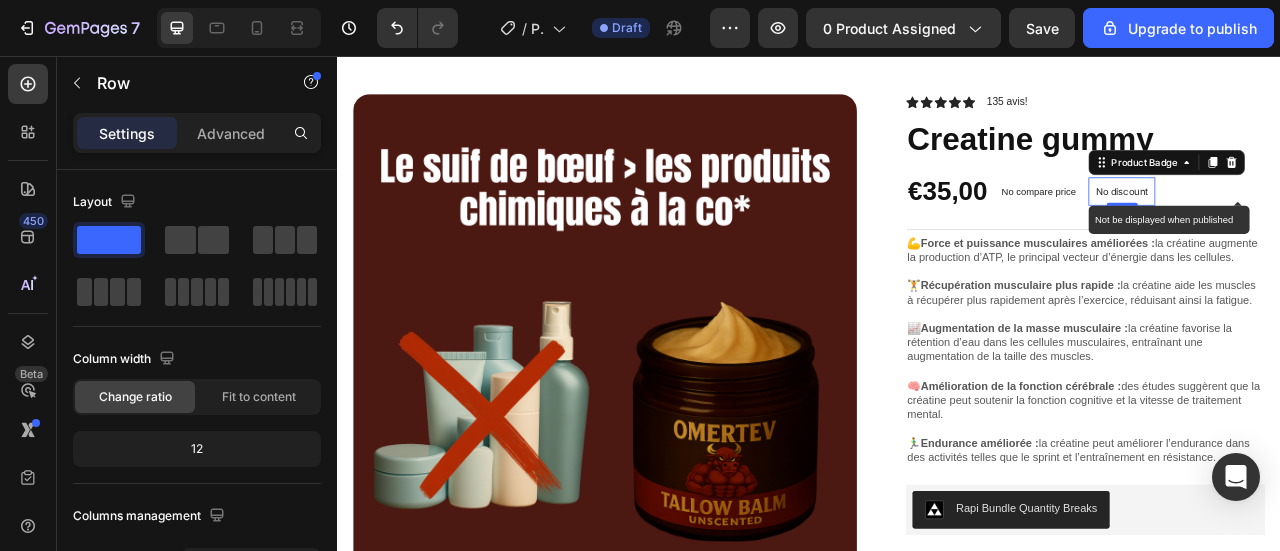 click on "No discount" at bounding box center (1334, 228) 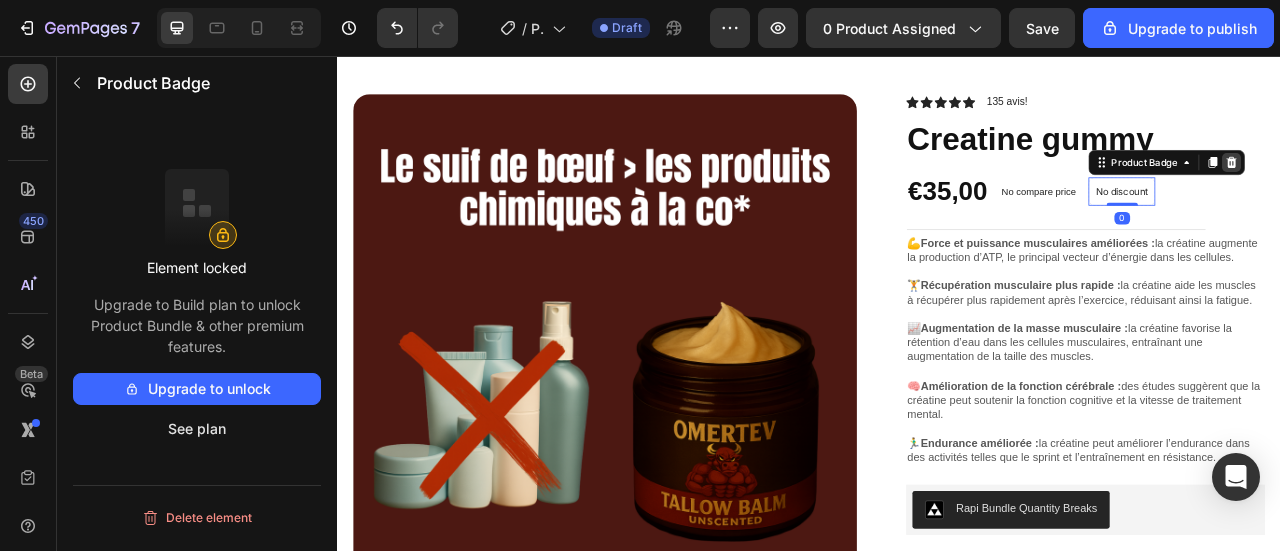 click 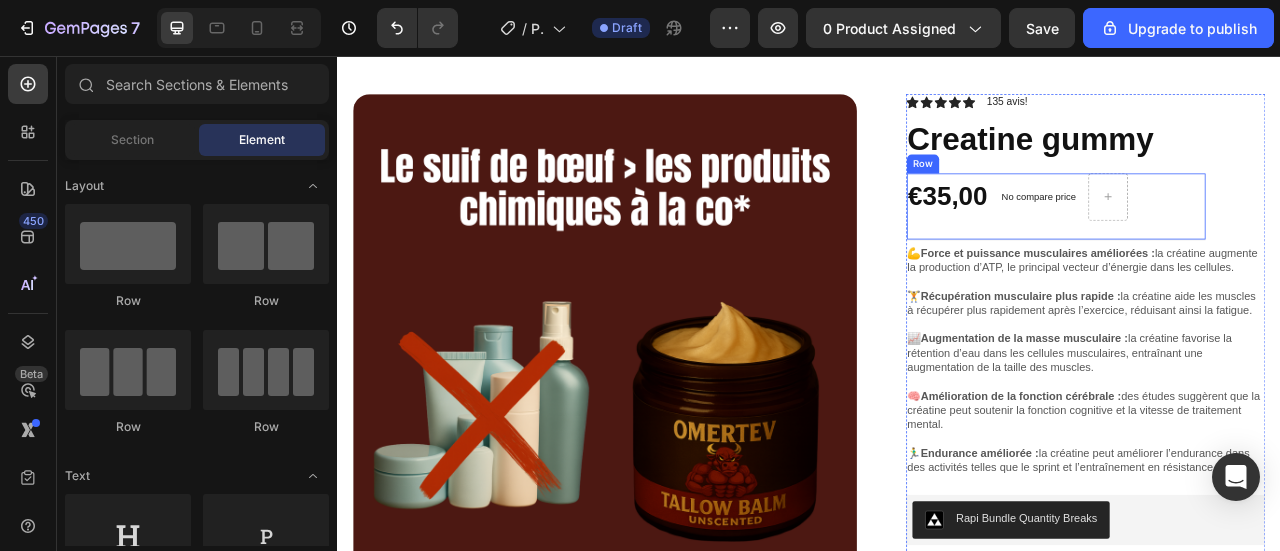 click at bounding box center [1317, 235] 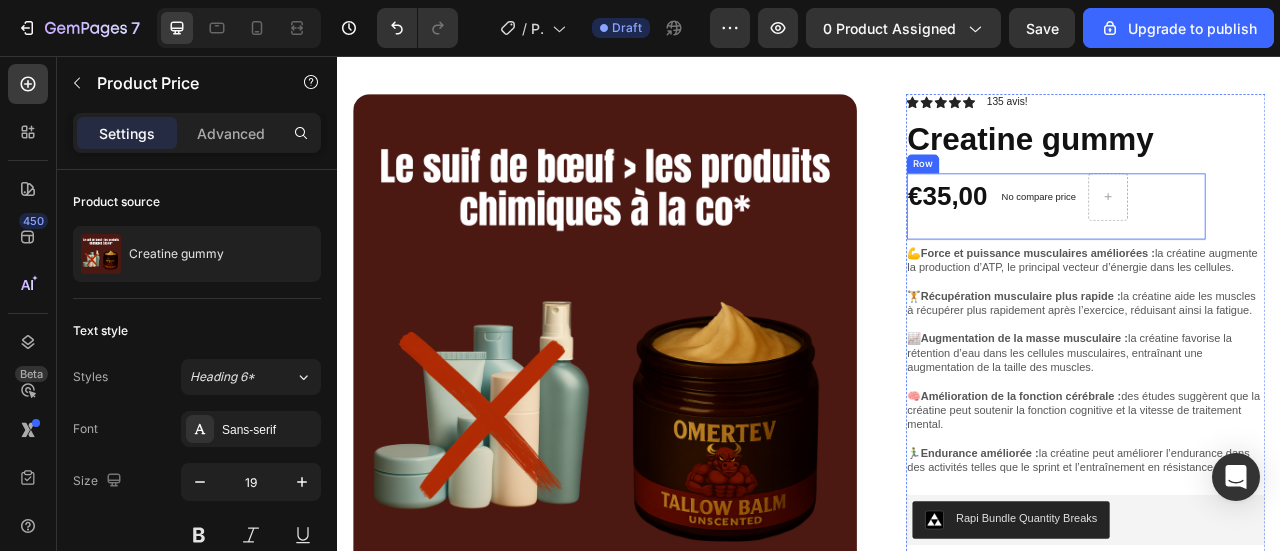 click on "No compare price" at bounding box center [1228, 235] 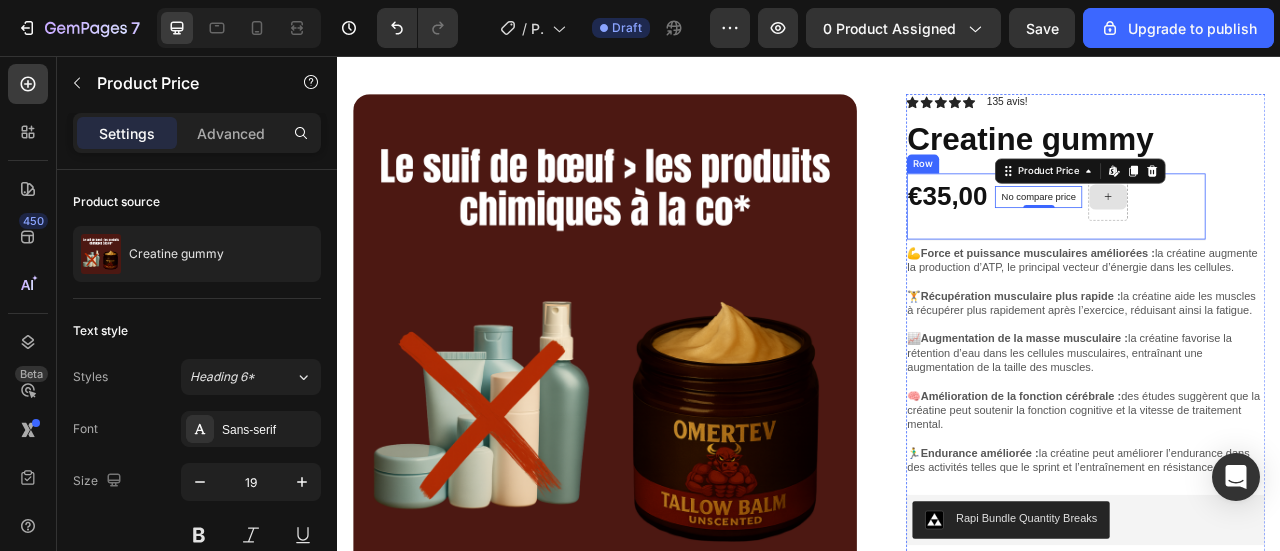 click 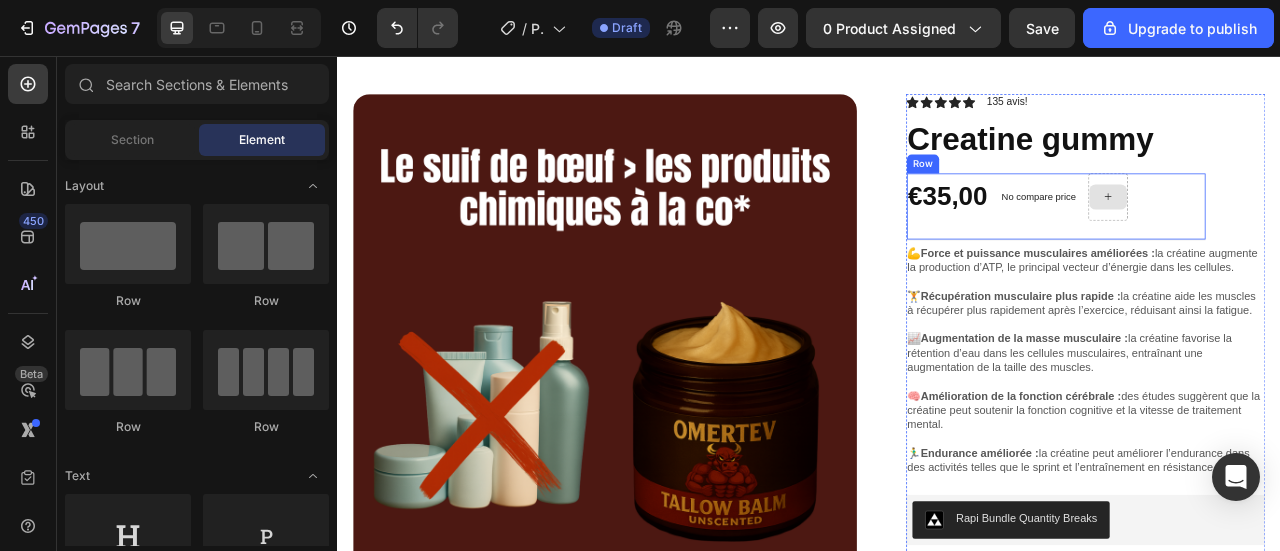 click at bounding box center (1317, 235) 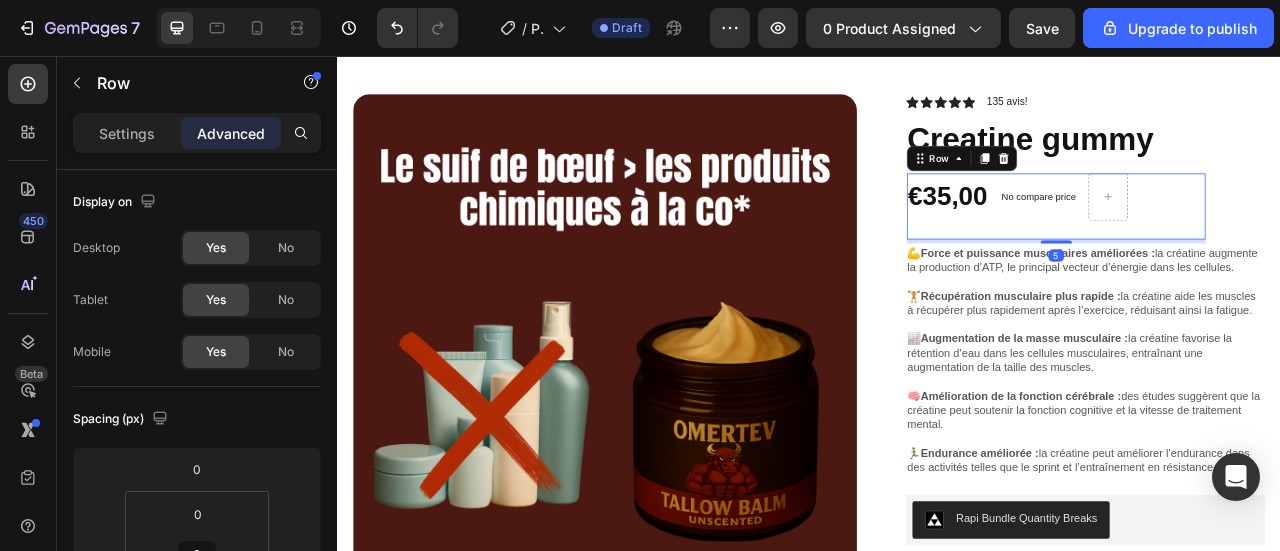click on "€35,00 Product Price Product Price No compare price Product Price
Row   5" at bounding box center [1251, 247] 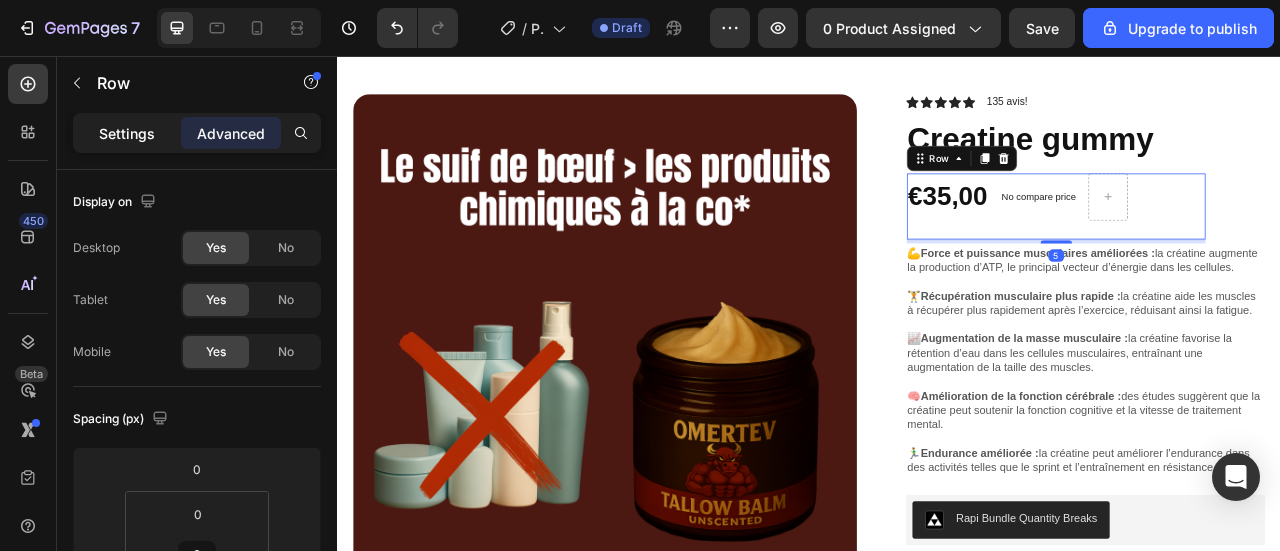 click on "Settings" 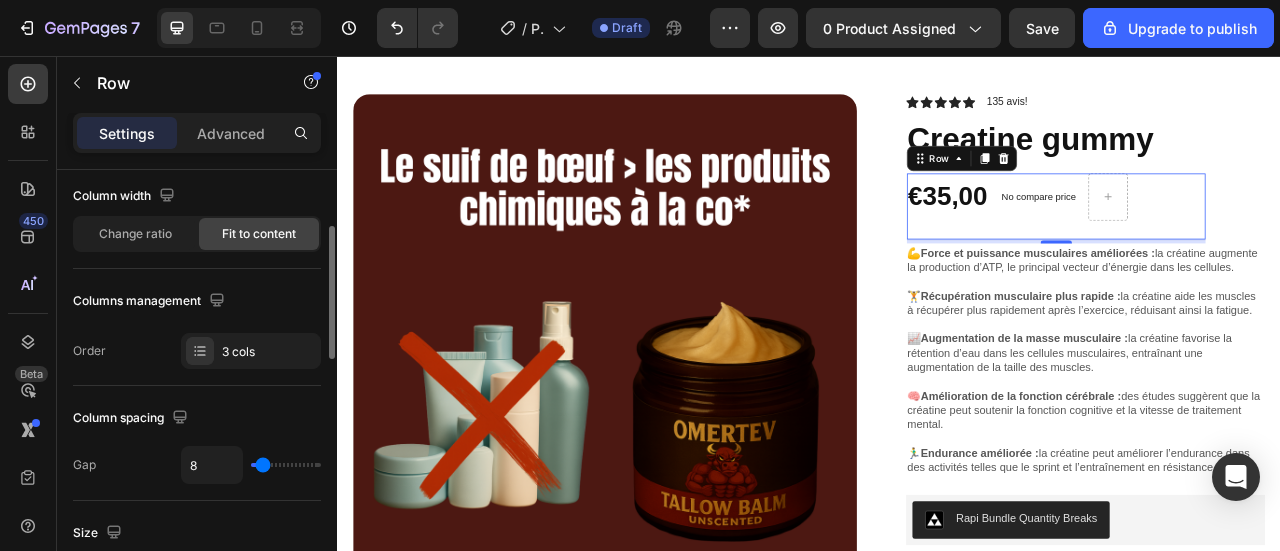 scroll, scrollTop: 172, scrollLeft: 0, axis: vertical 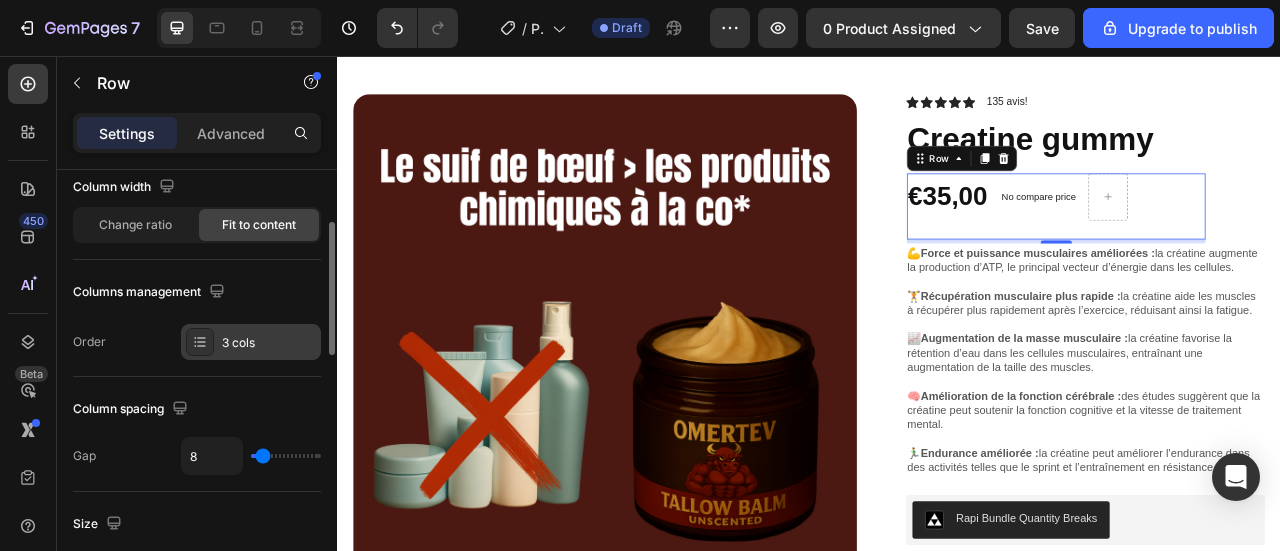 click on "3 cols" at bounding box center (269, 343) 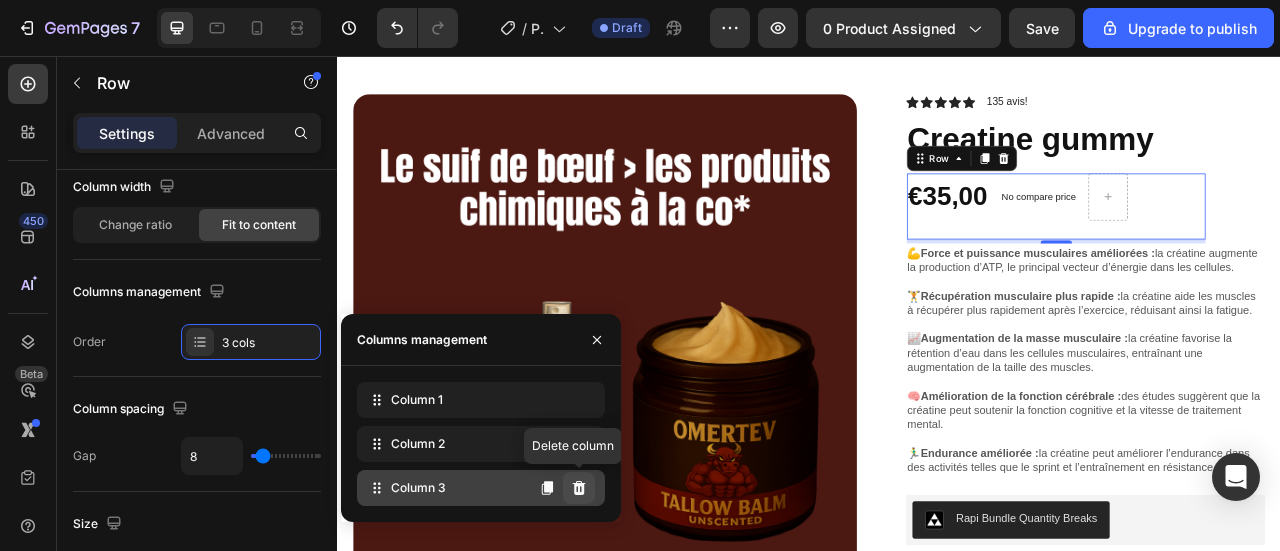 click 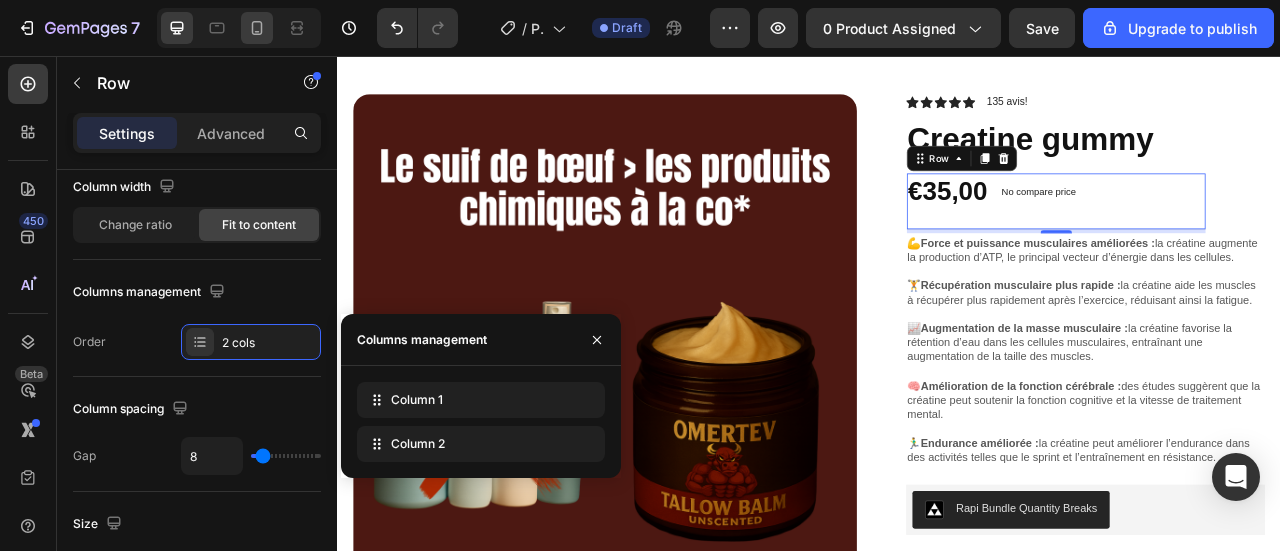 click 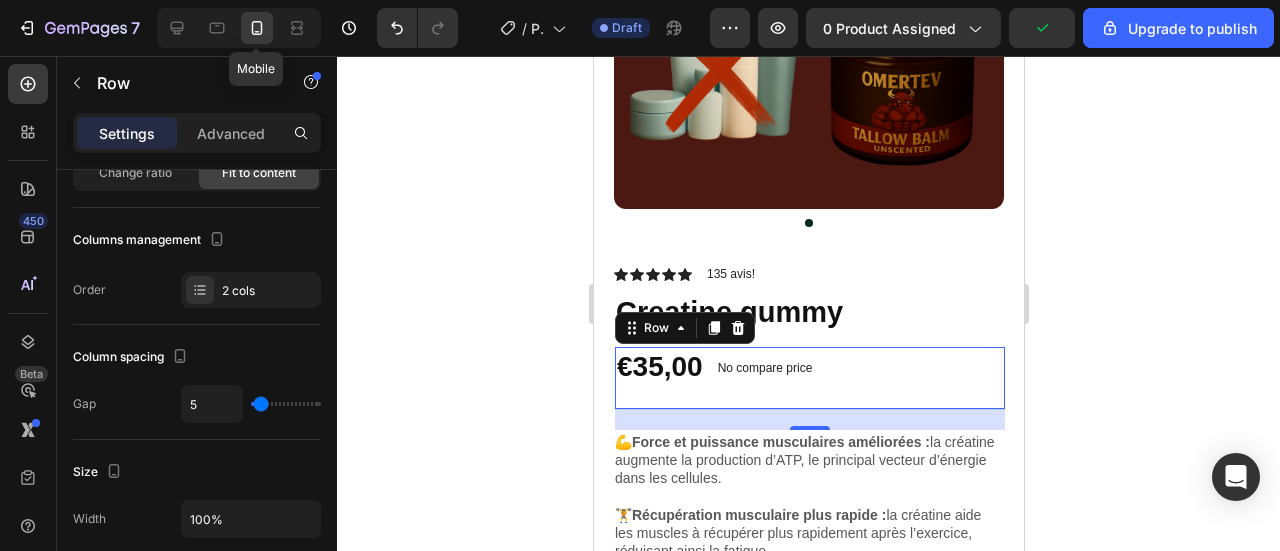 scroll, scrollTop: 525, scrollLeft: 0, axis: vertical 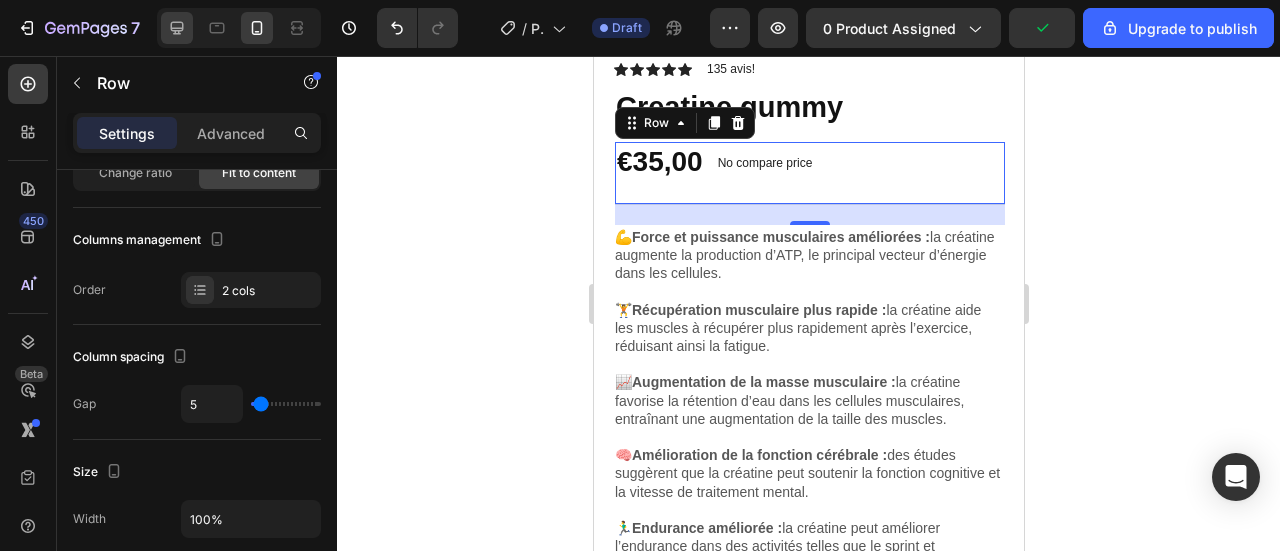 click 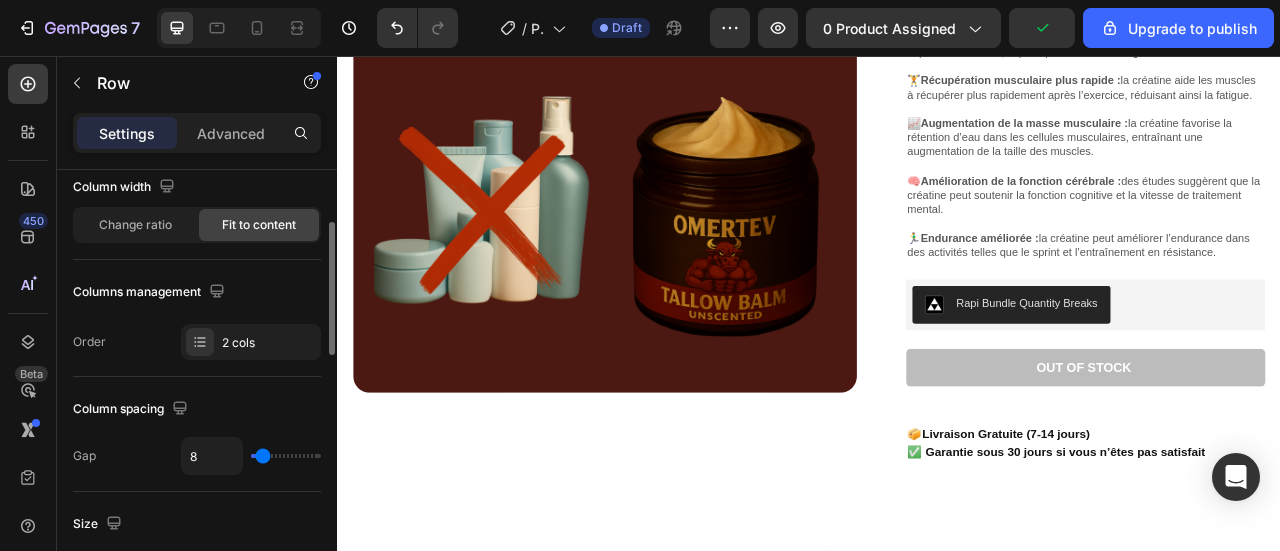 scroll, scrollTop: 151, scrollLeft: 0, axis: vertical 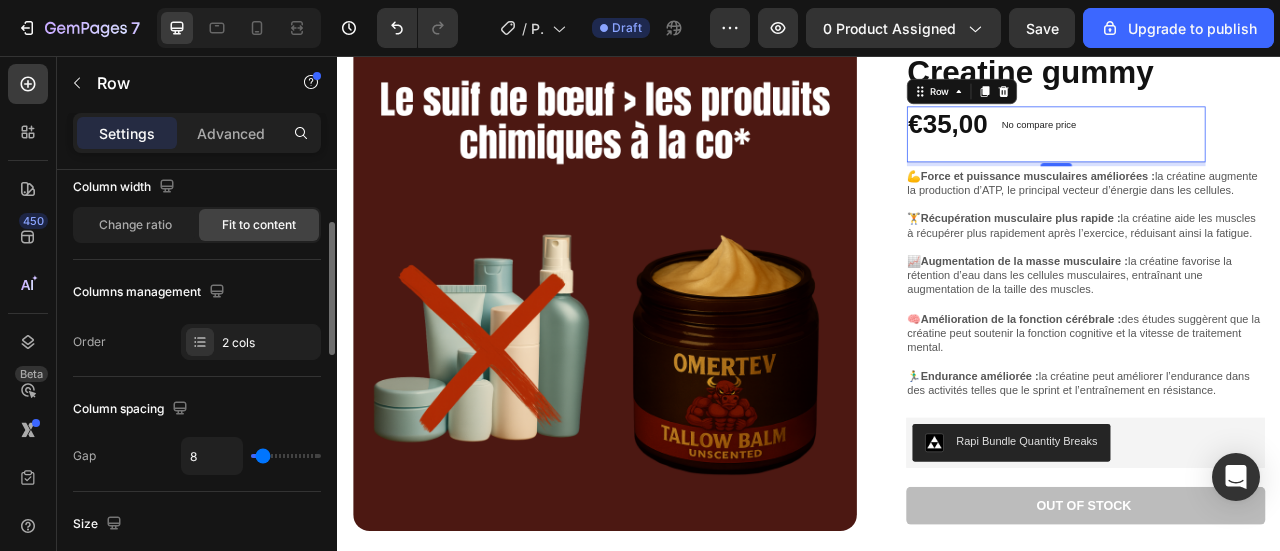 click on "Layout Column width Change ratio Fit to content Columns management Order 2 cols" 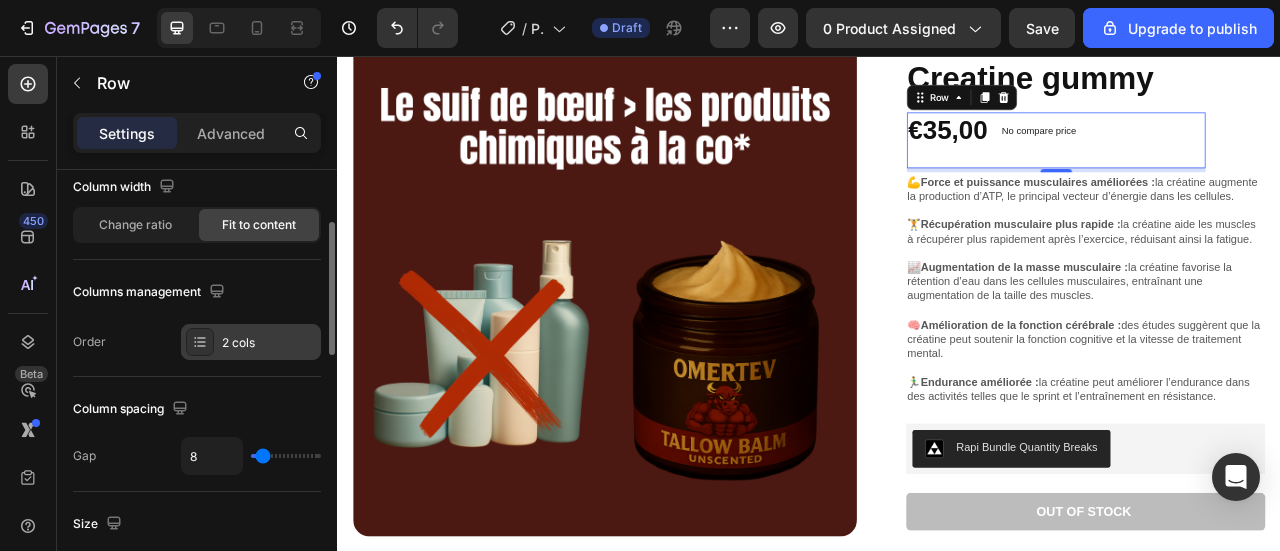 click on "2 cols" at bounding box center [269, 343] 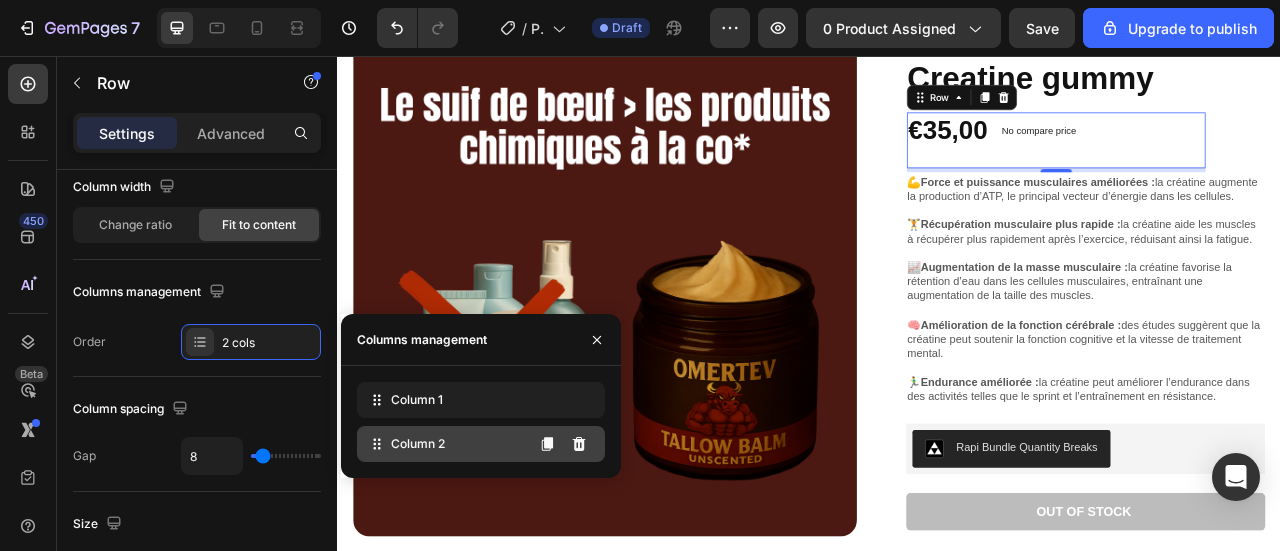 click on "Column 2" 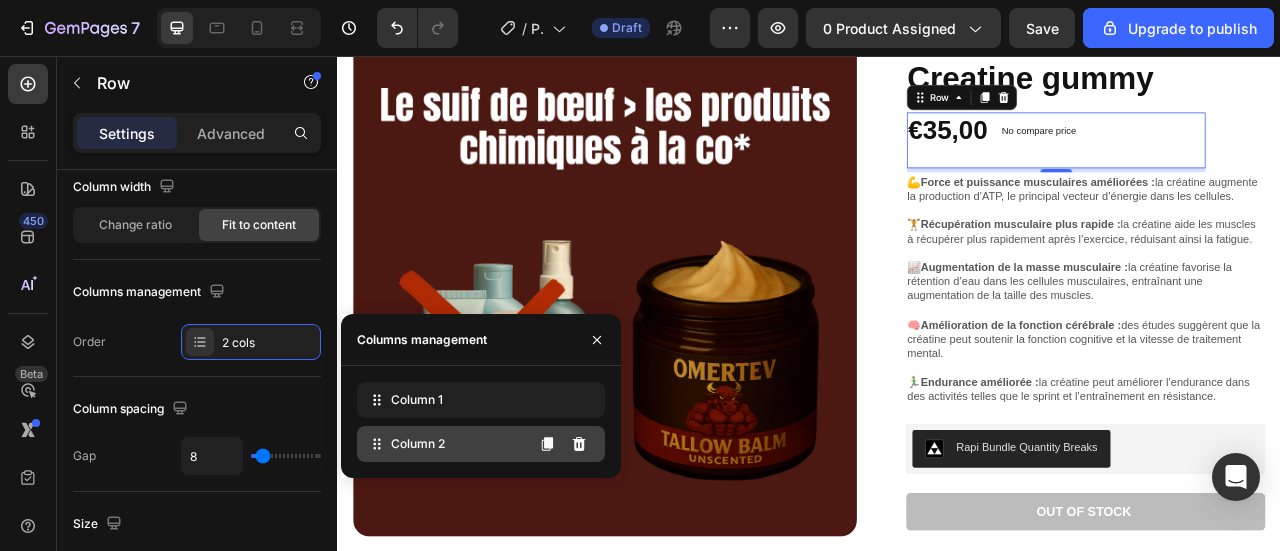 click on "Column 2" at bounding box center (418, 444) 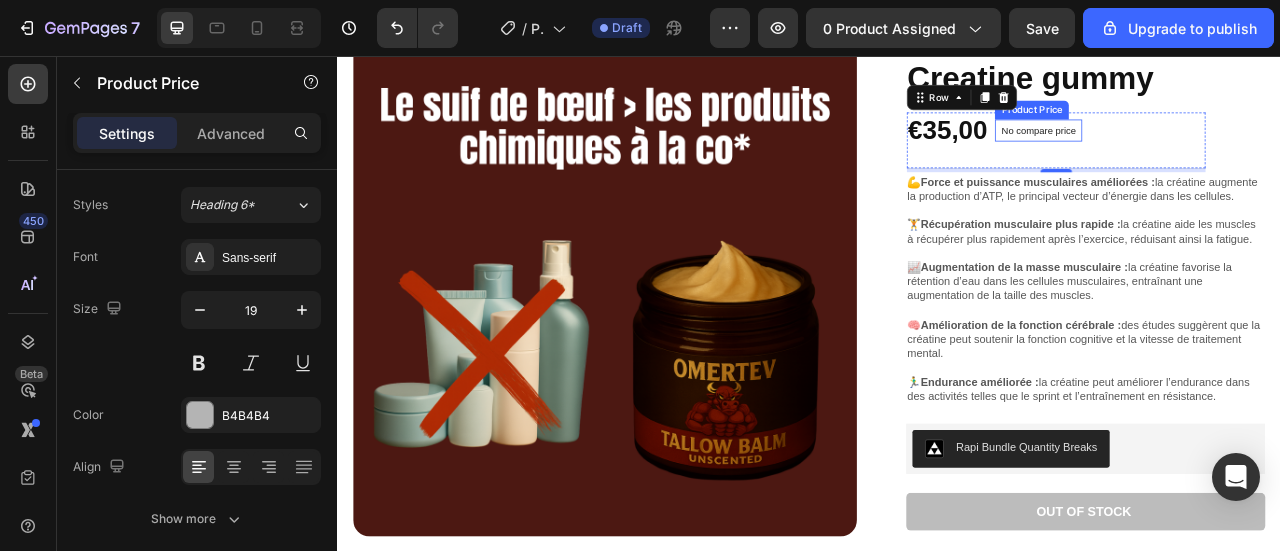 click on "No compare price" at bounding box center (1228, 150) 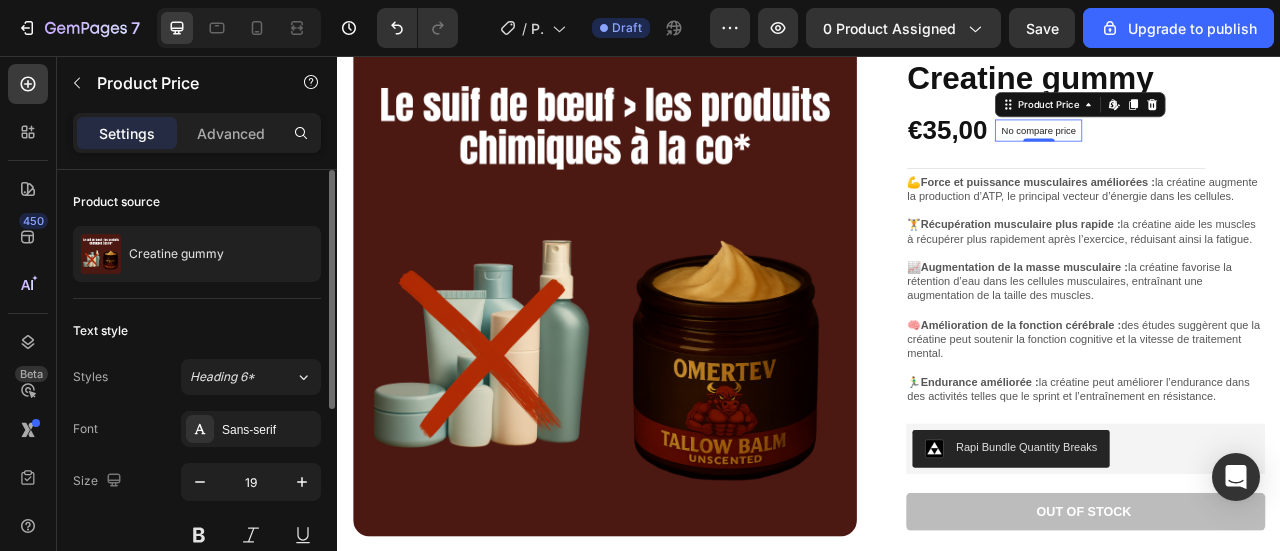 click on "No compare price" at bounding box center [1228, 150] 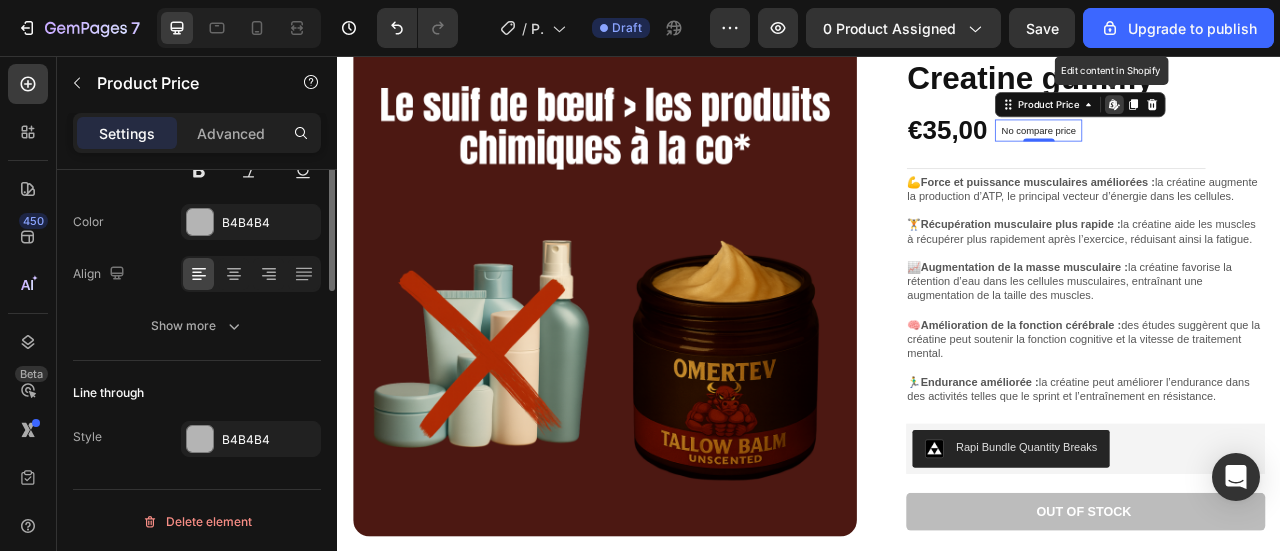 scroll, scrollTop: 0, scrollLeft: 0, axis: both 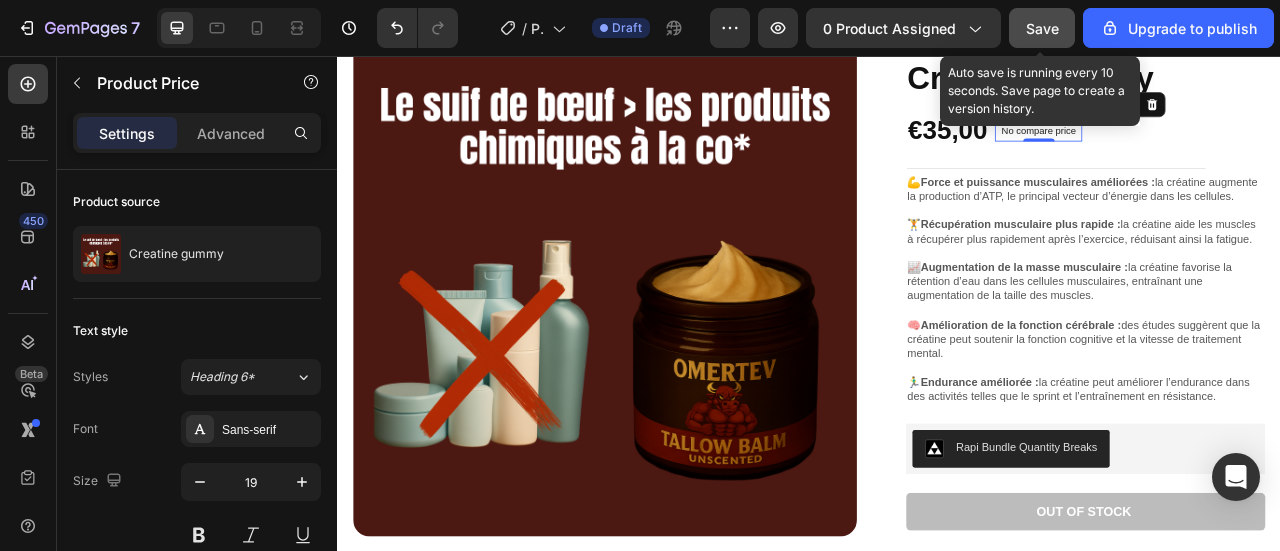 click on "Save" 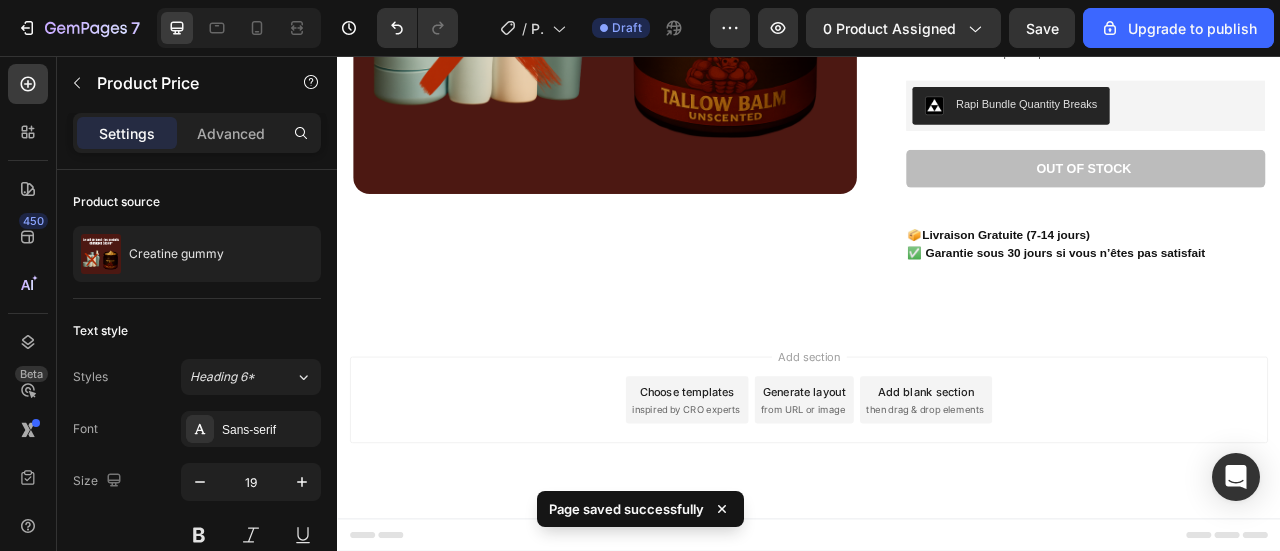 scroll, scrollTop: 88, scrollLeft: 0, axis: vertical 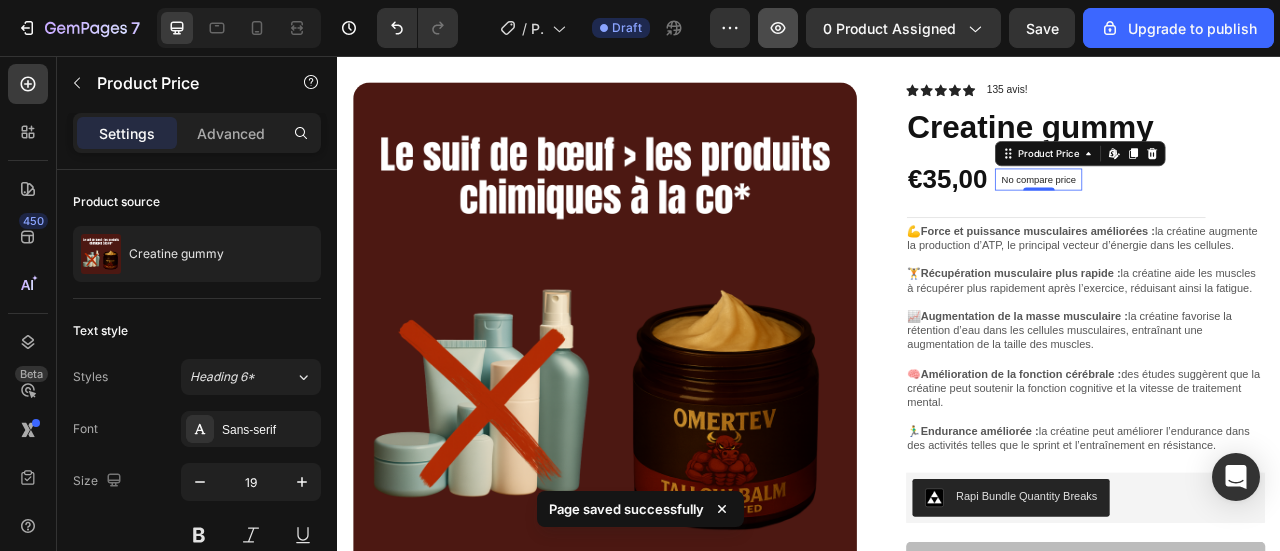click 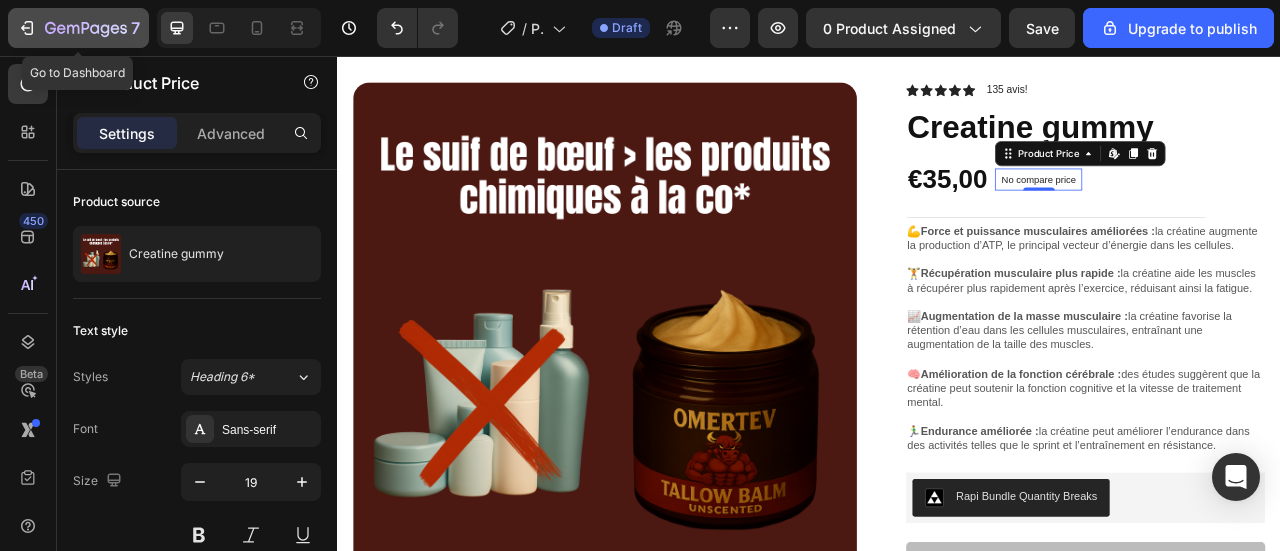 click 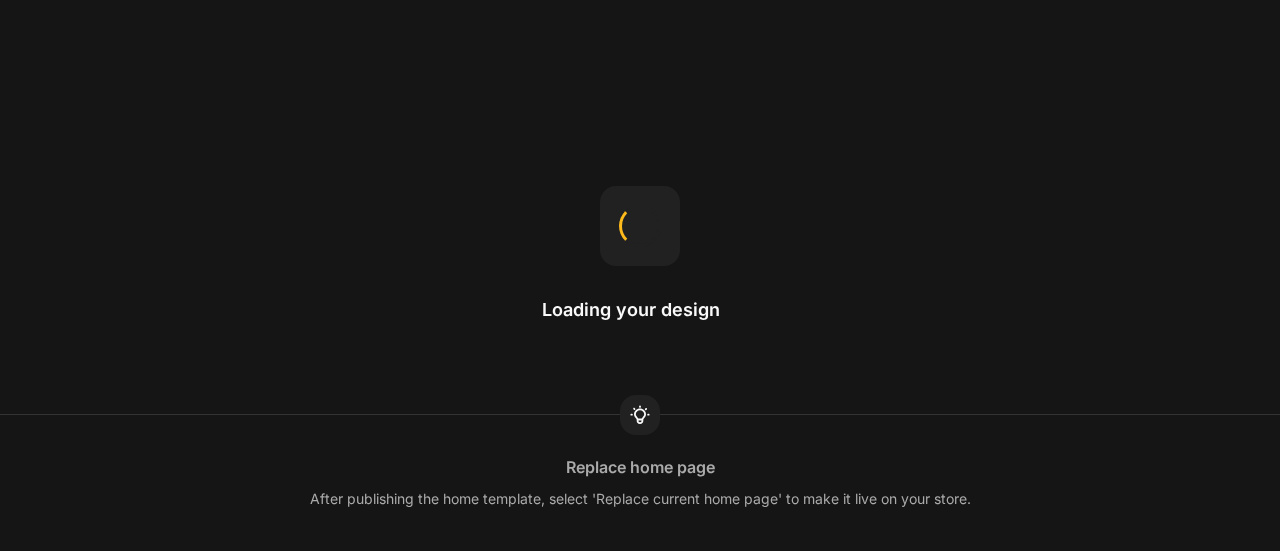 scroll, scrollTop: 0, scrollLeft: 0, axis: both 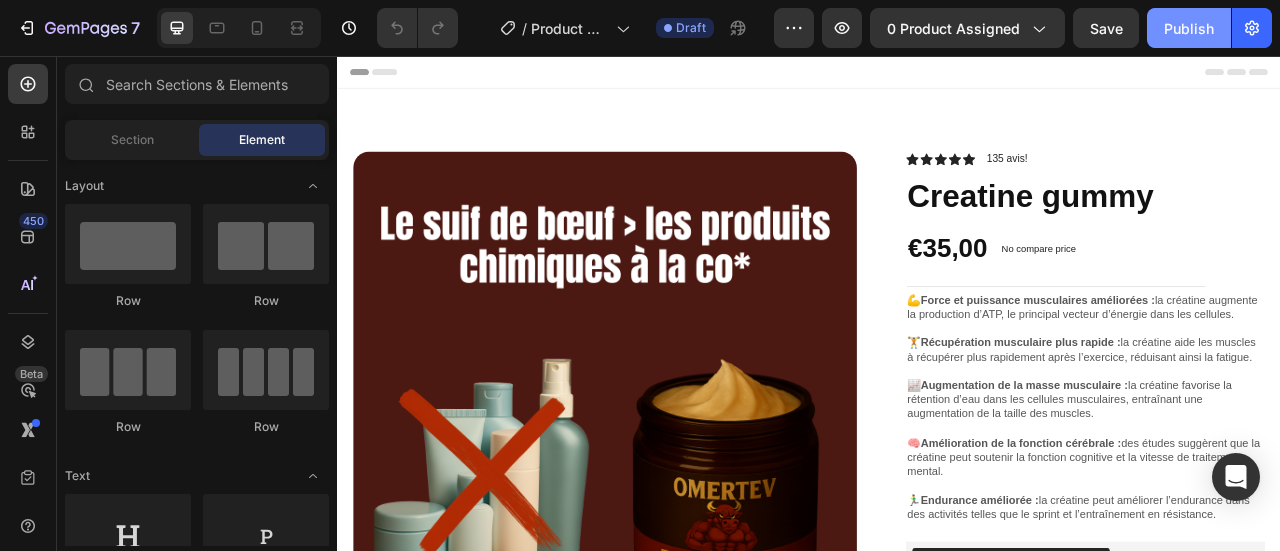 click on "Publish" at bounding box center [1189, 28] 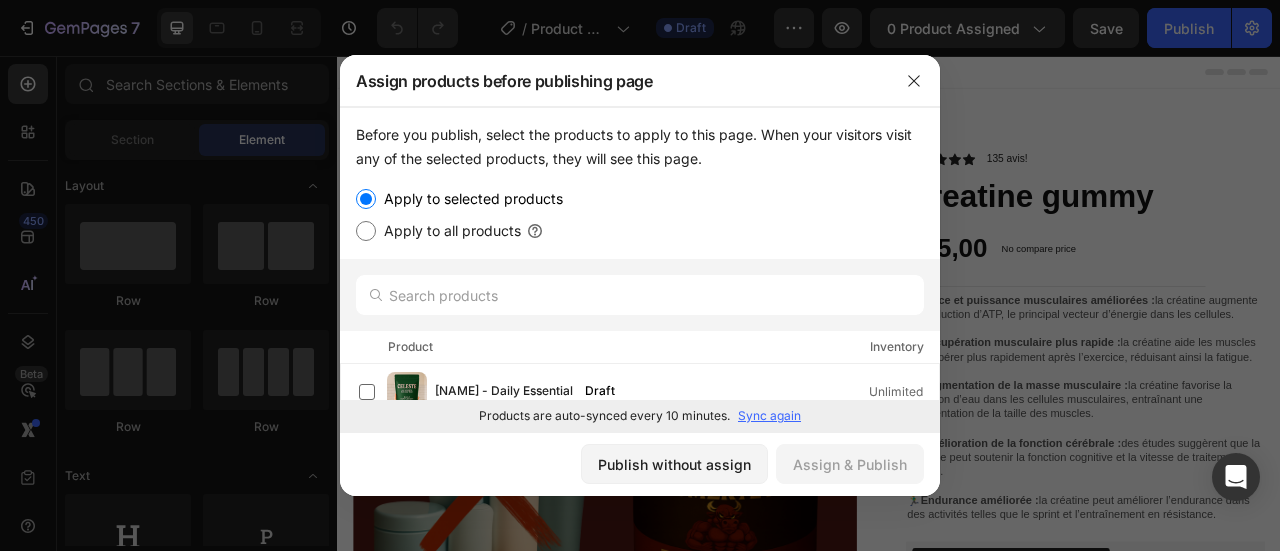 click on "Apply to all products" at bounding box center (448, 231) 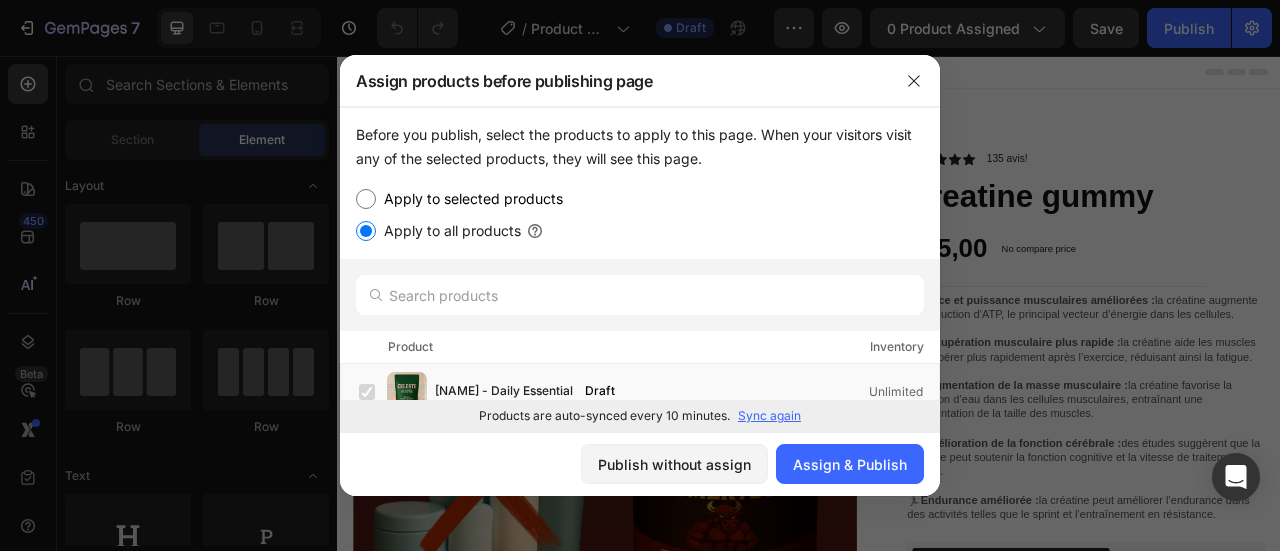click on "Apply to selected products" at bounding box center (469, 199) 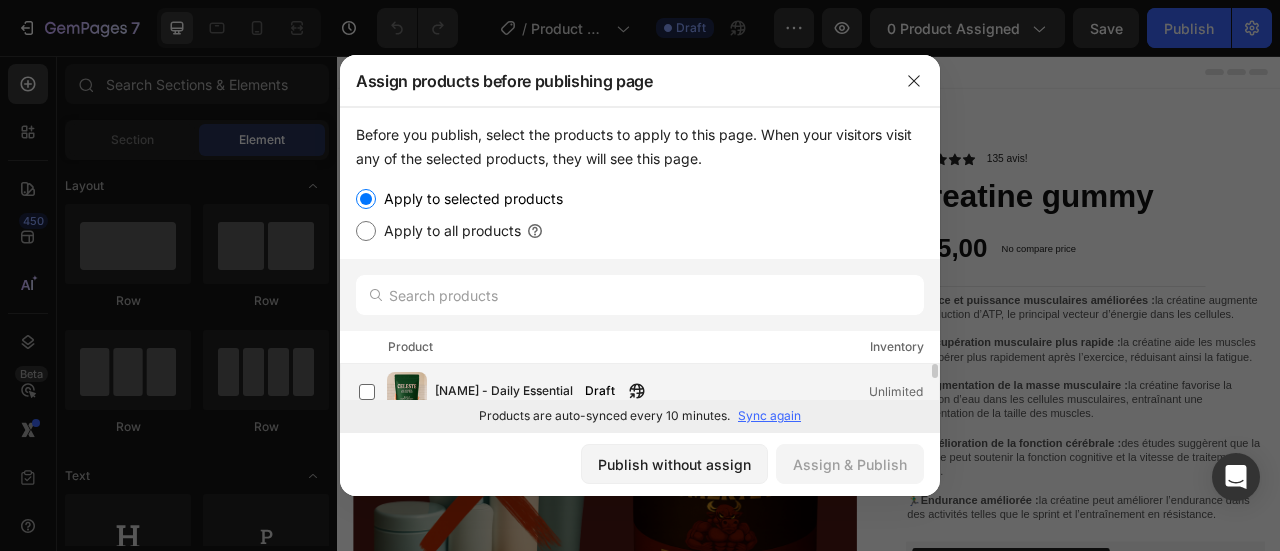 scroll, scrollTop: 0, scrollLeft: 0, axis: both 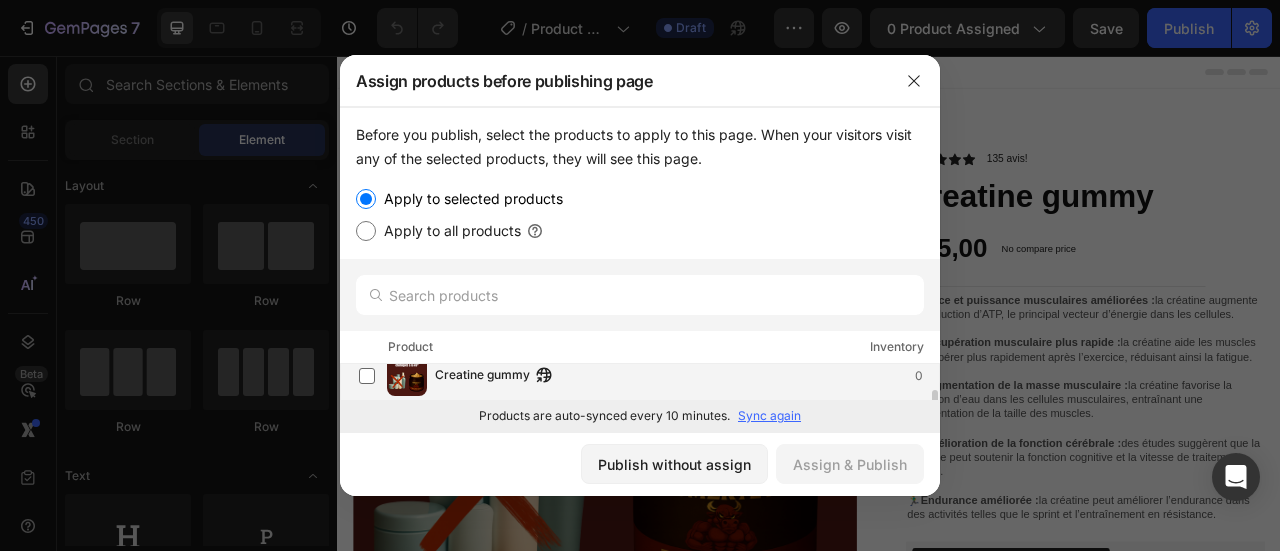 click on "Creatine gummy" at bounding box center (482, 376) 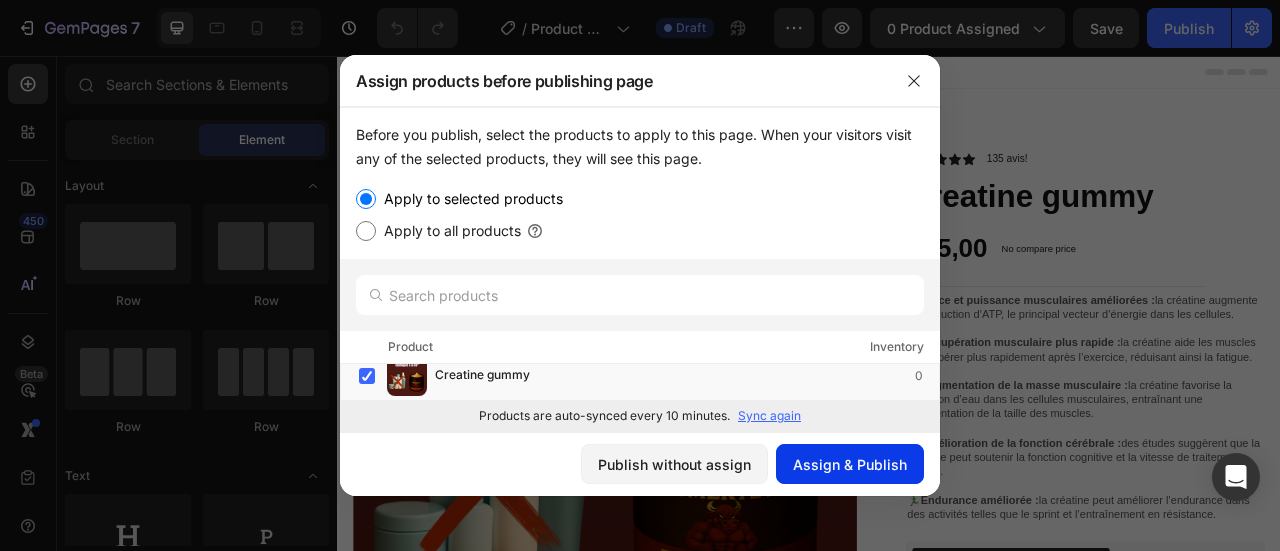 click on "Assign & Publish" 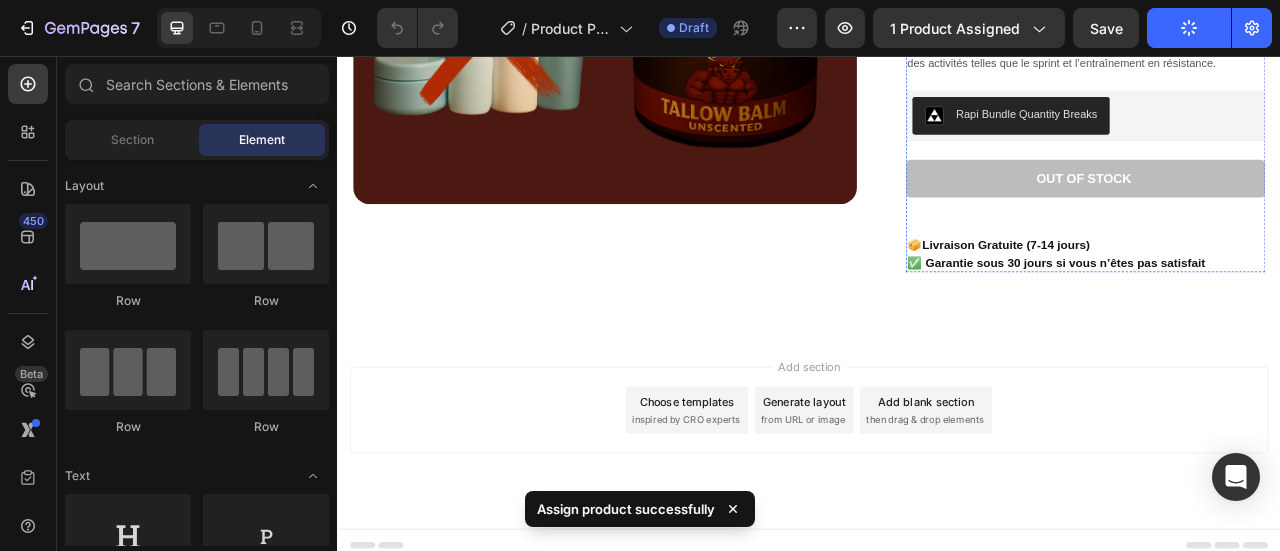 scroll, scrollTop: 621, scrollLeft: 0, axis: vertical 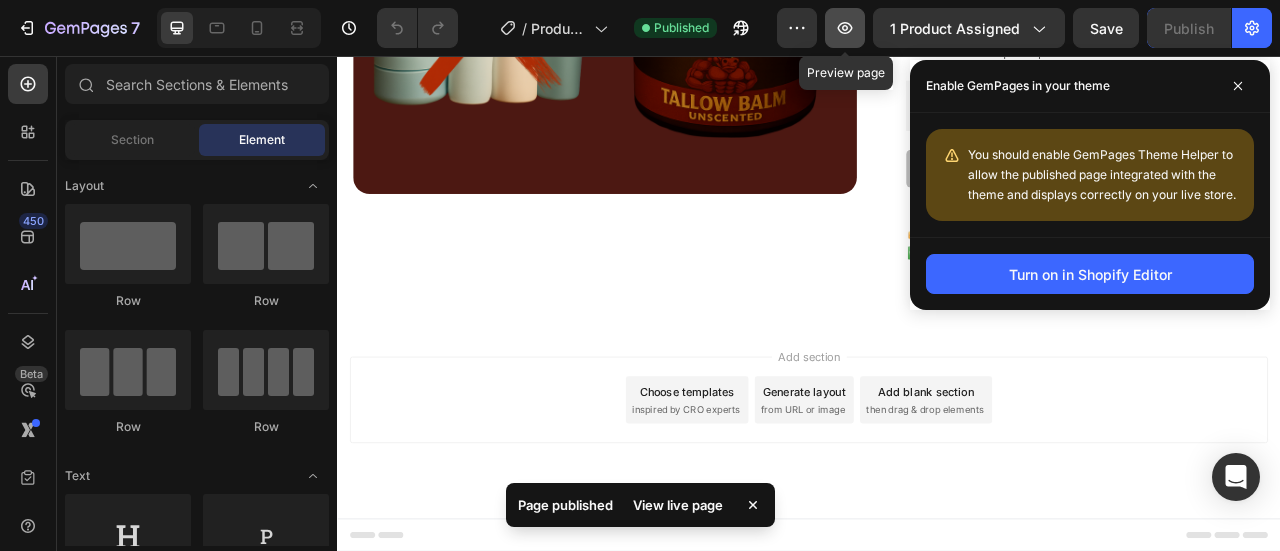 click 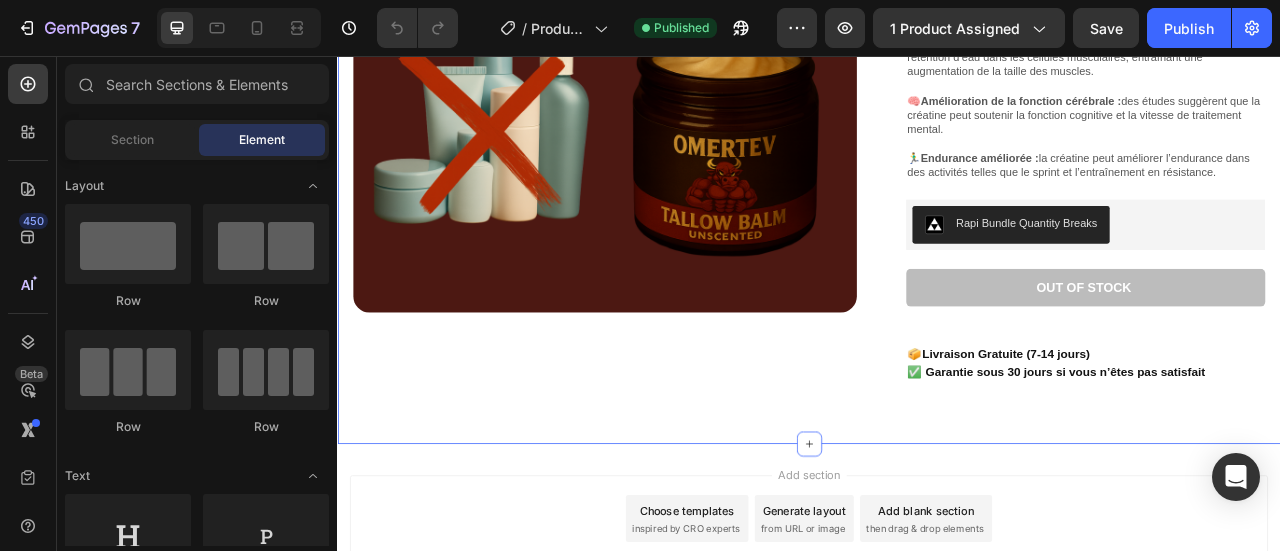 scroll, scrollTop: 435, scrollLeft: 0, axis: vertical 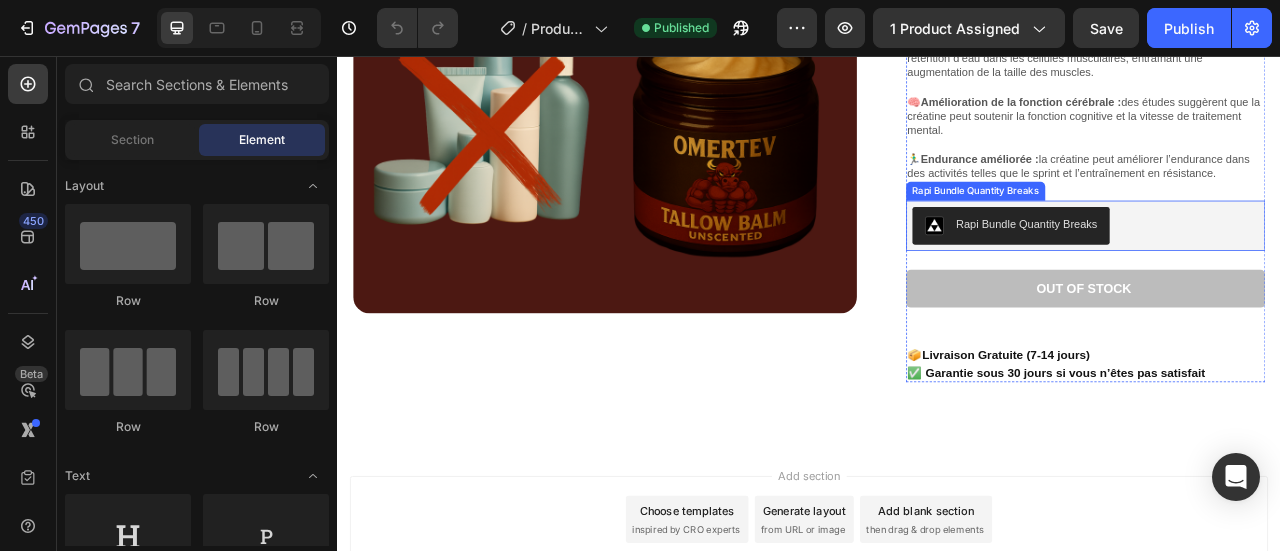 click on "Rapi Bundle Quantity Breaks" at bounding box center (1214, 269) 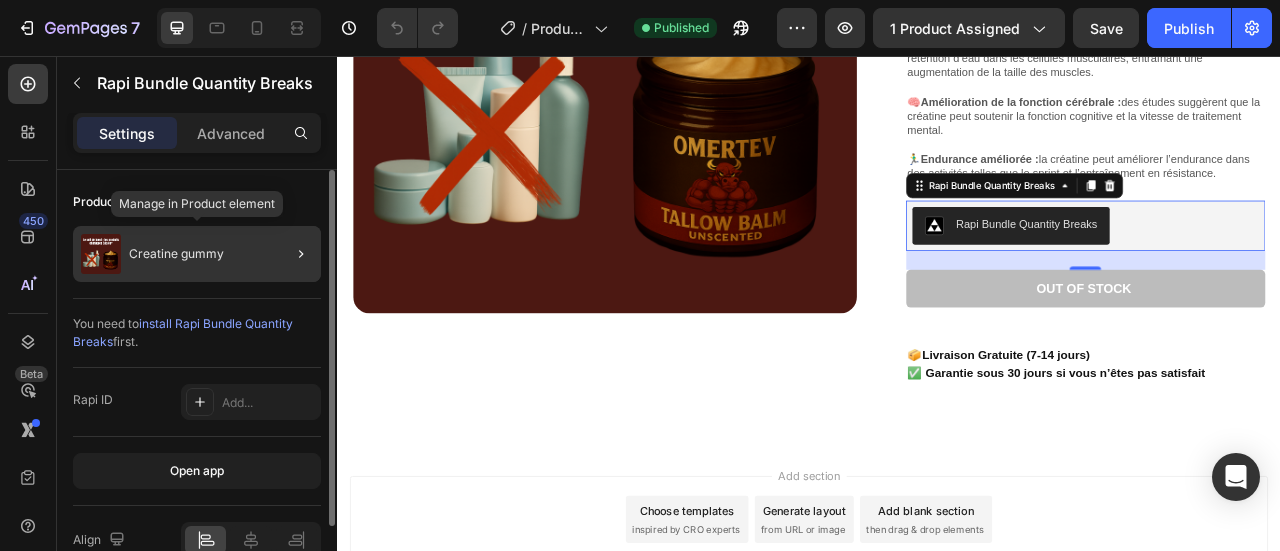 click on "Creatine gummy" 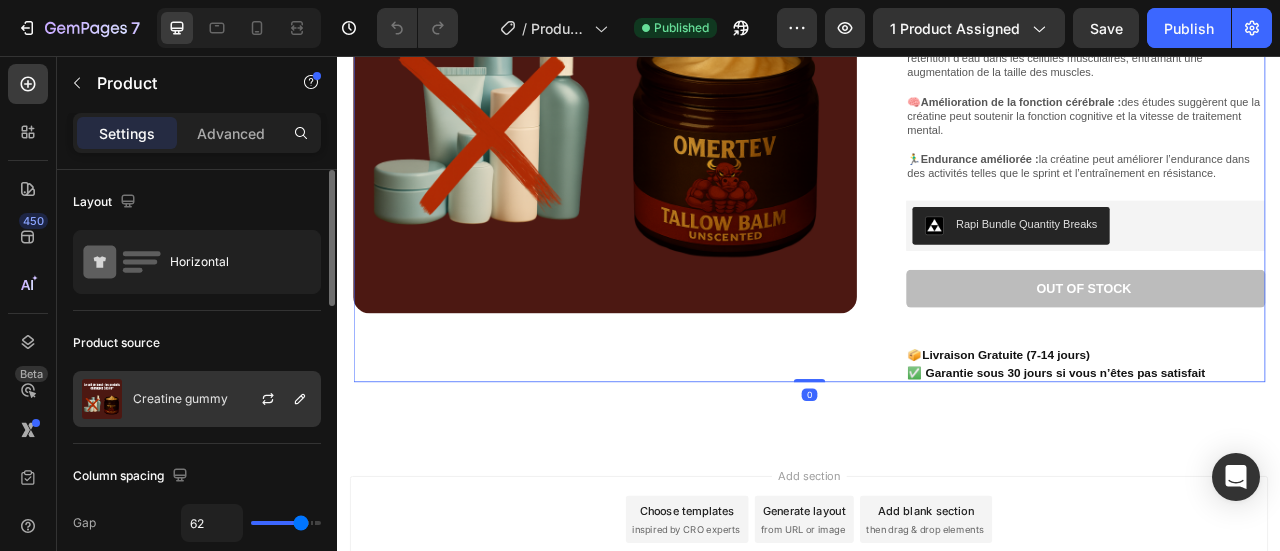 click on "Creatine gummy" at bounding box center (180, 399) 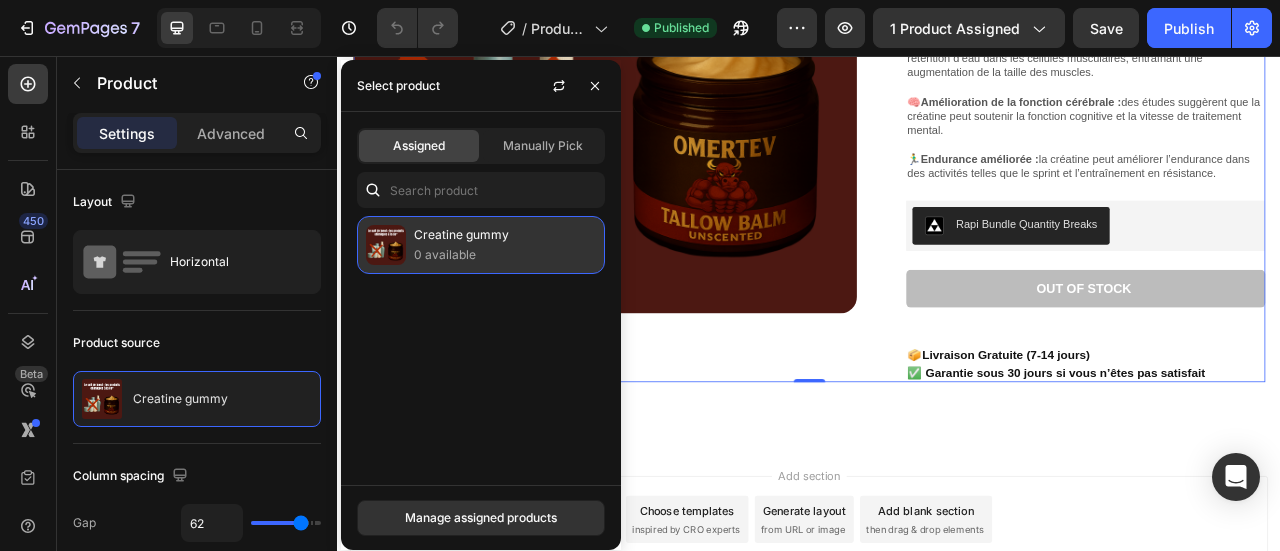 click on "Creatine gummy" at bounding box center (505, 235) 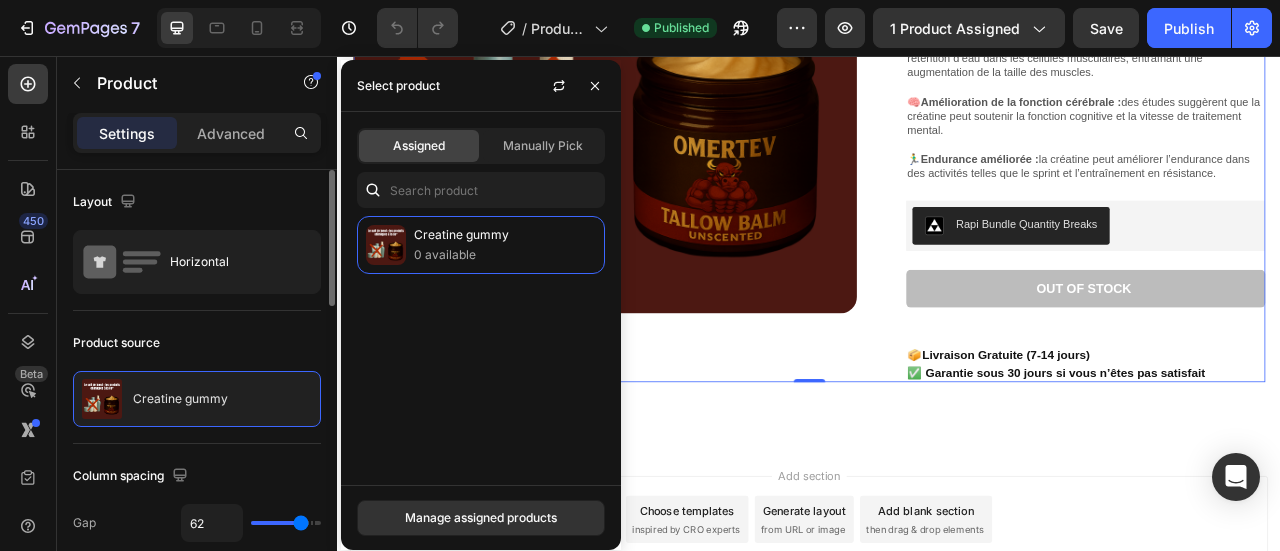 click on "Product source" at bounding box center [197, 343] 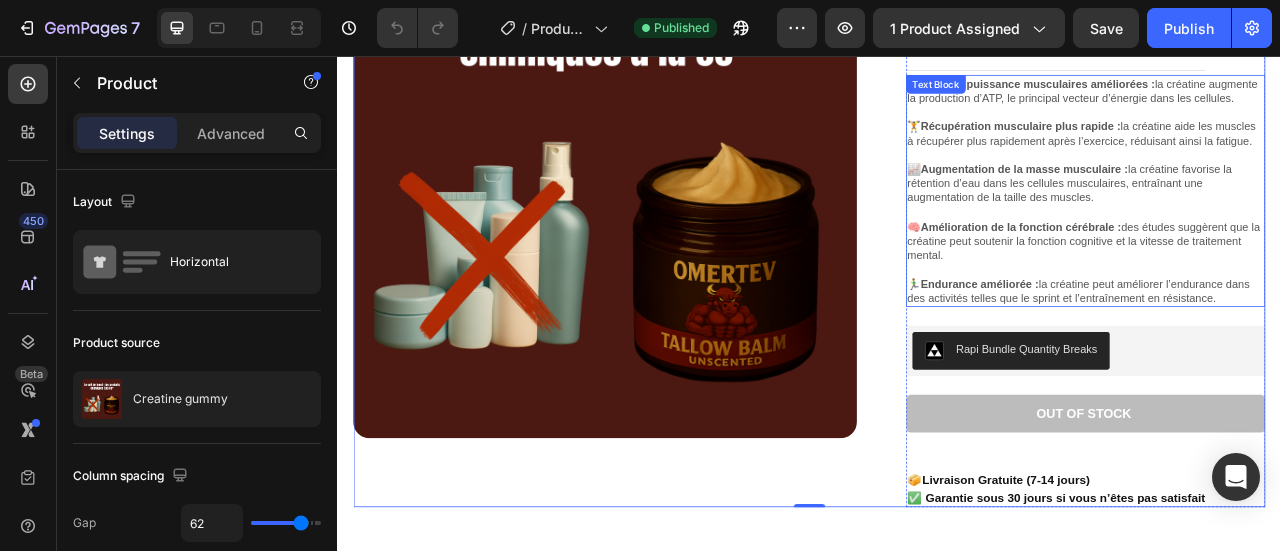 scroll, scrollTop: 257, scrollLeft: 0, axis: vertical 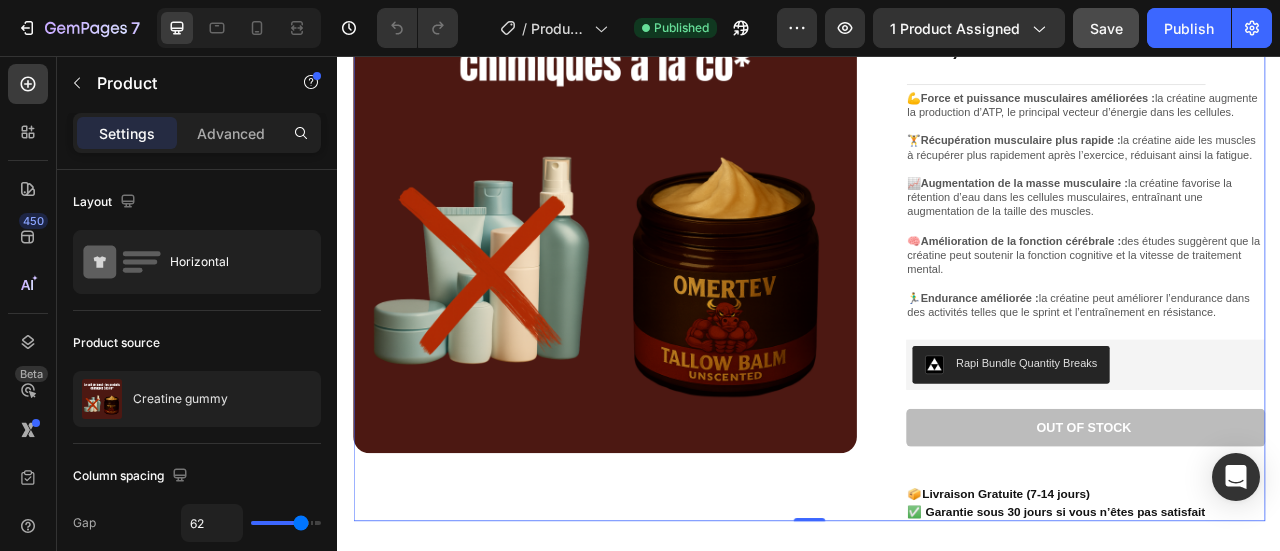 click on "Save" at bounding box center [1106, 28] 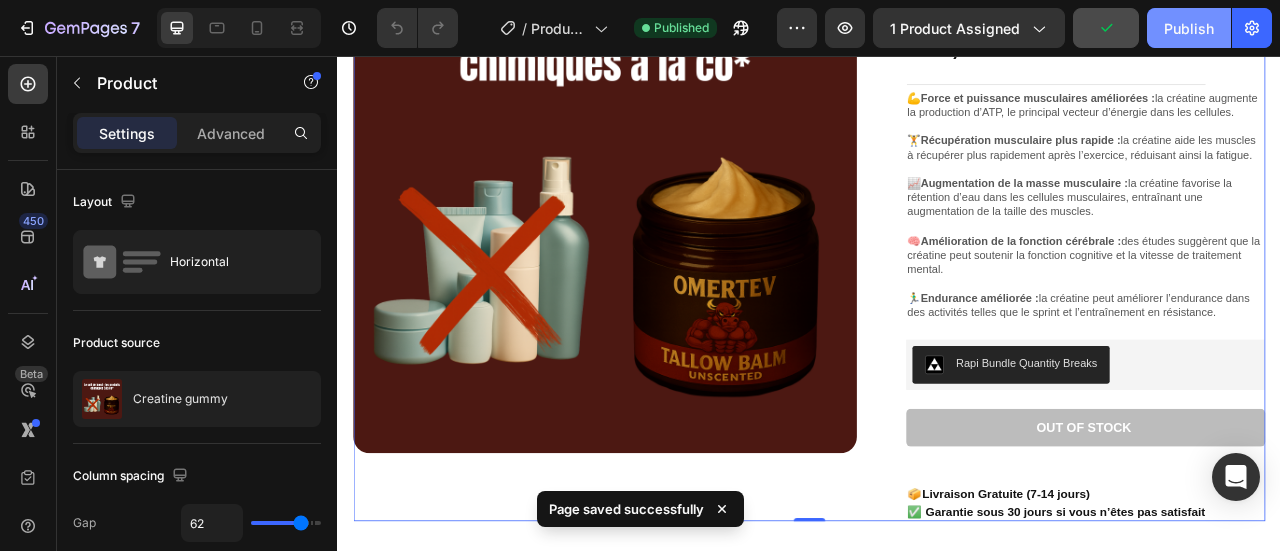 click on "Publish" at bounding box center (1189, 28) 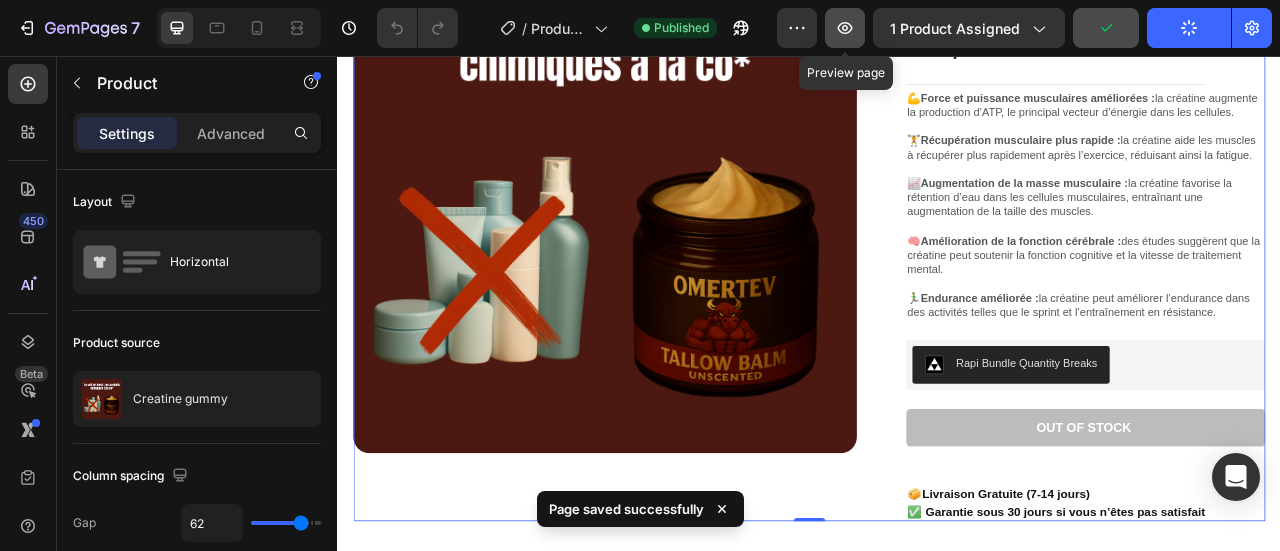 click 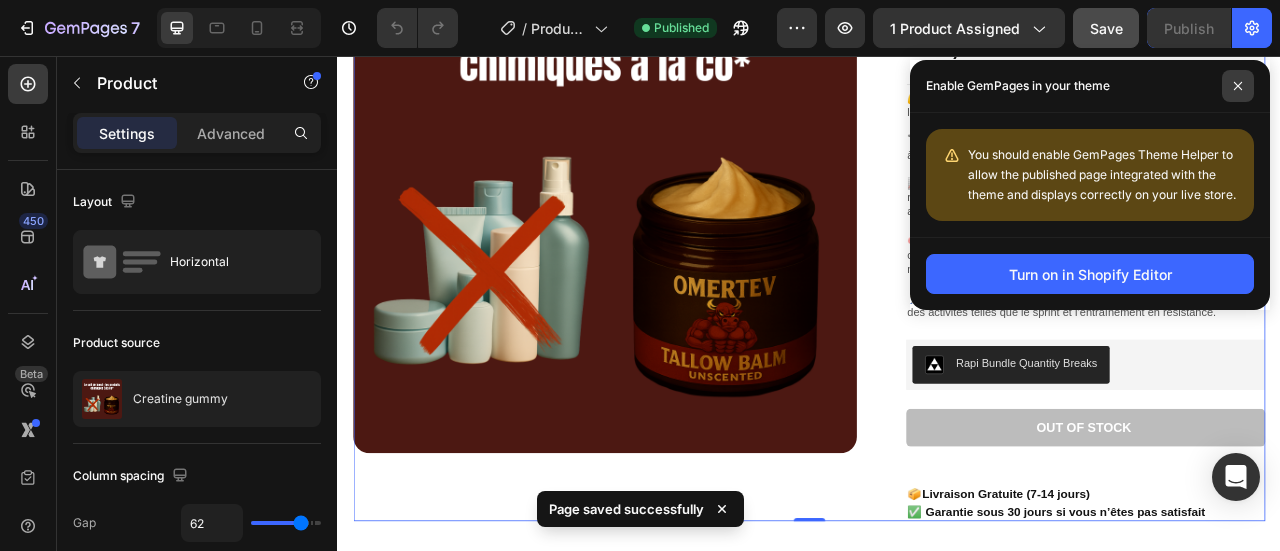 click 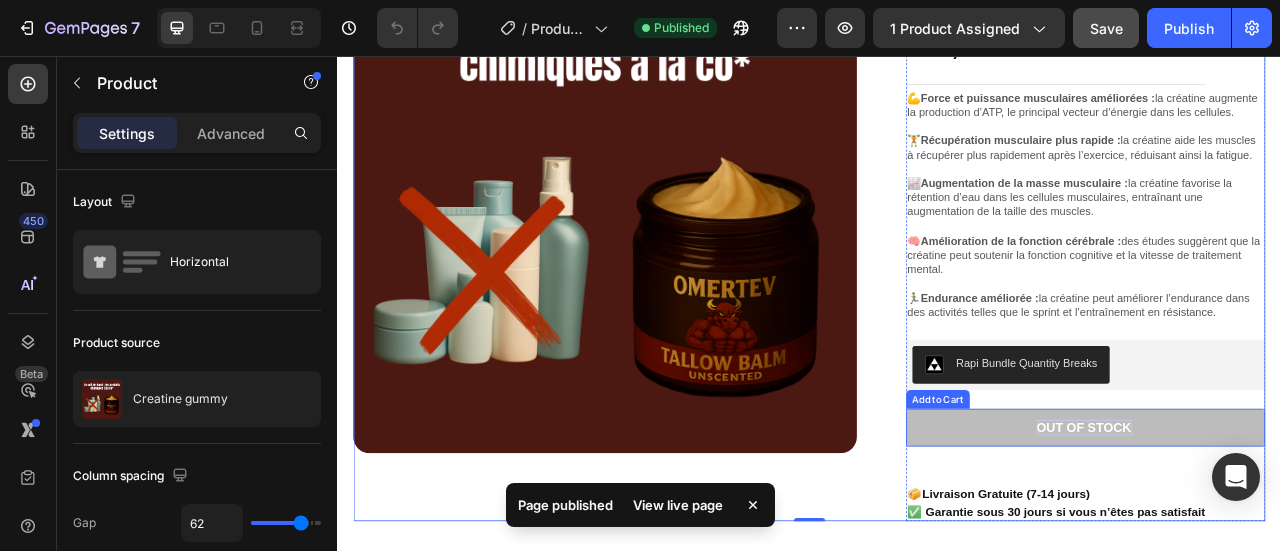 click on "Out of stock" at bounding box center (1286, 529) 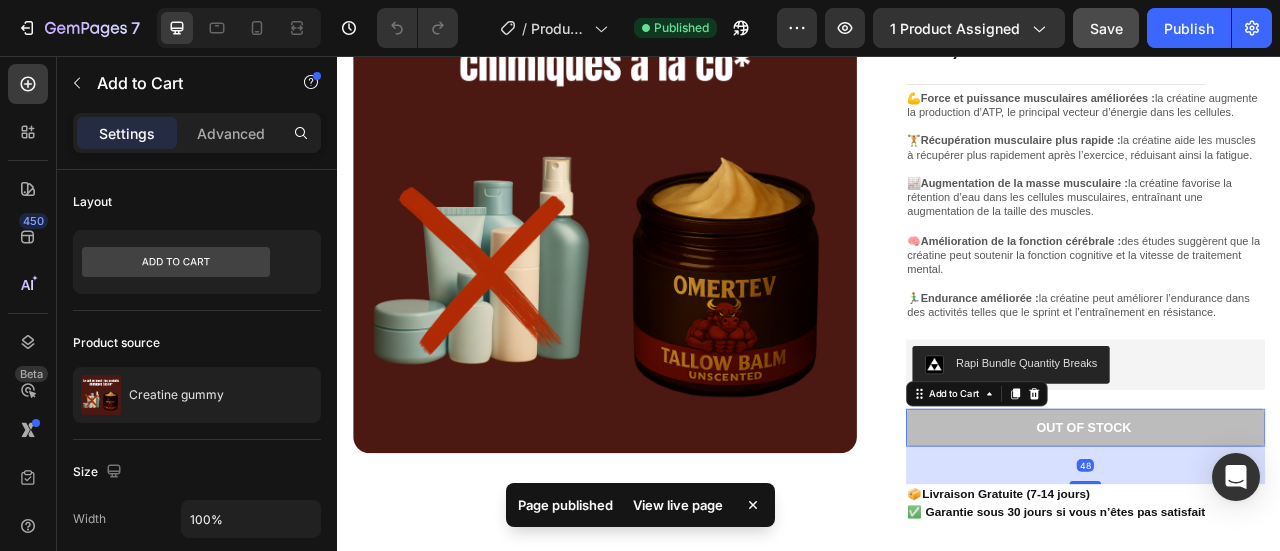 click on "Out of stock" at bounding box center (1289, 529) 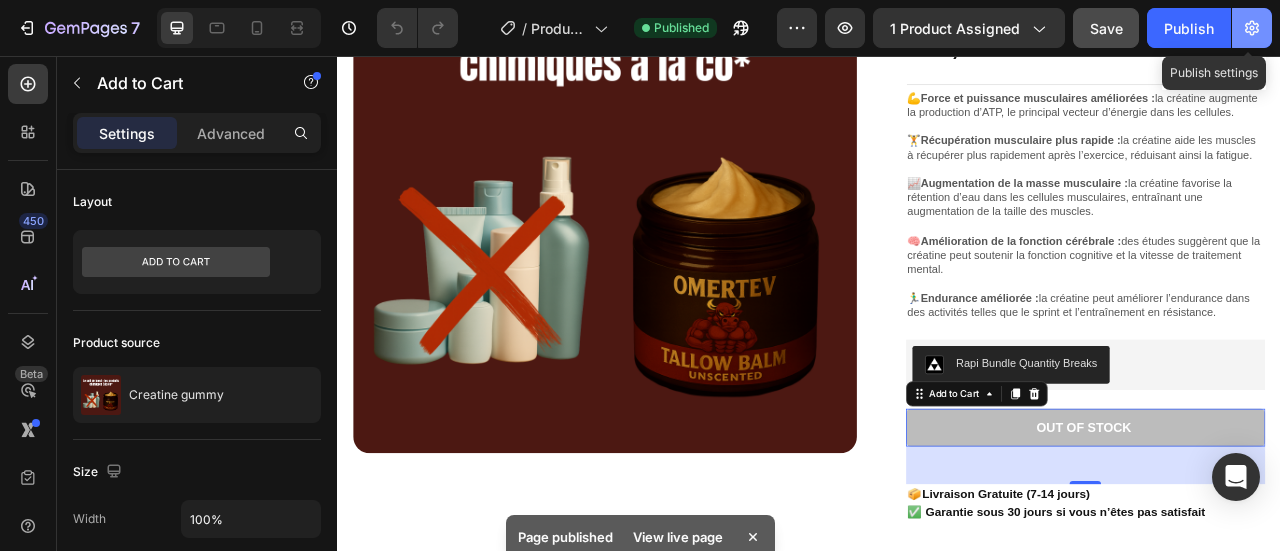 click 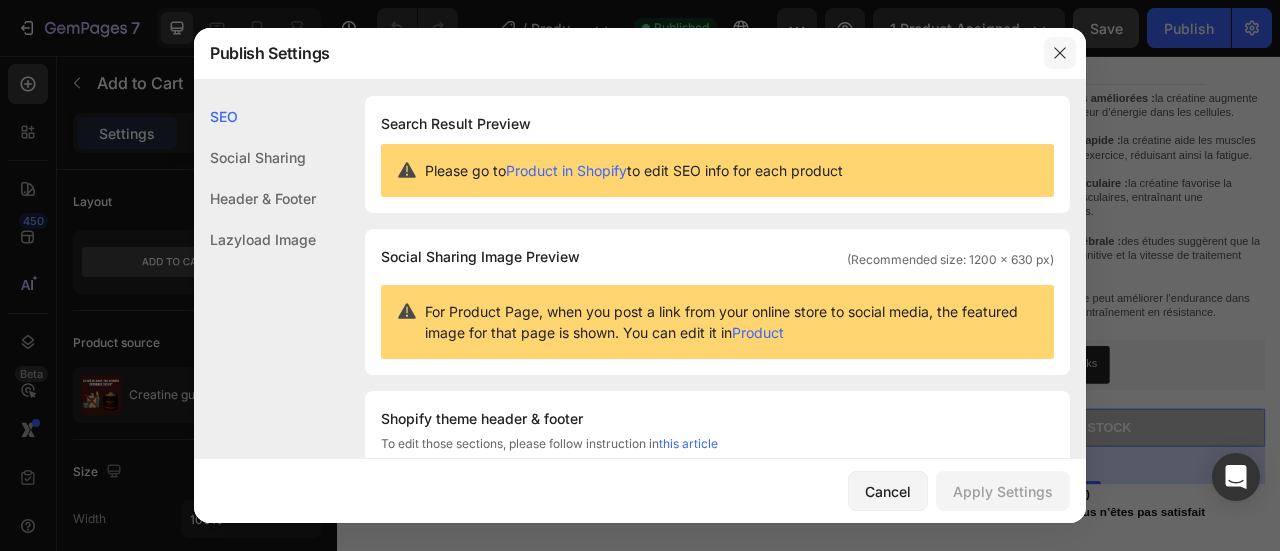 click 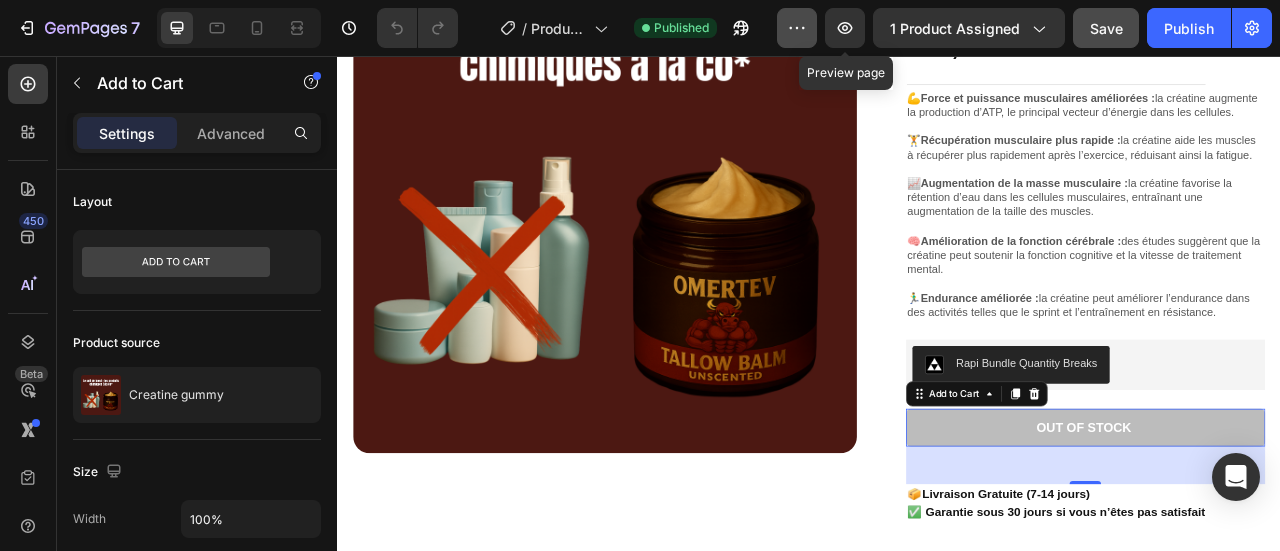 click 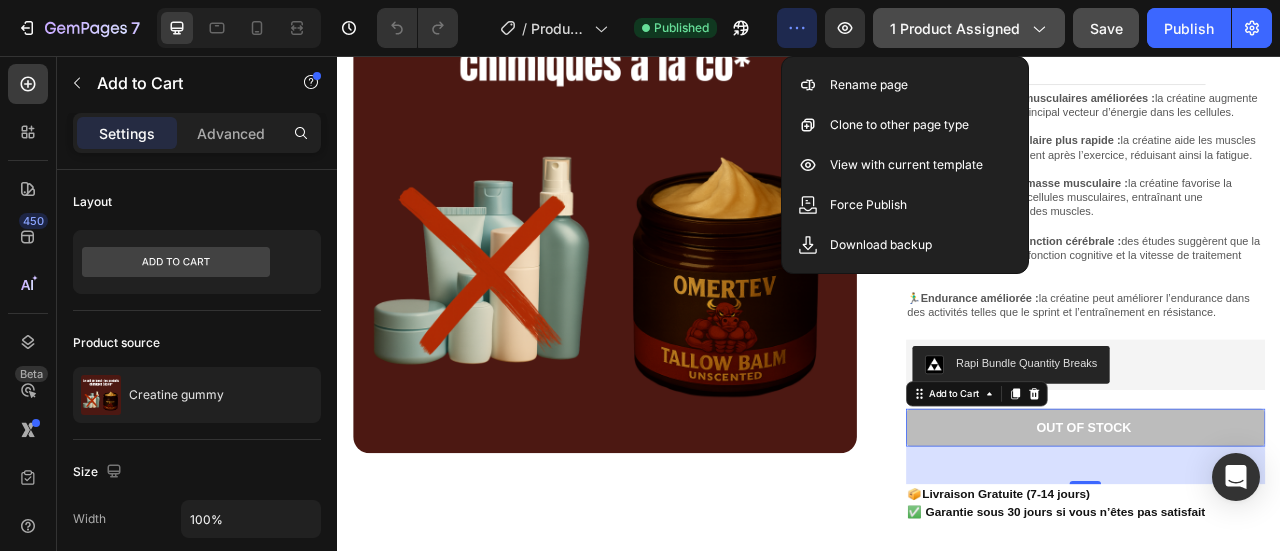 click on "1 product assigned" 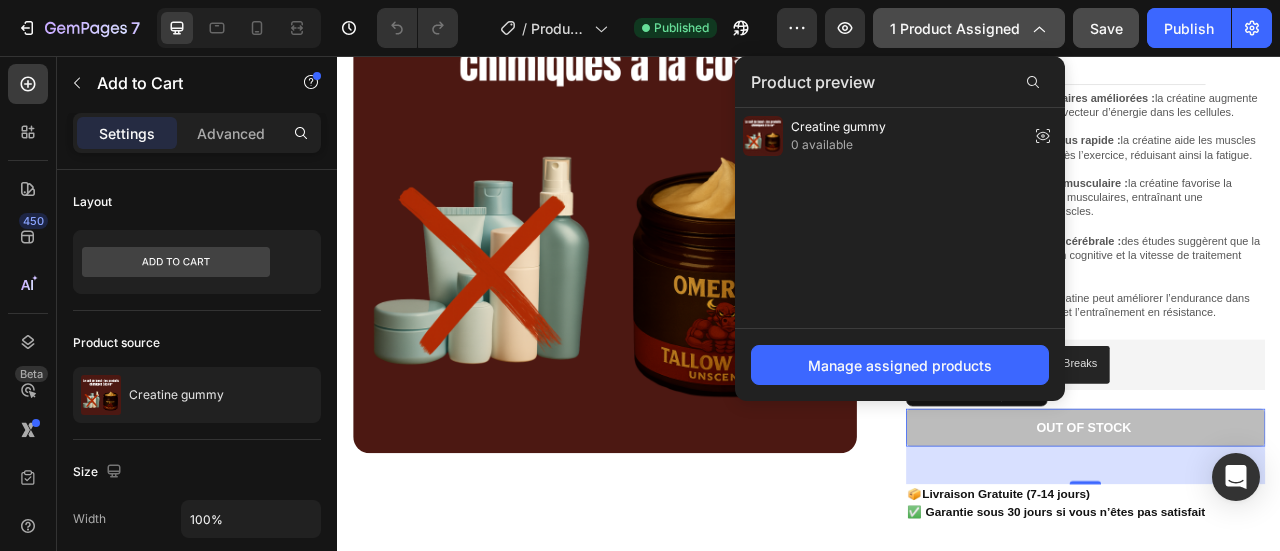 click on "1 product assigned" 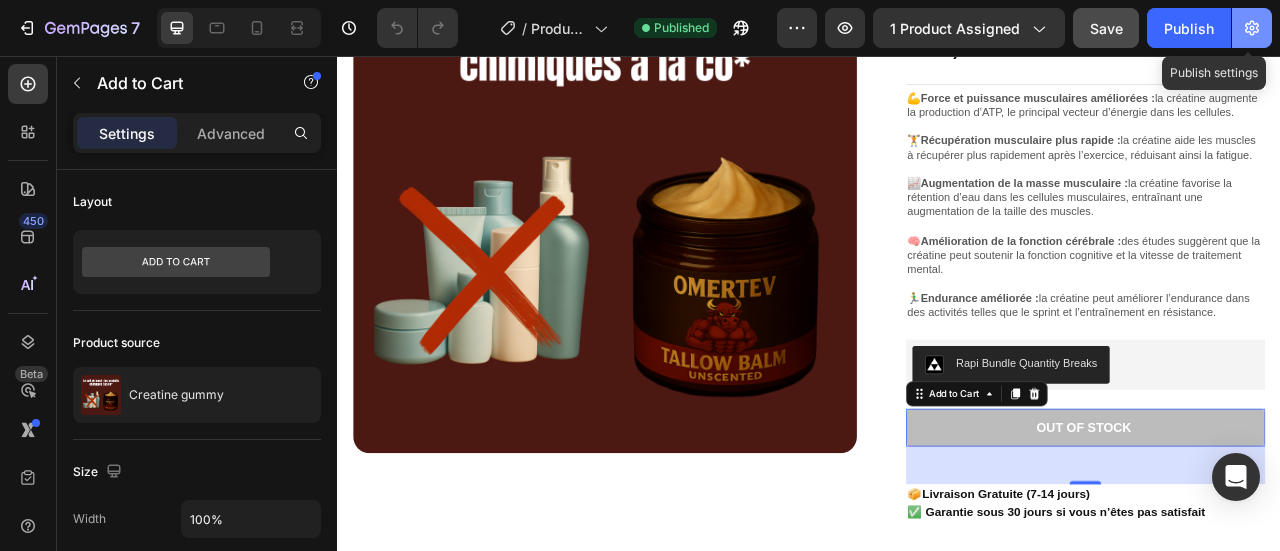 click 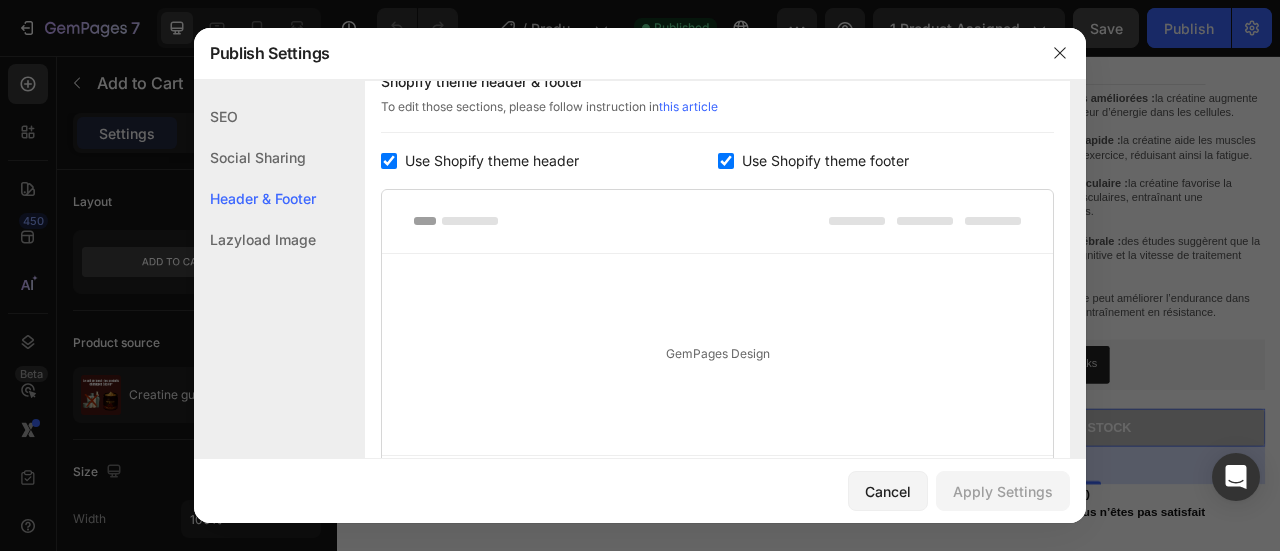 scroll, scrollTop: 559, scrollLeft: 0, axis: vertical 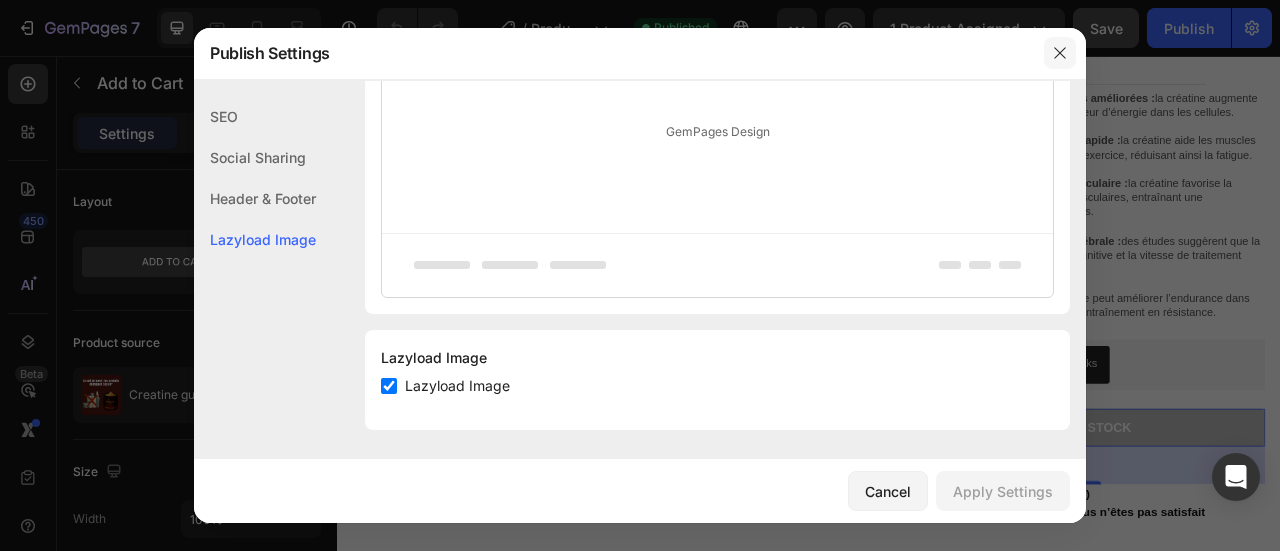 click 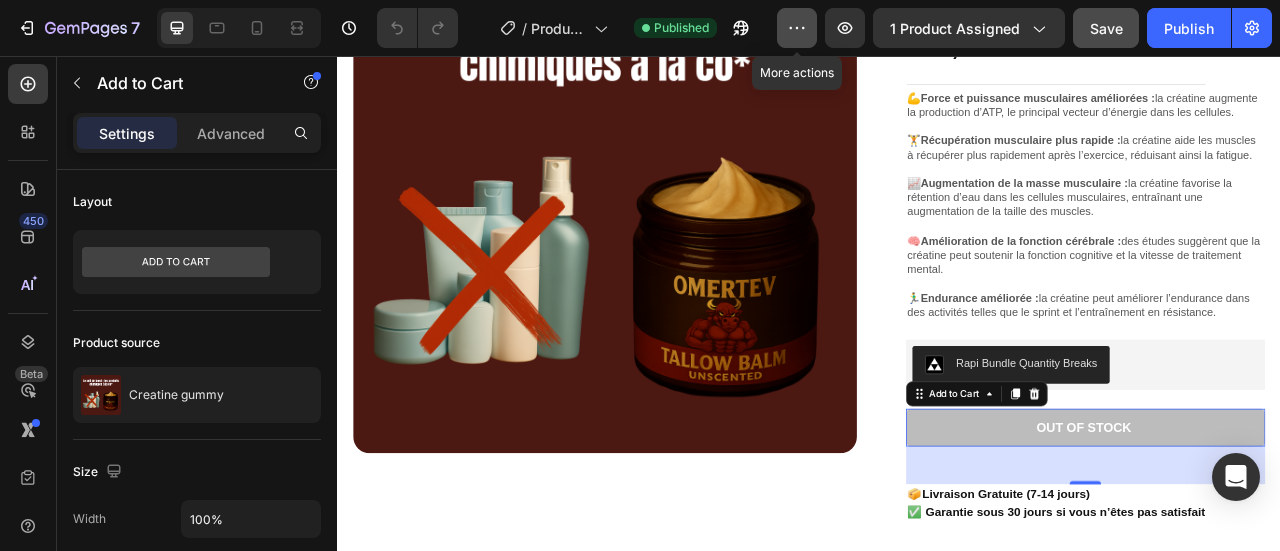 click 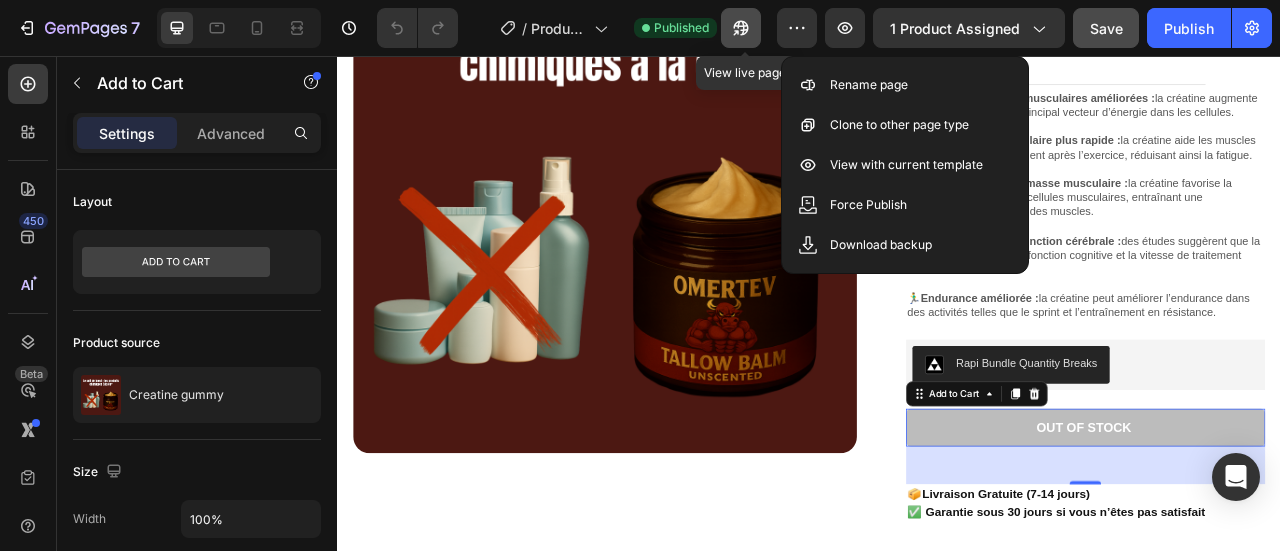 click 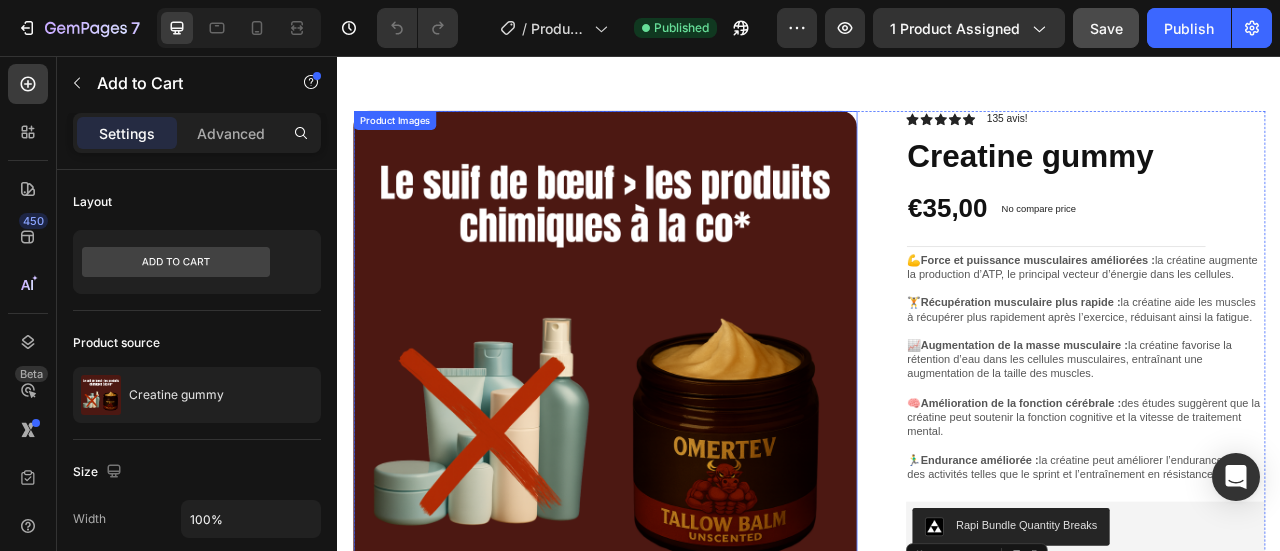scroll, scrollTop: 51, scrollLeft: 0, axis: vertical 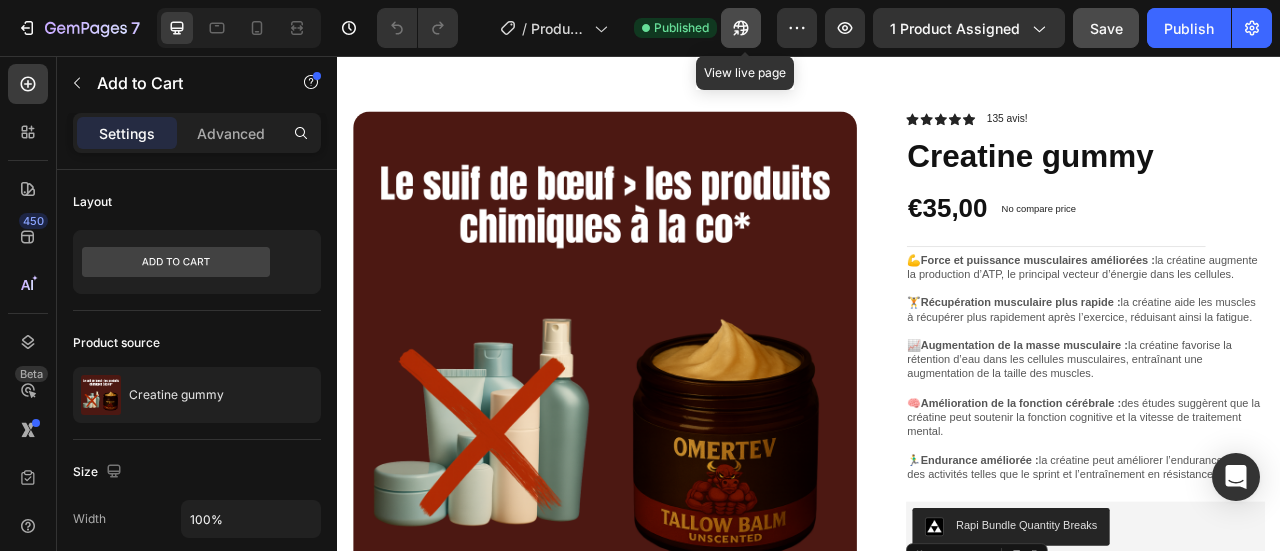 click 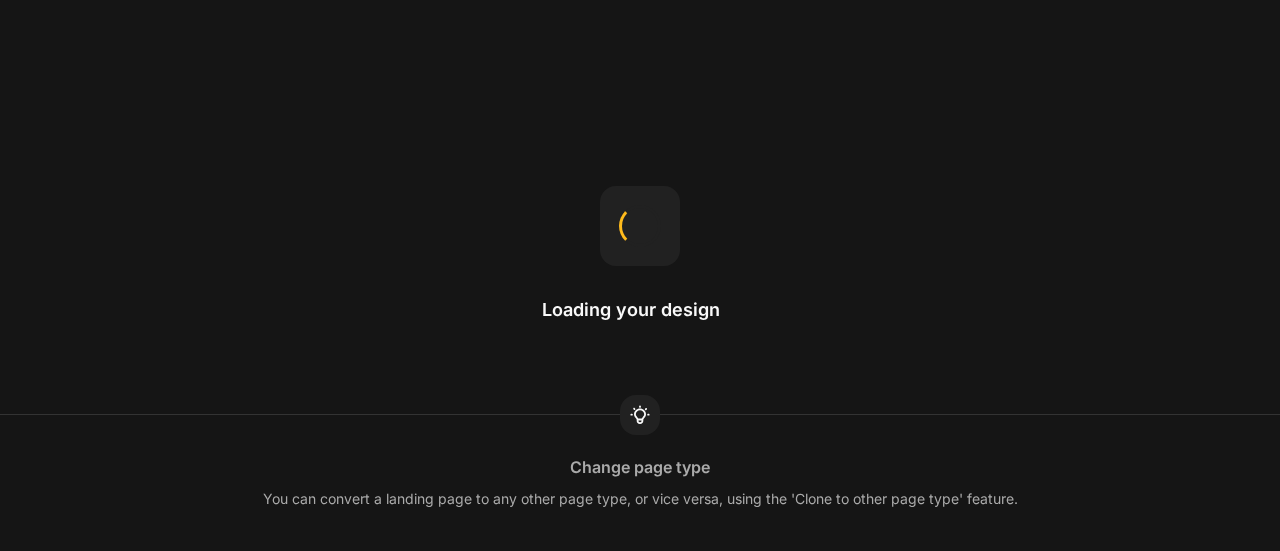 scroll, scrollTop: 0, scrollLeft: 0, axis: both 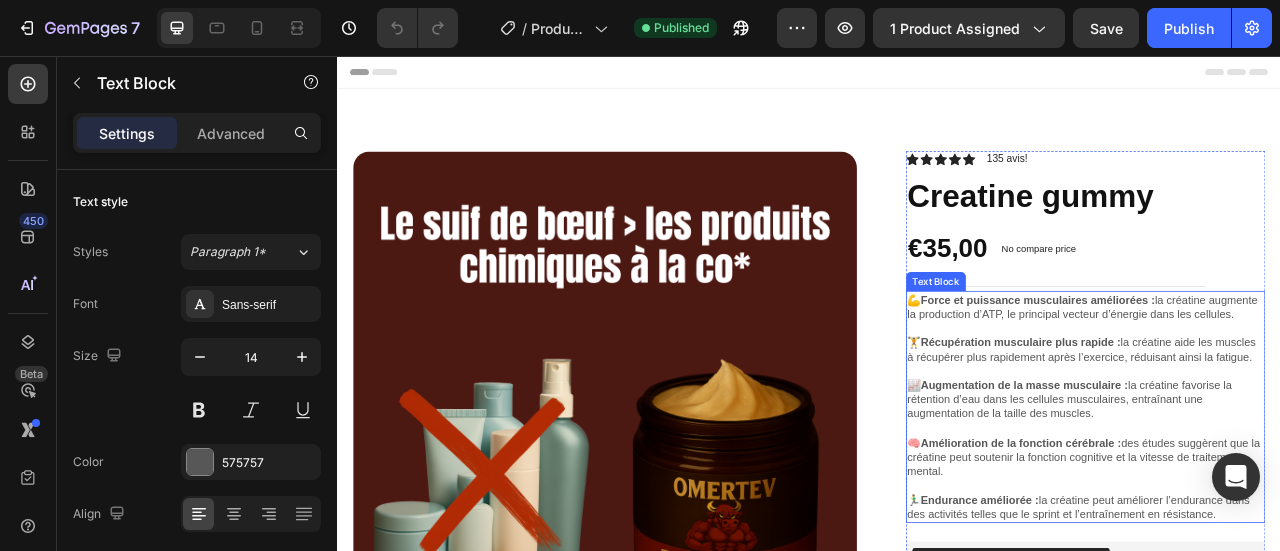 click on "💪  Force et puissance musculaires améliorées :  la créatine augmente la production d’ATP, le principal vecteur d’énergie dans les cellules." at bounding box center [1289, 375] 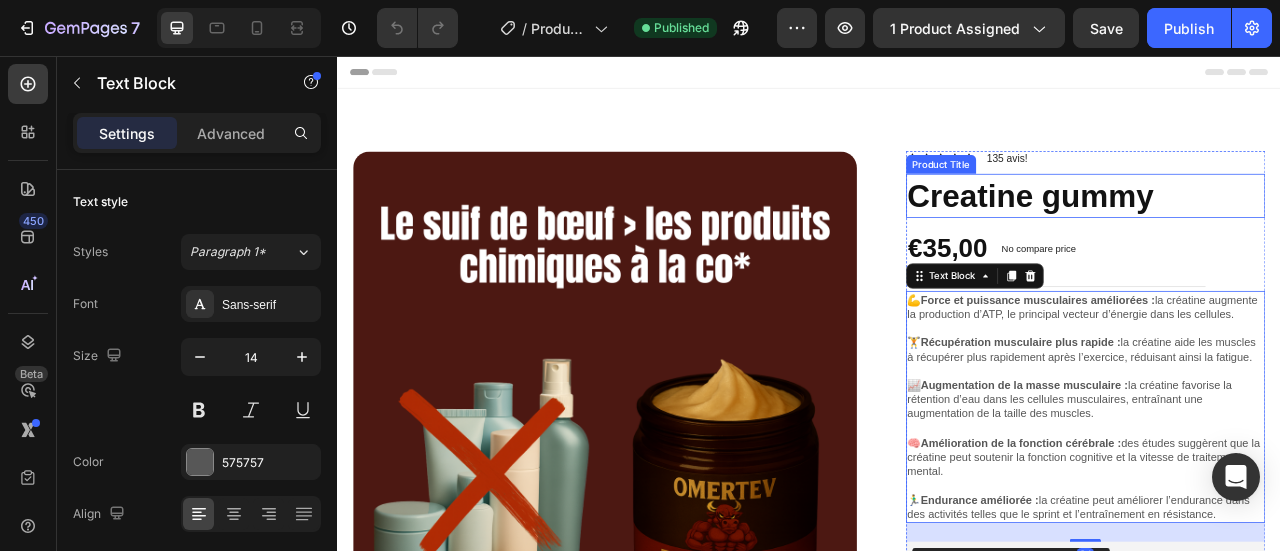 scroll, scrollTop: 82, scrollLeft: 0, axis: vertical 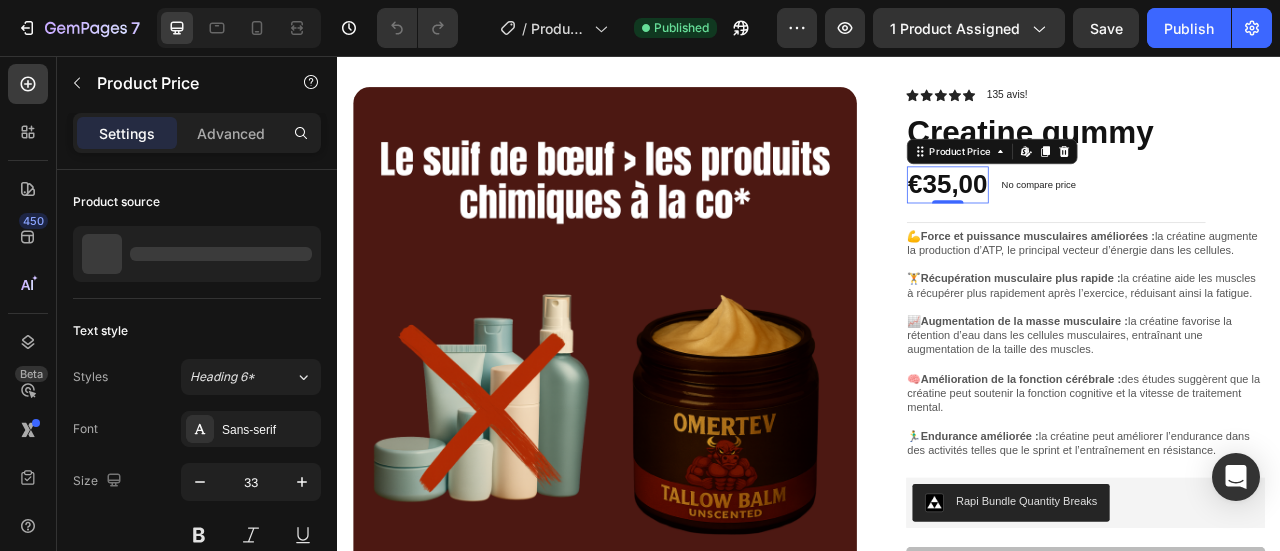 click on "€35,00" at bounding box center [1113, 219] 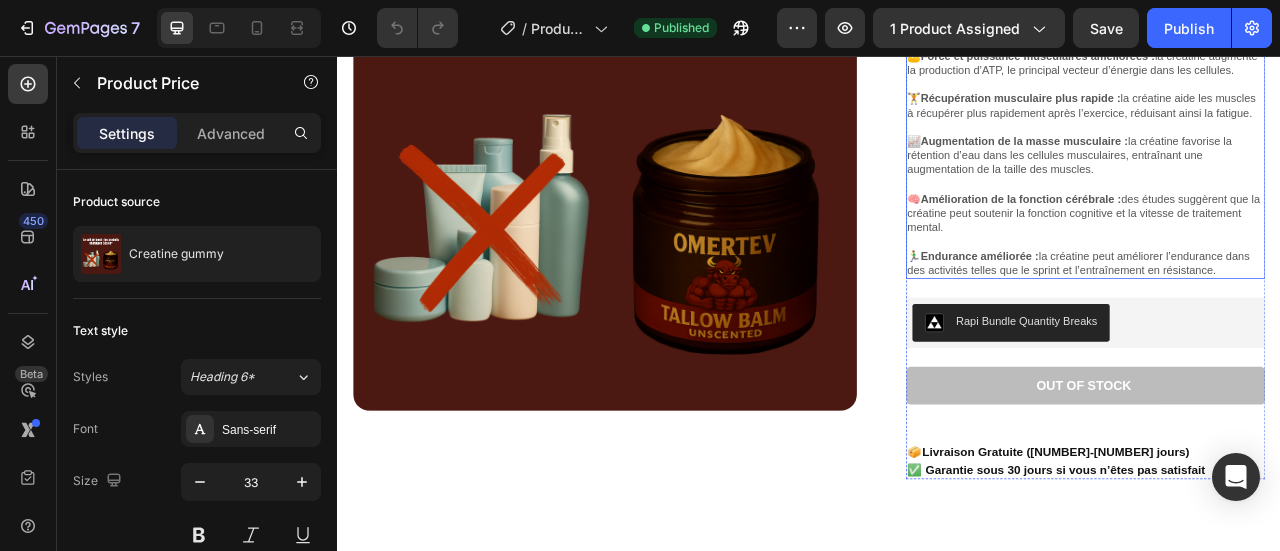 scroll, scrollTop: 336, scrollLeft: 0, axis: vertical 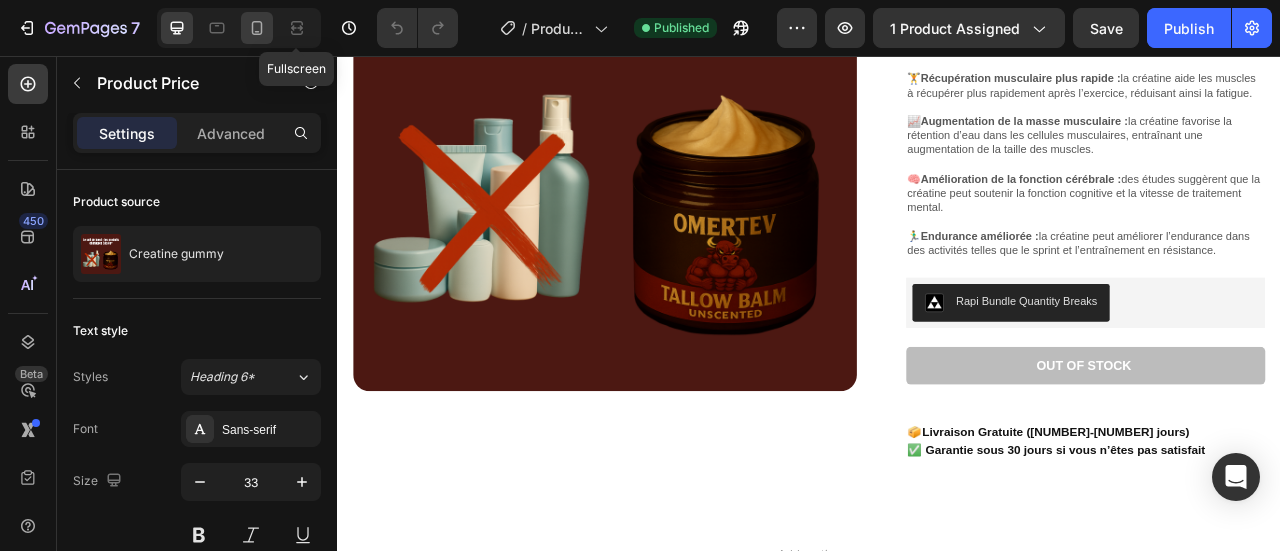 click 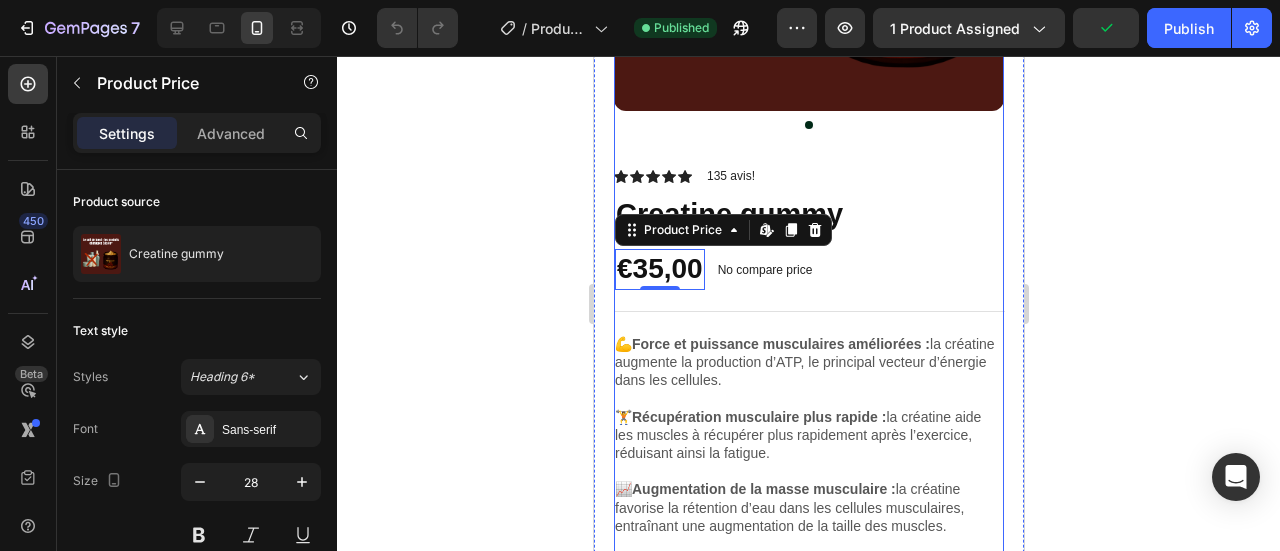 scroll, scrollTop: 0, scrollLeft: 0, axis: both 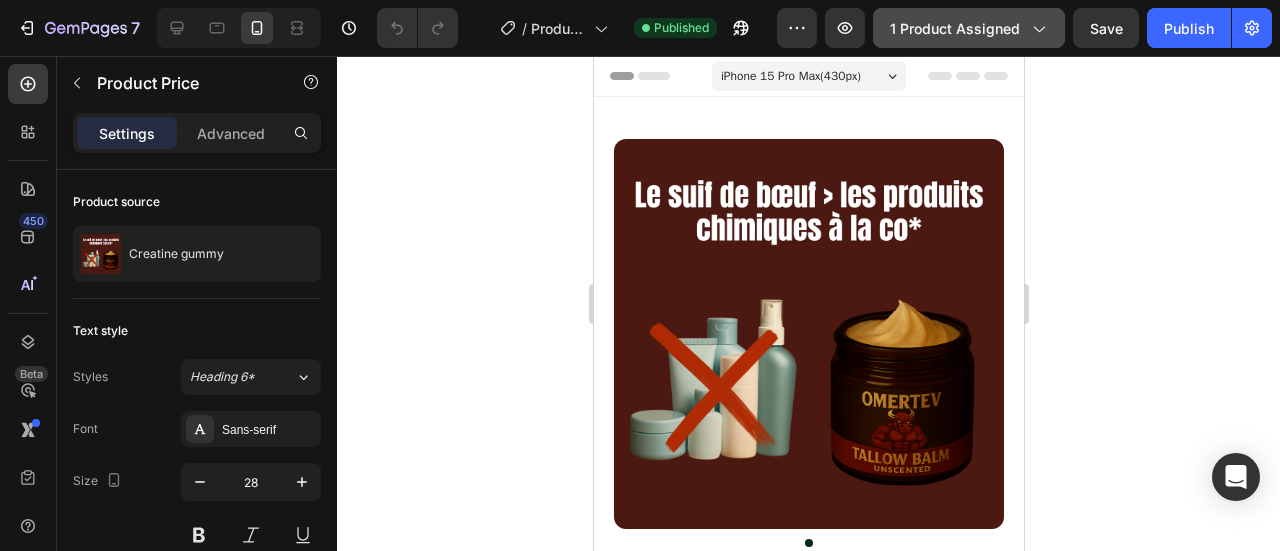 click on "1 product assigned" 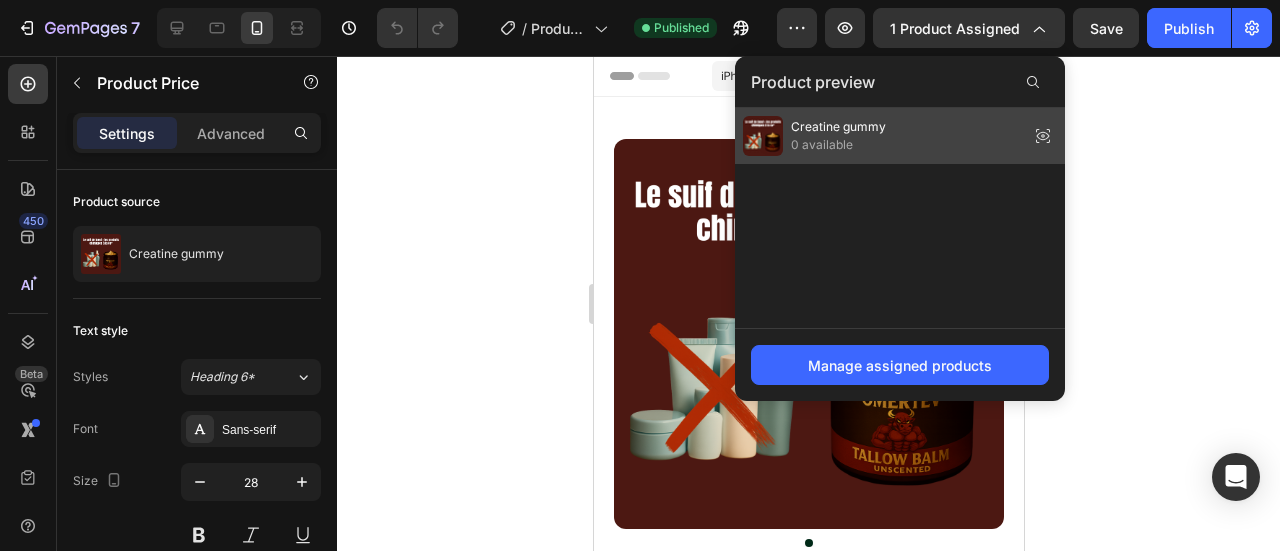 click on "Creatine gummy 0 available" 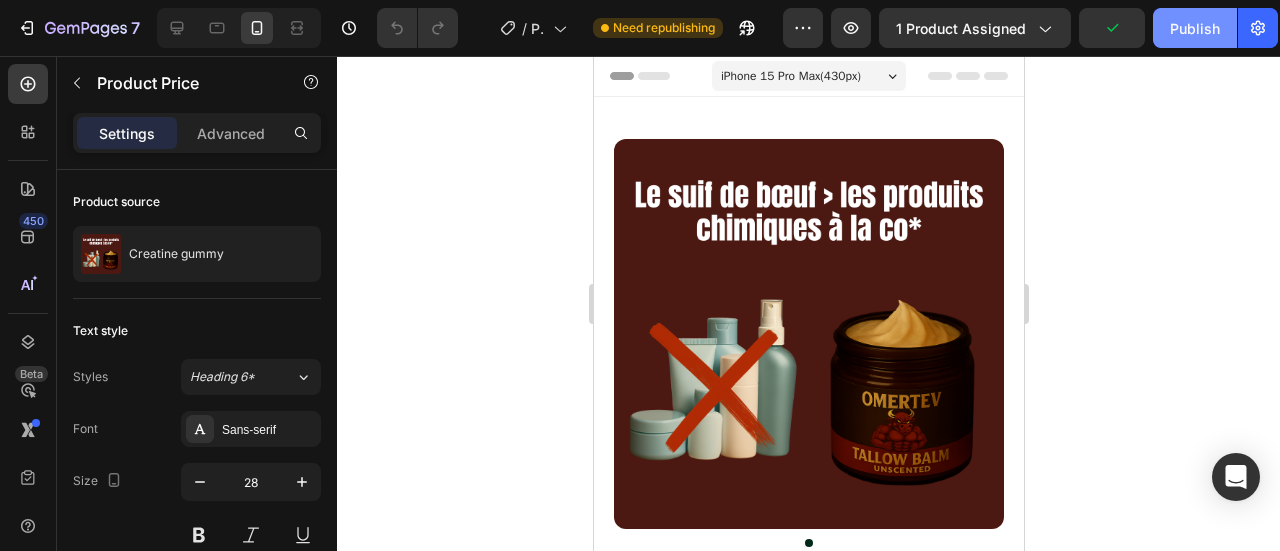click on "Publish" at bounding box center [1195, 28] 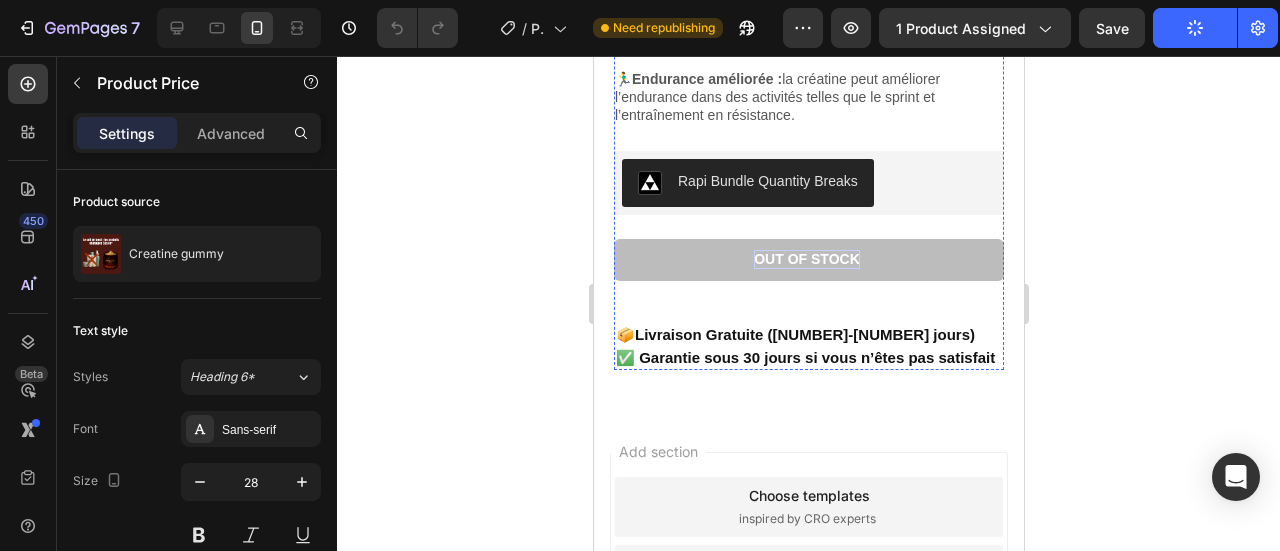 scroll, scrollTop: 982, scrollLeft: 0, axis: vertical 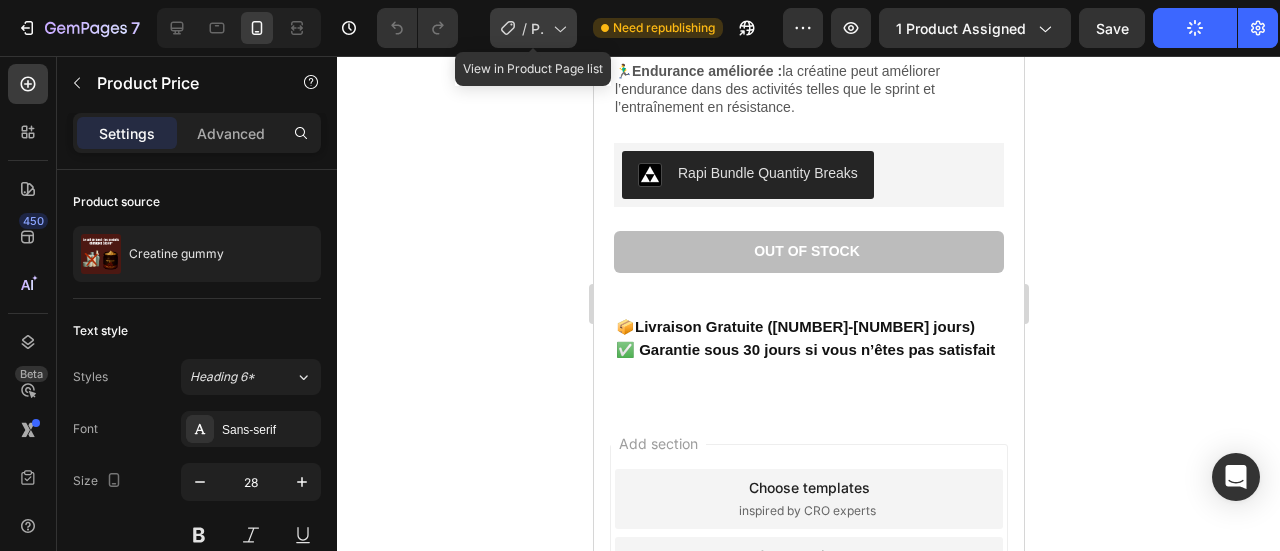click on "/  Product Page - [DATE] [TIME]" 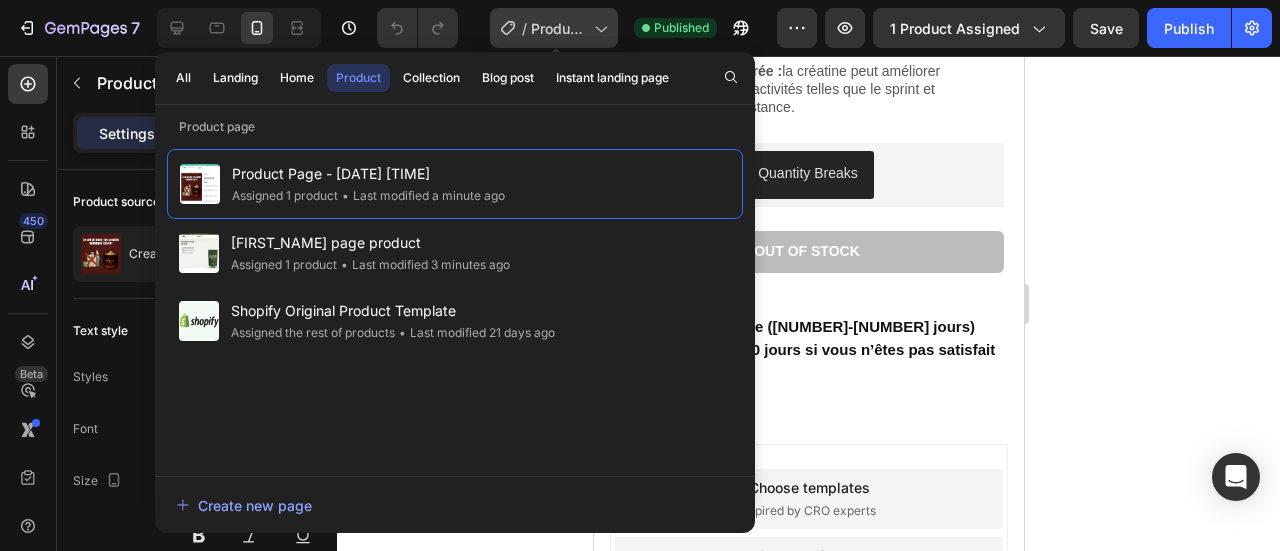 click on "Product Page - Aug 4, 06:59:28" at bounding box center (558, 28) 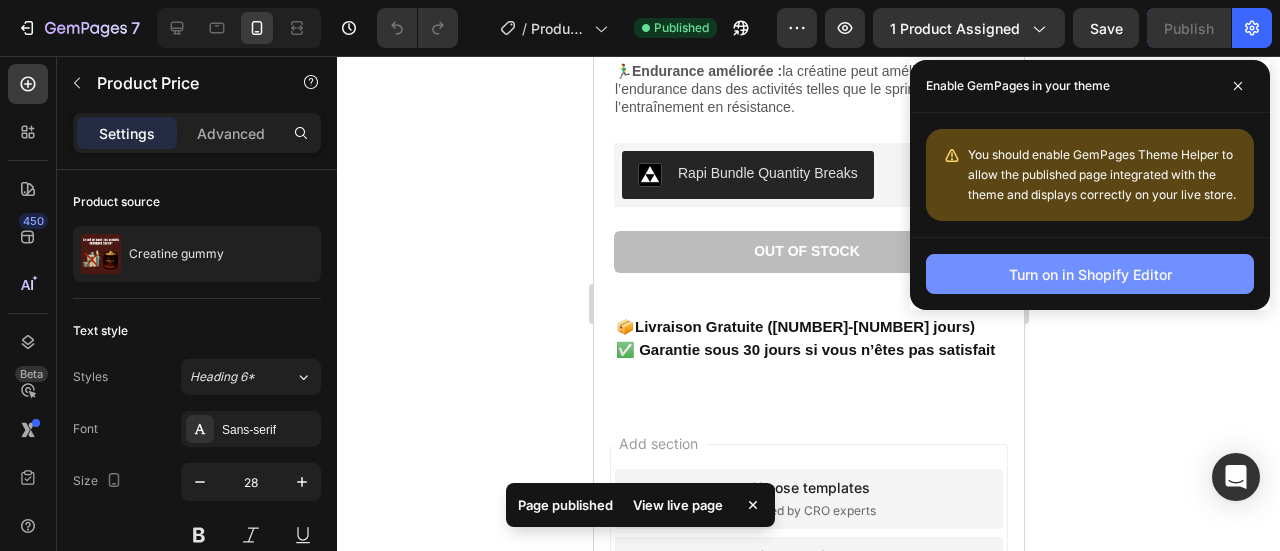 click on "Turn on in Shopify Editor" at bounding box center (1090, 274) 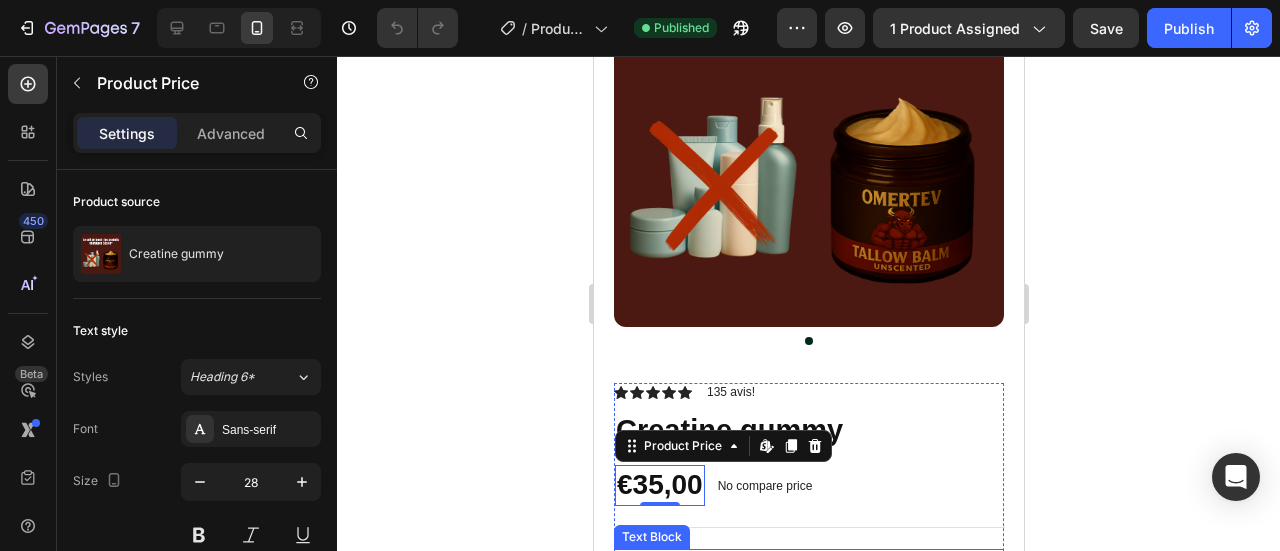 scroll, scrollTop: 181, scrollLeft: 0, axis: vertical 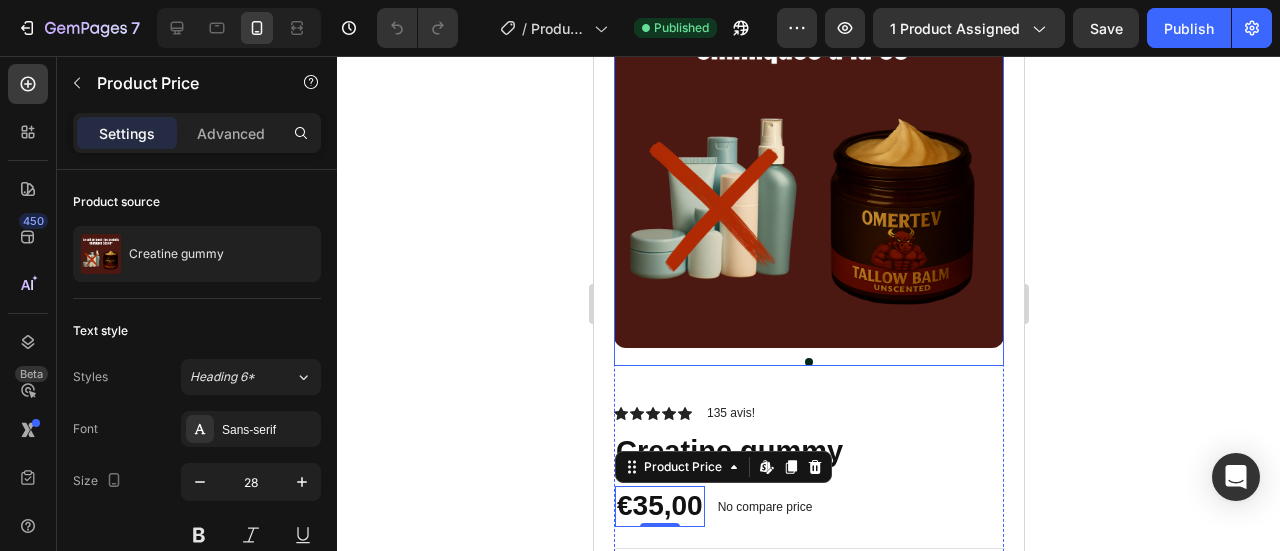click at bounding box center (808, 153) 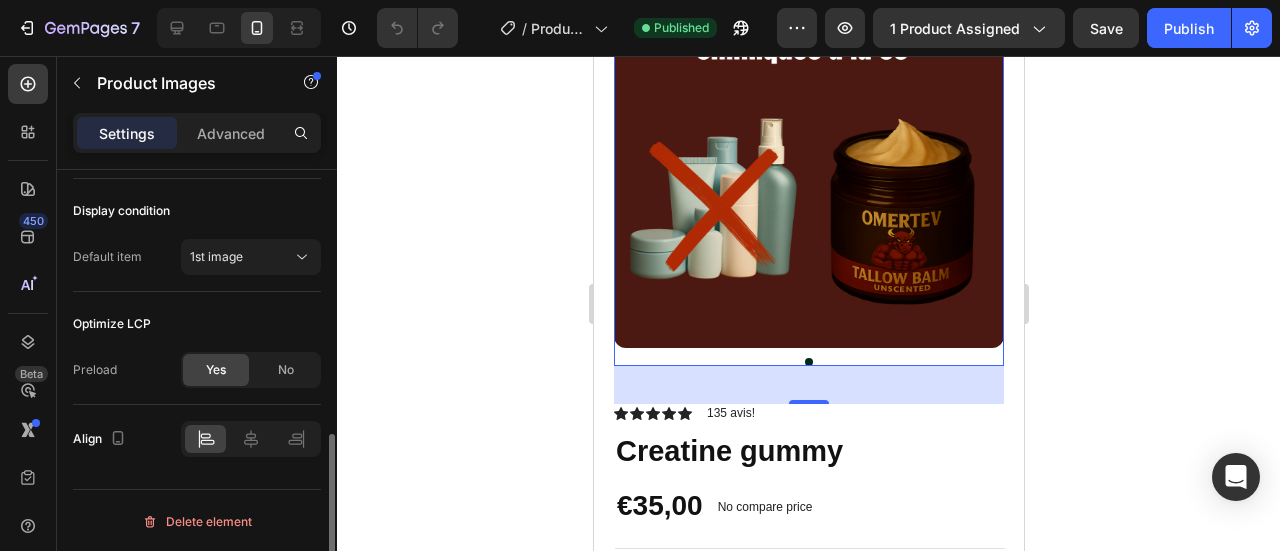 scroll, scrollTop: 684, scrollLeft: 0, axis: vertical 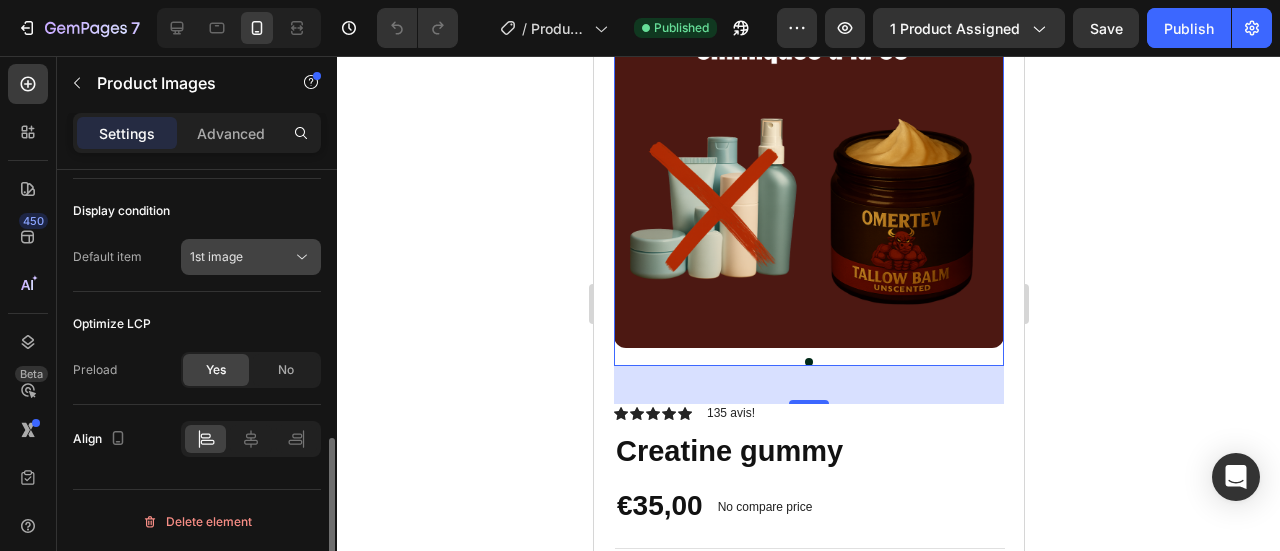 click on "1st image" at bounding box center [241, 257] 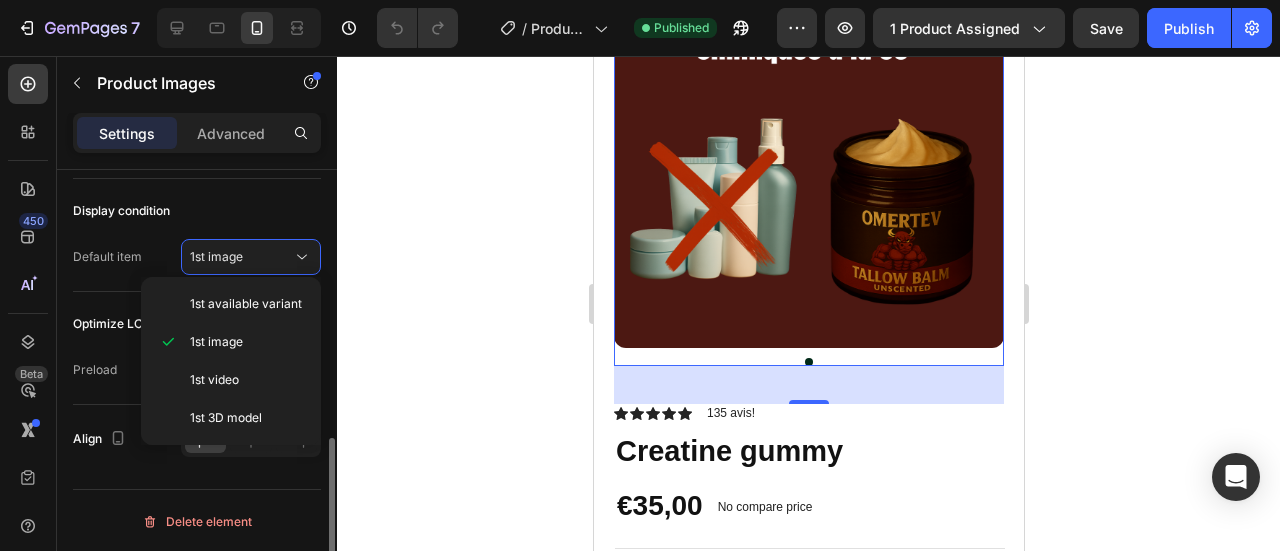 click on "Display condition" at bounding box center (197, 211) 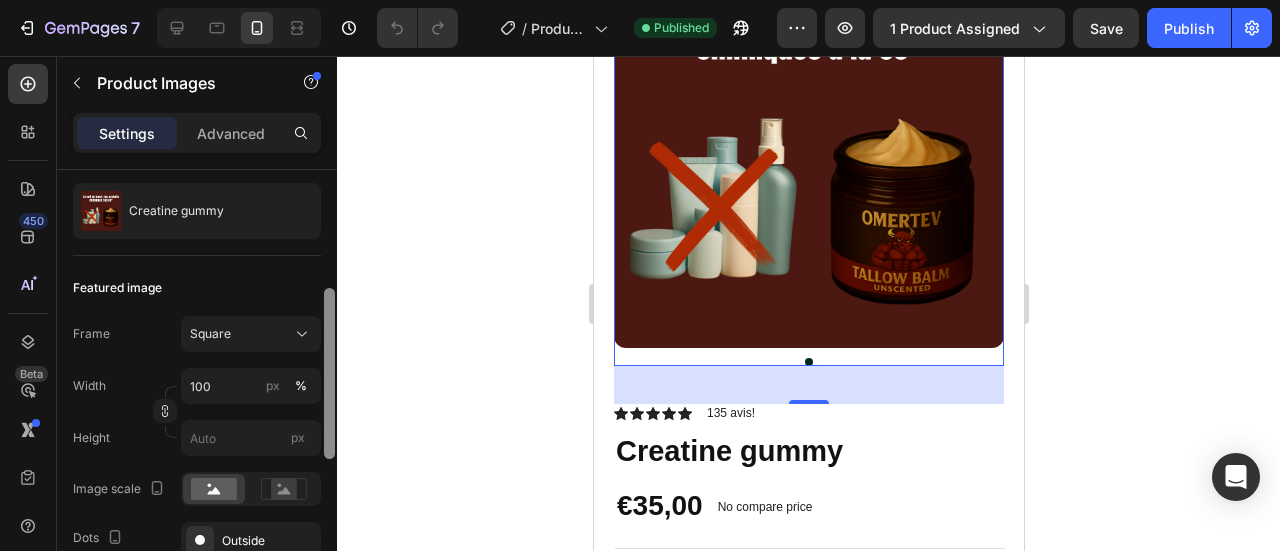 scroll, scrollTop: 150, scrollLeft: 0, axis: vertical 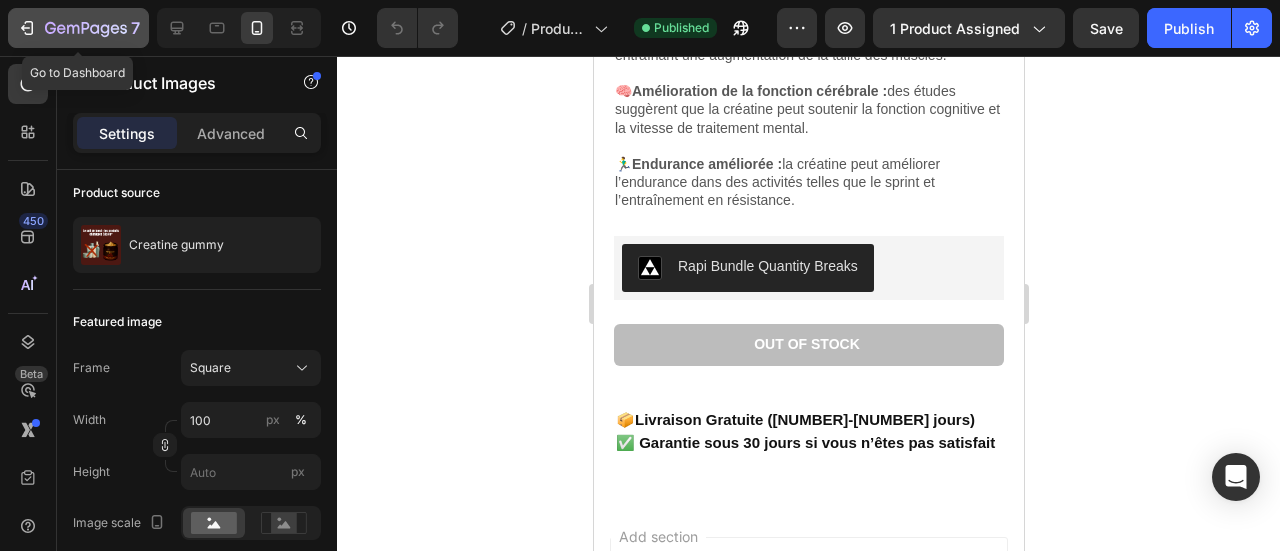 click on "7" 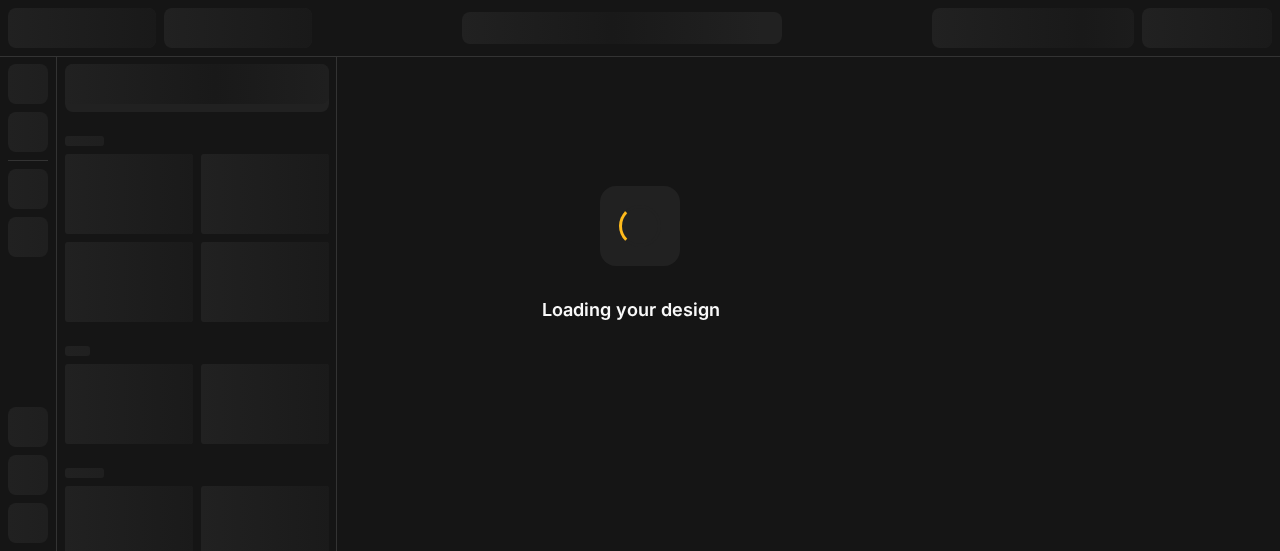 scroll, scrollTop: 0, scrollLeft: 0, axis: both 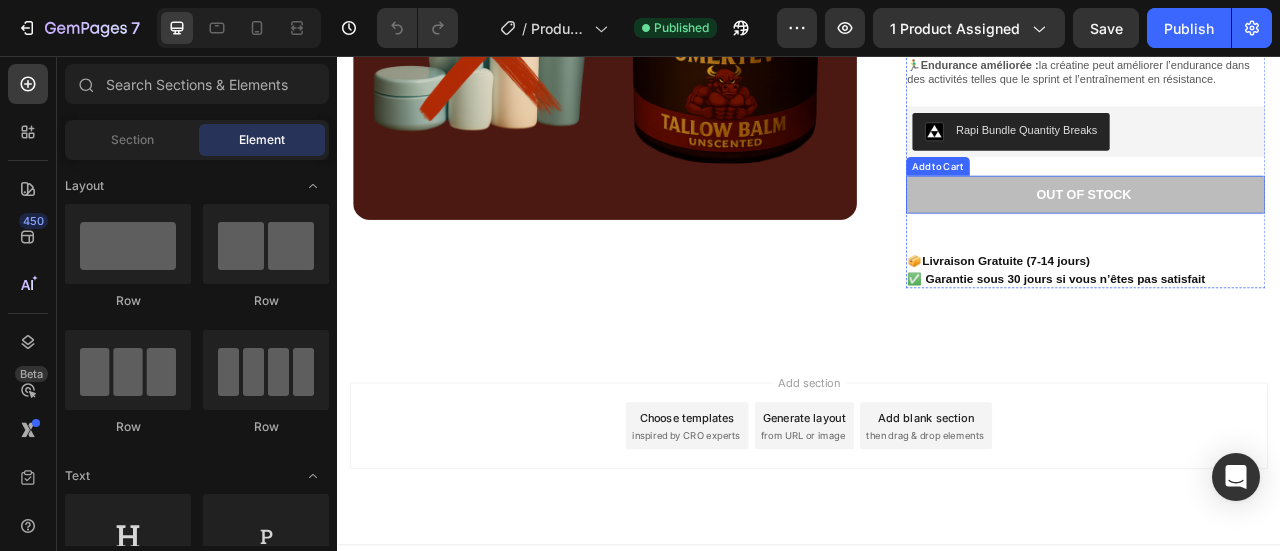 click on "Out of stock" at bounding box center (1289, 232) 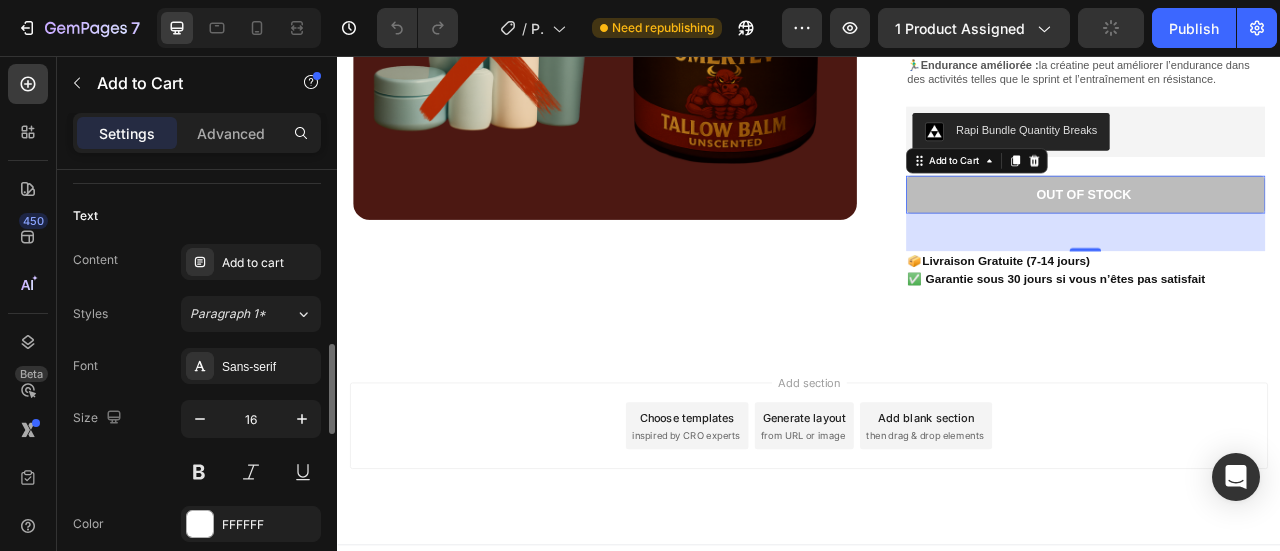 scroll, scrollTop: 868, scrollLeft: 0, axis: vertical 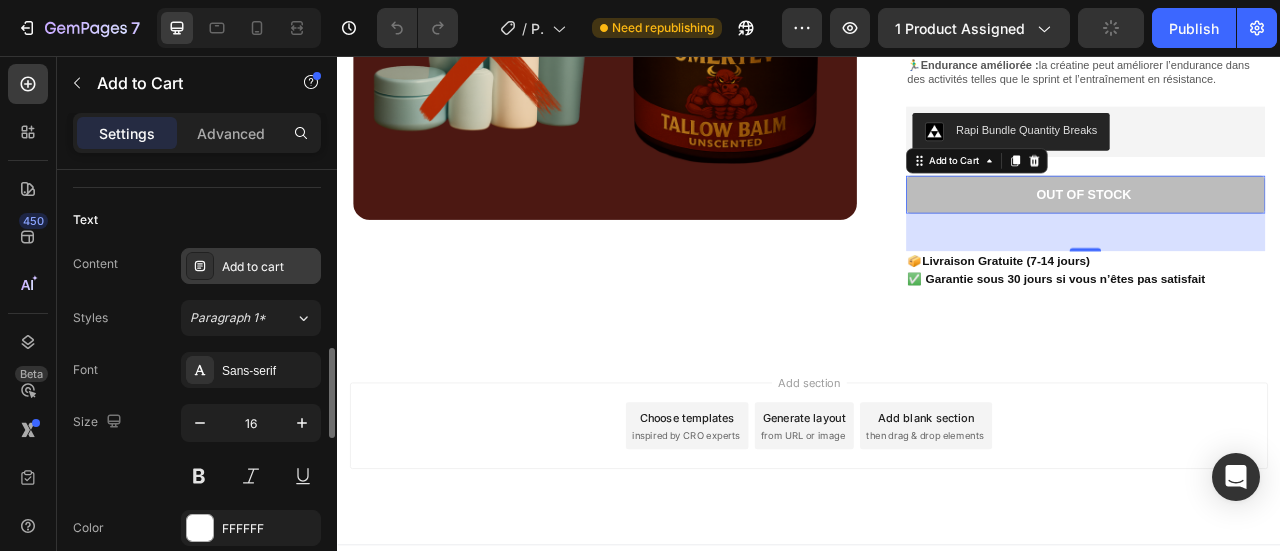 click on "Add to cart" at bounding box center [269, 267] 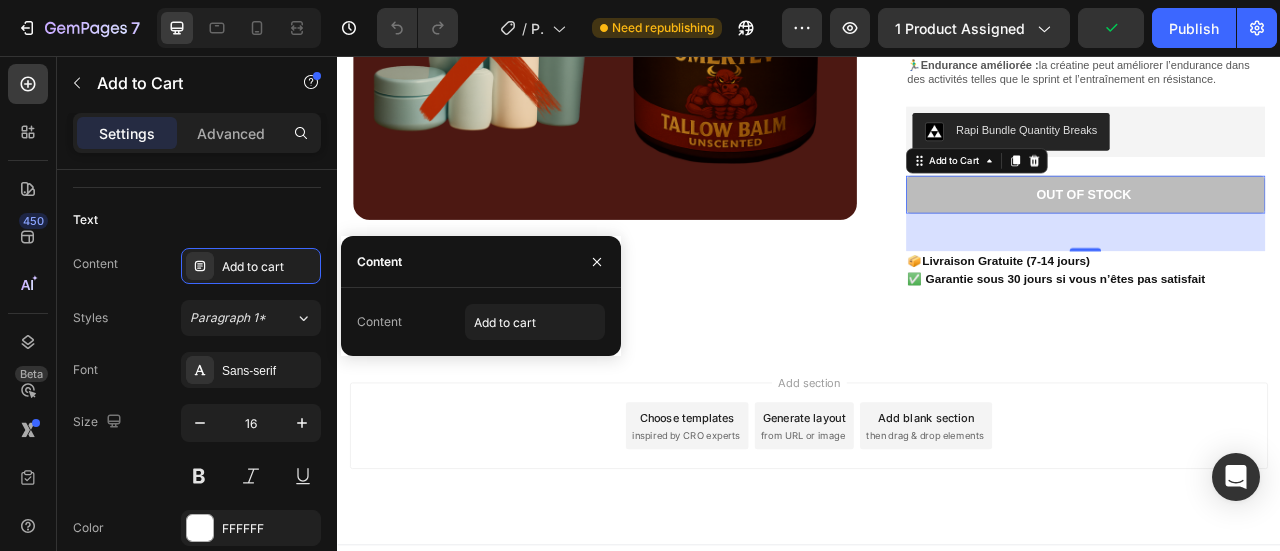 click on "Content" at bounding box center [481, 262] 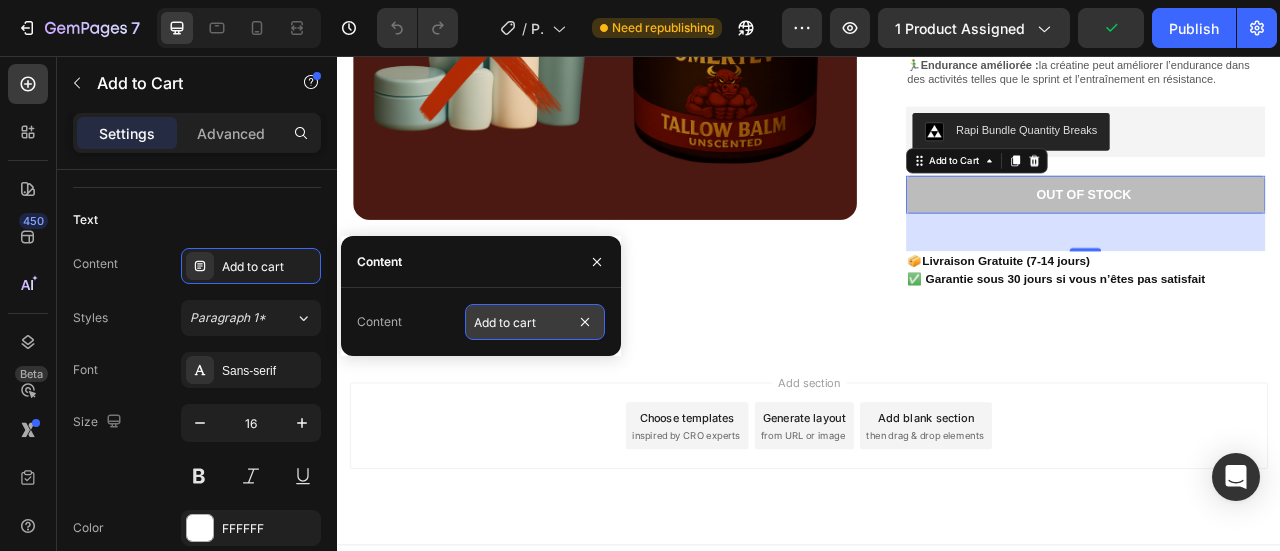 click on "Add to cart" at bounding box center [535, 322] 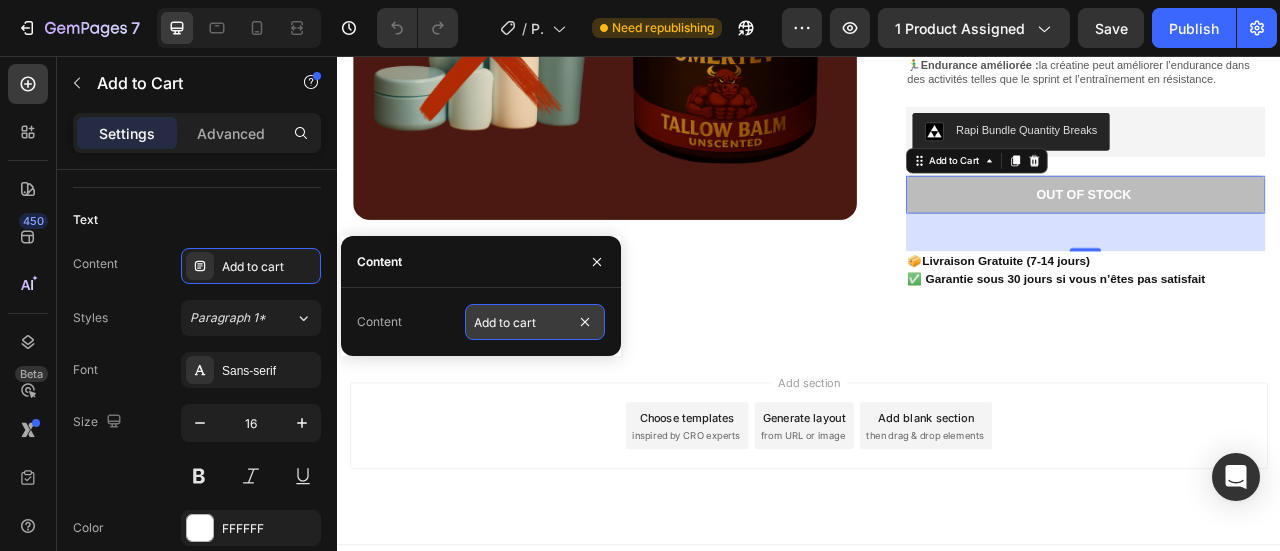 click on "Add to cart" at bounding box center [535, 322] 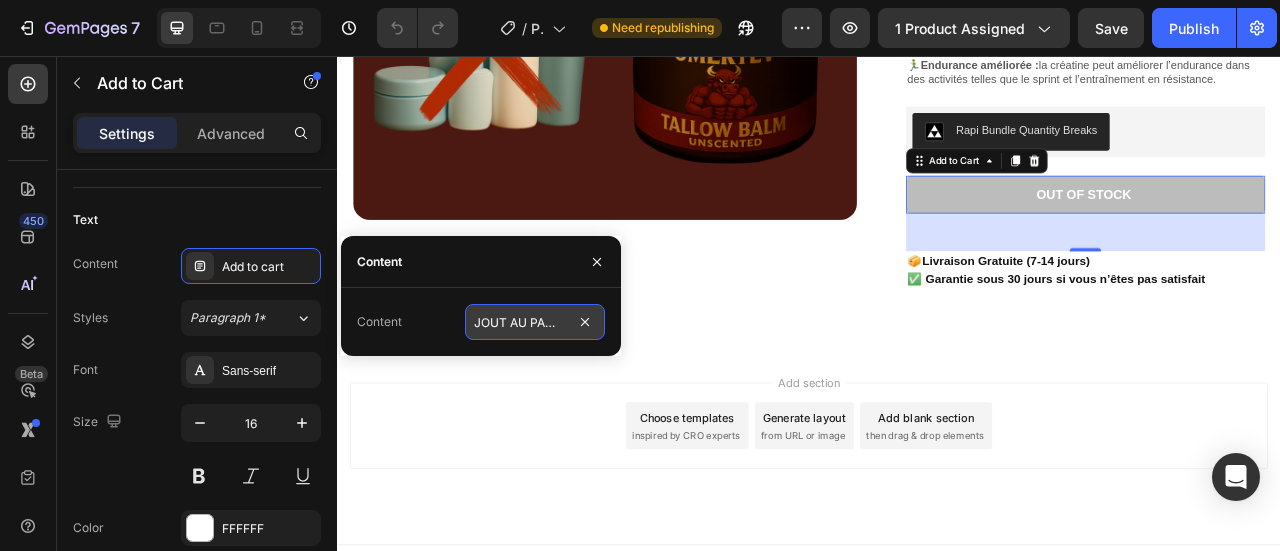 type on "AJOUT AU PANIER" 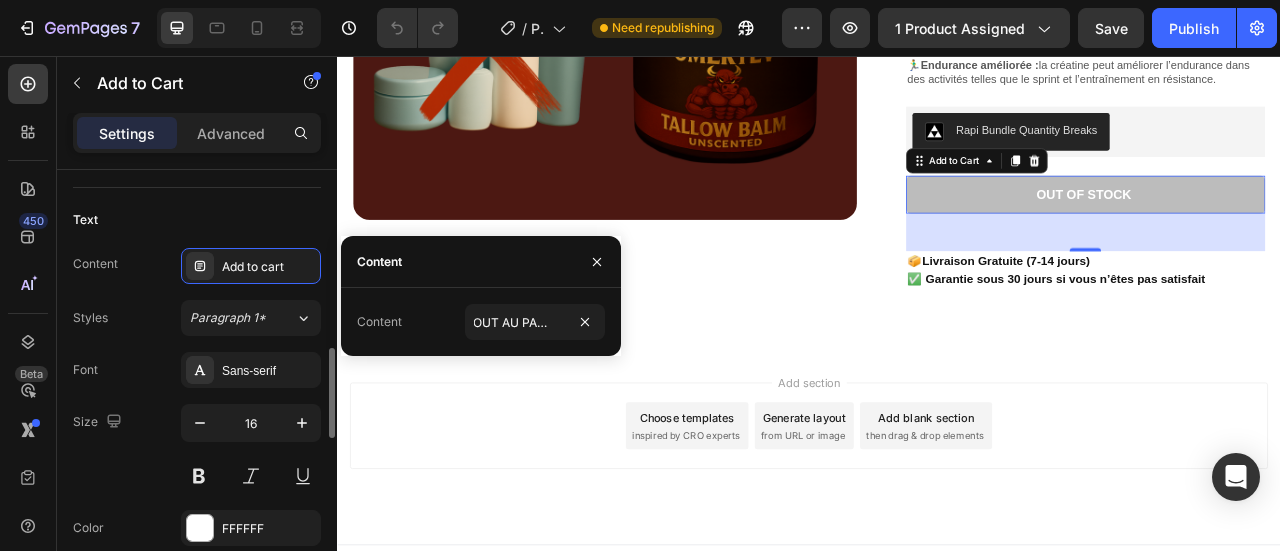 click on "Text" at bounding box center (197, 220) 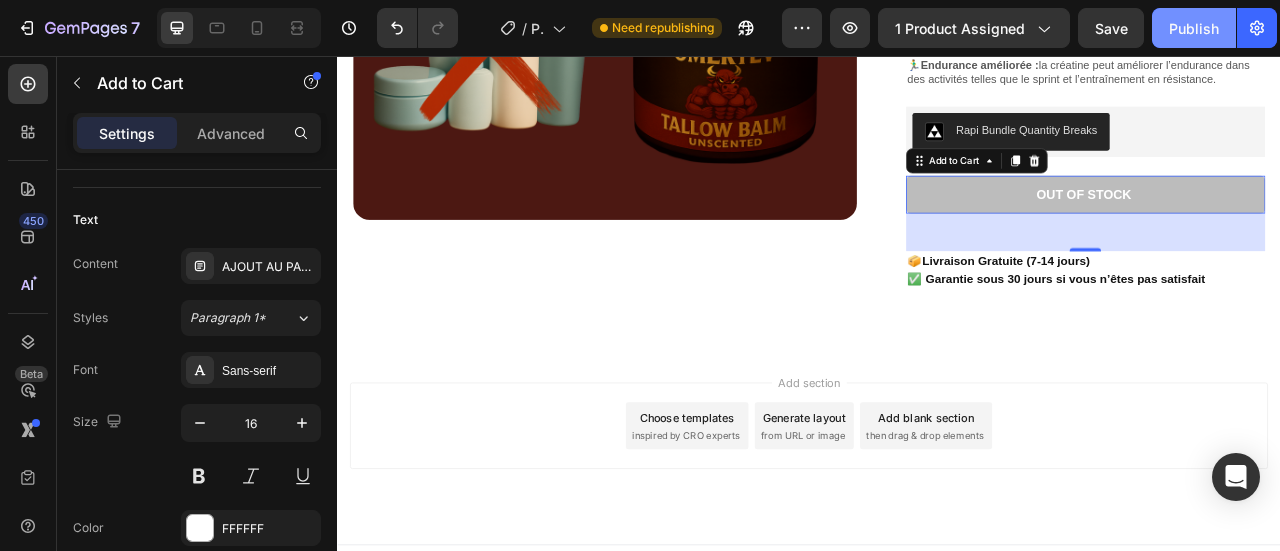click on "Publish" at bounding box center (1194, 28) 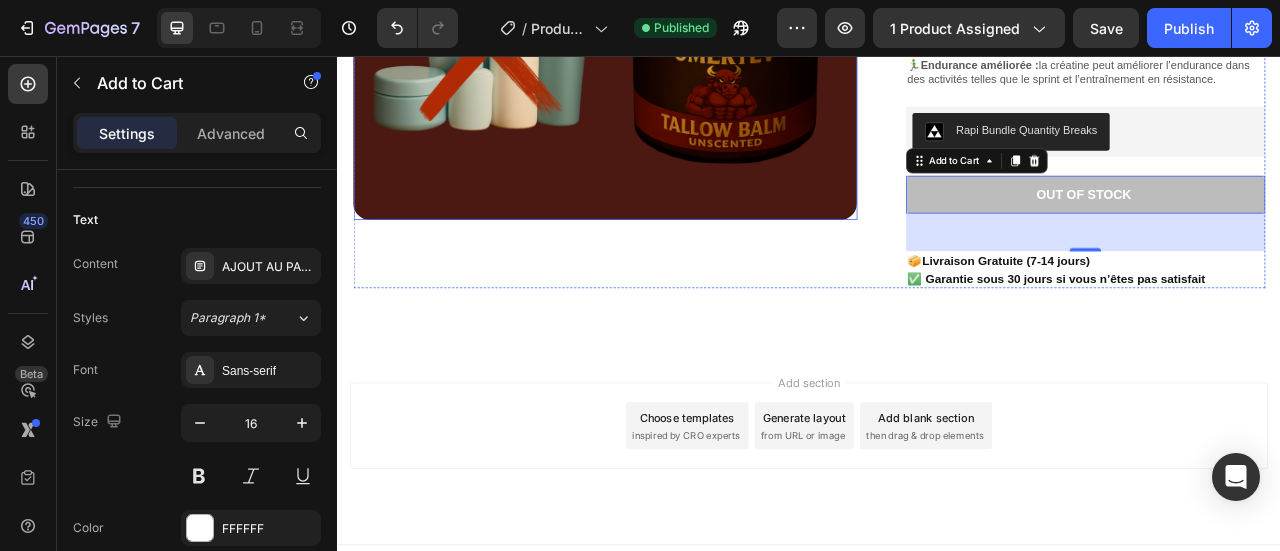 scroll, scrollTop: 73, scrollLeft: 0, axis: vertical 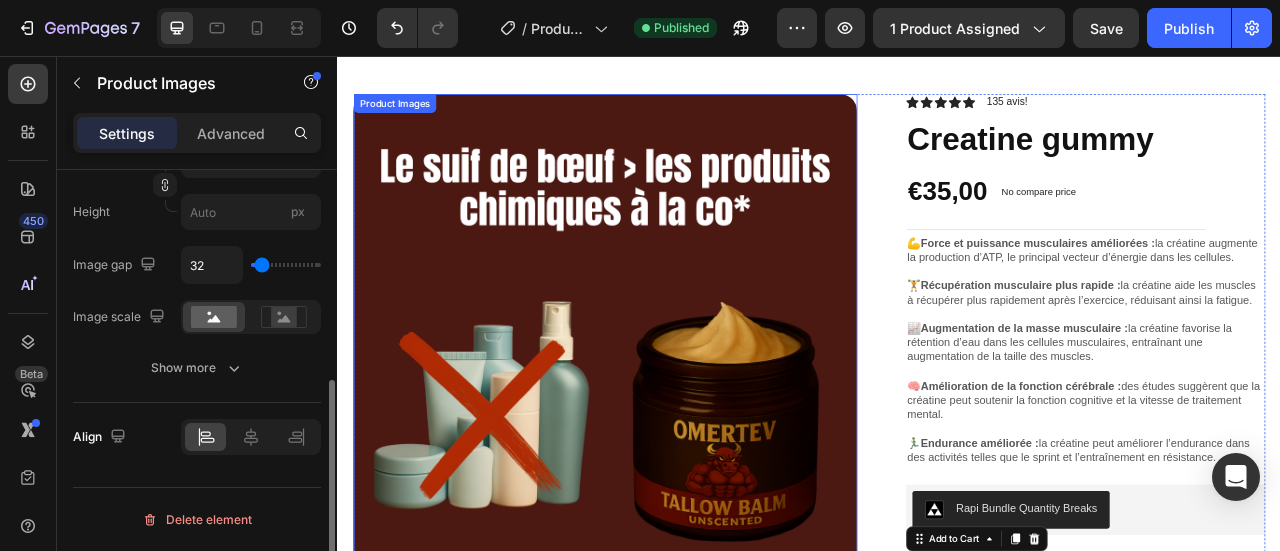 click at bounding box center (677, 424) 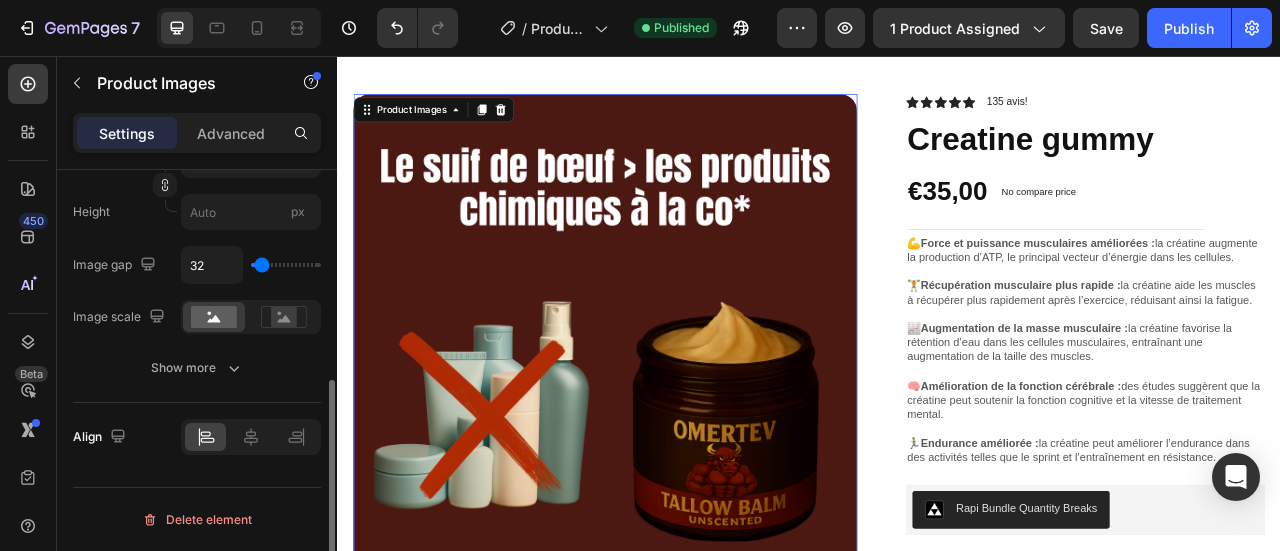 scroll, scrollTop: 0, scrollLeft: 0, axis: both 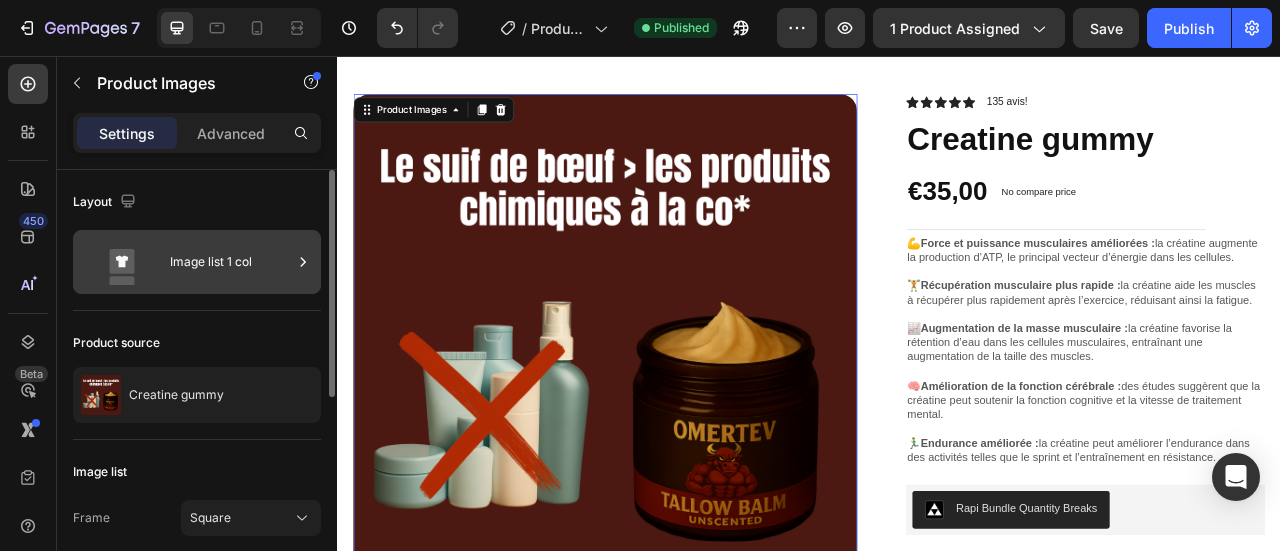 click on "Image list 1 col" at bounding box center [231, 262] 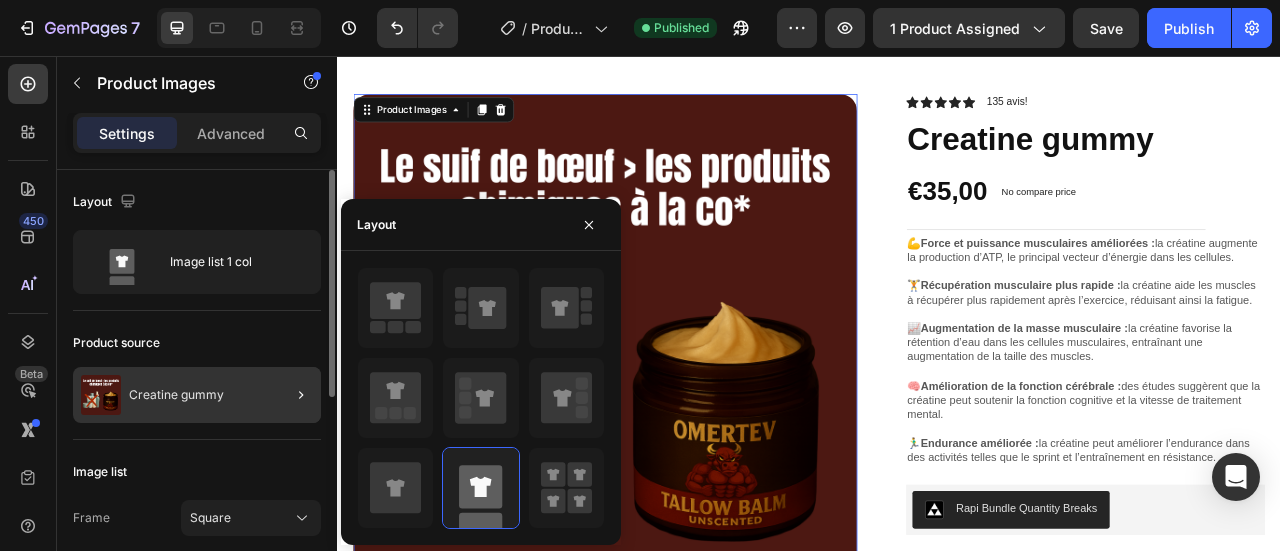 click 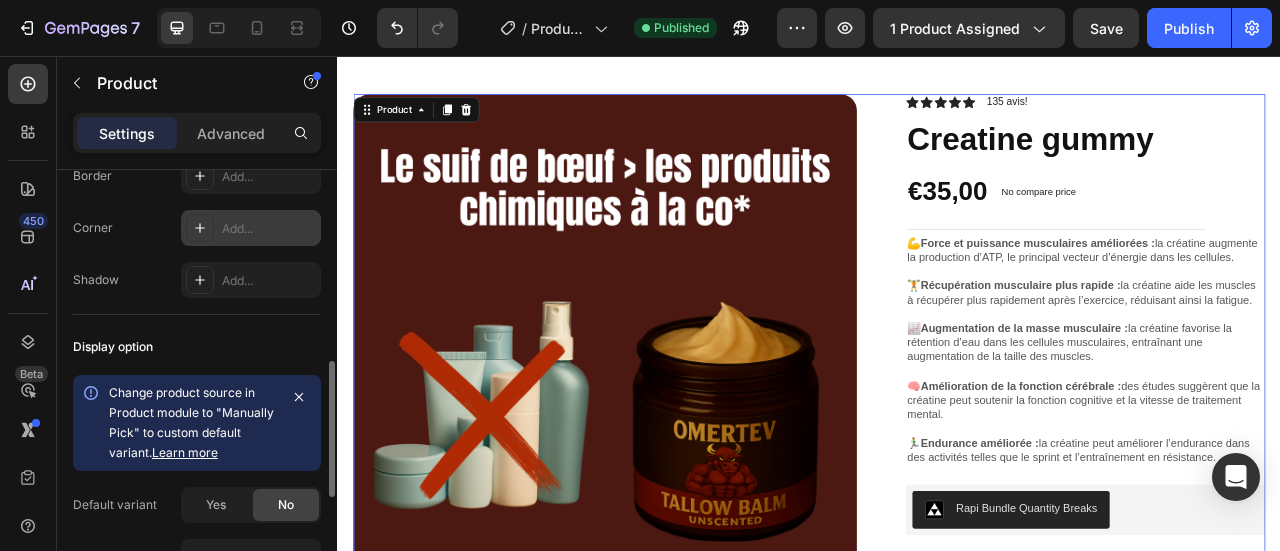 scroll, scrollTop: 710, scrollLeft: 0, axis: vertical 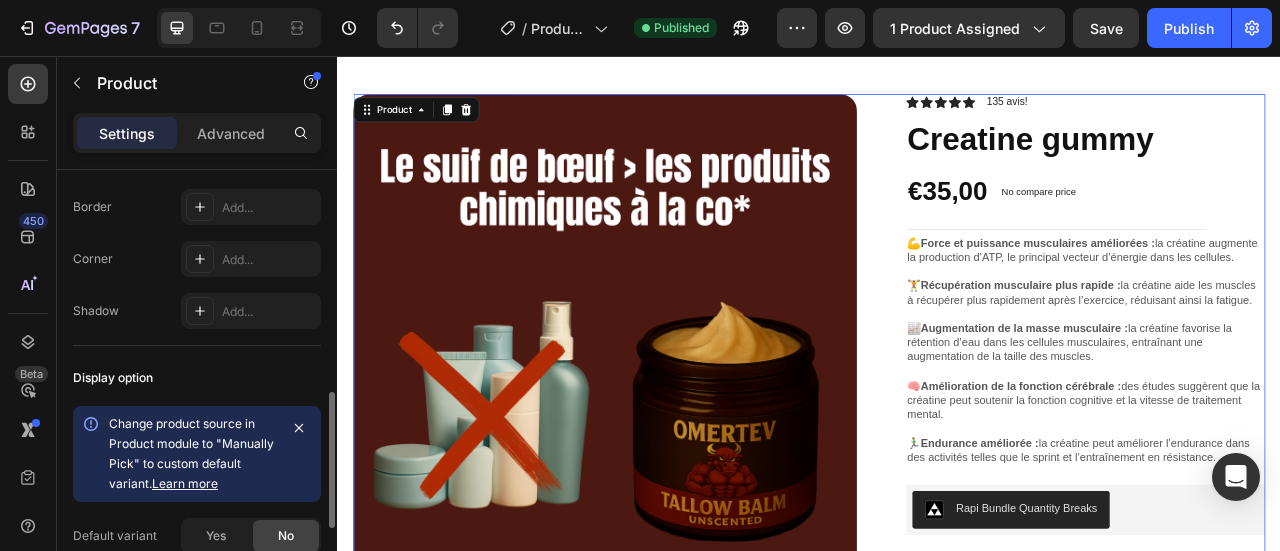 click on "Settings Advanced" at bounding box center [197, 133] 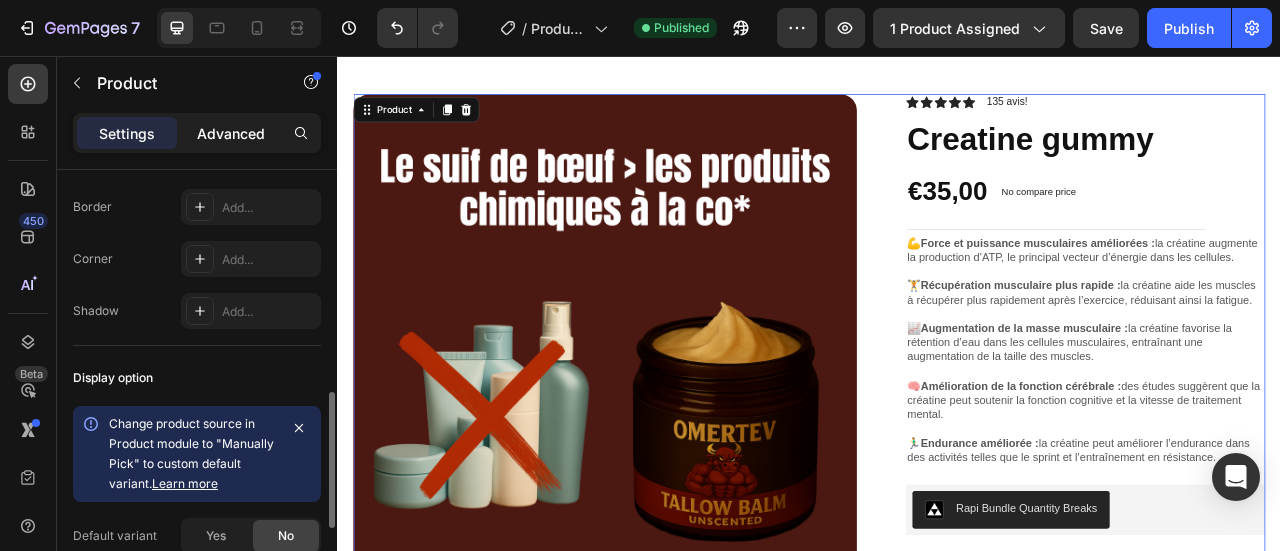 click on "Advanced" at bounding box center [231, 133] 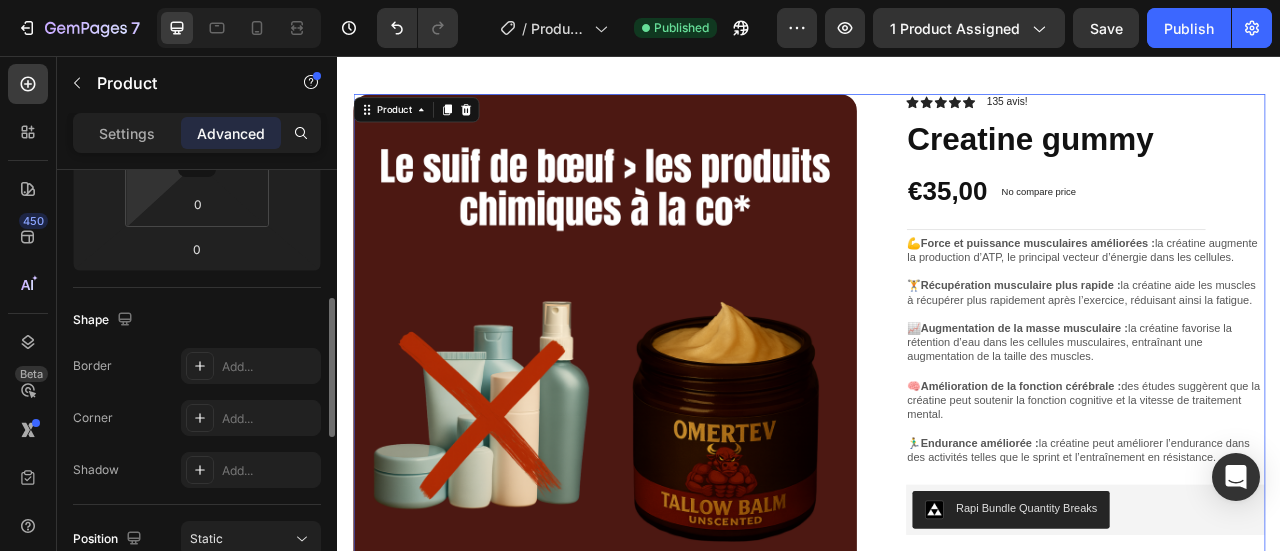 scroll, scrollTop: 398, scrollLeft: 0, axis: vertical 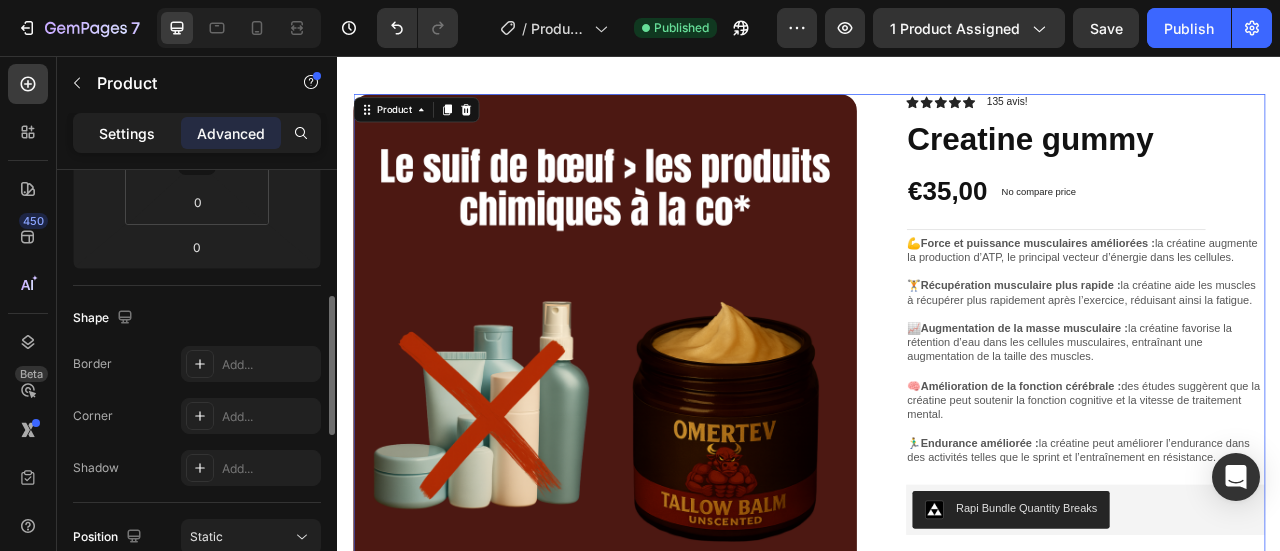 click on "Settings" at bounding box center (127, 133) 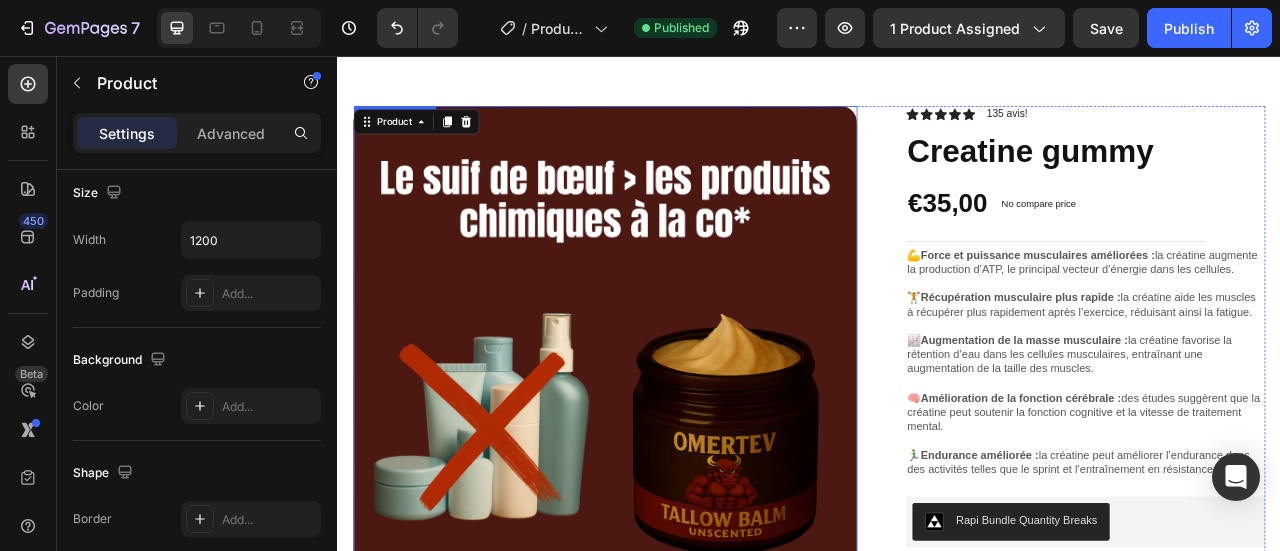 scroll, scrollTop: 19, scrollLeft: 0, axis: vertical 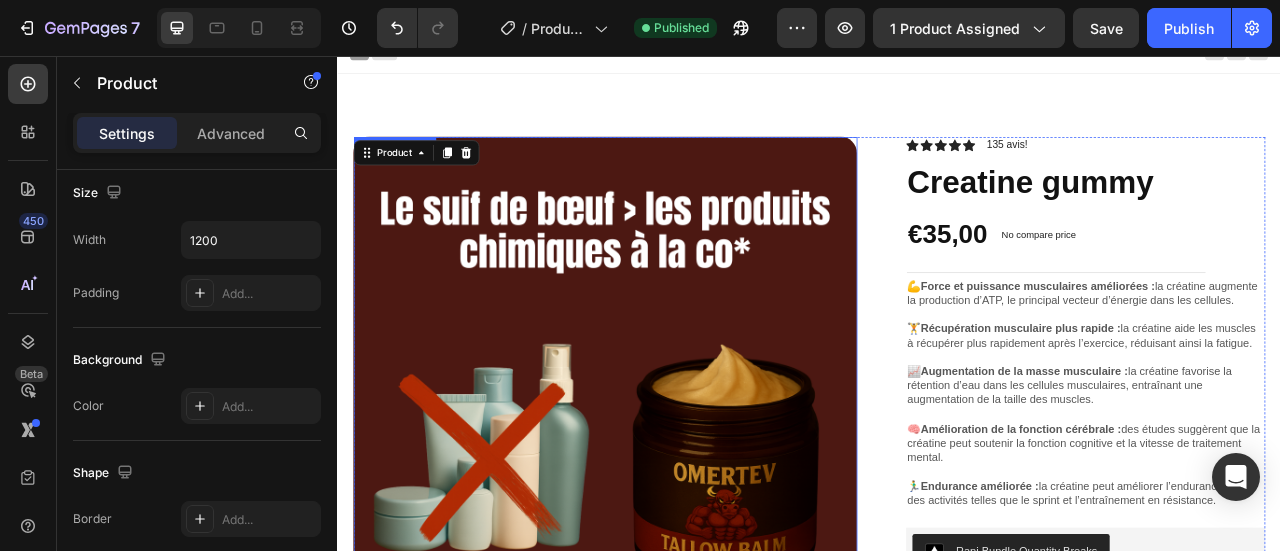 click at bounding box center [677, 478] 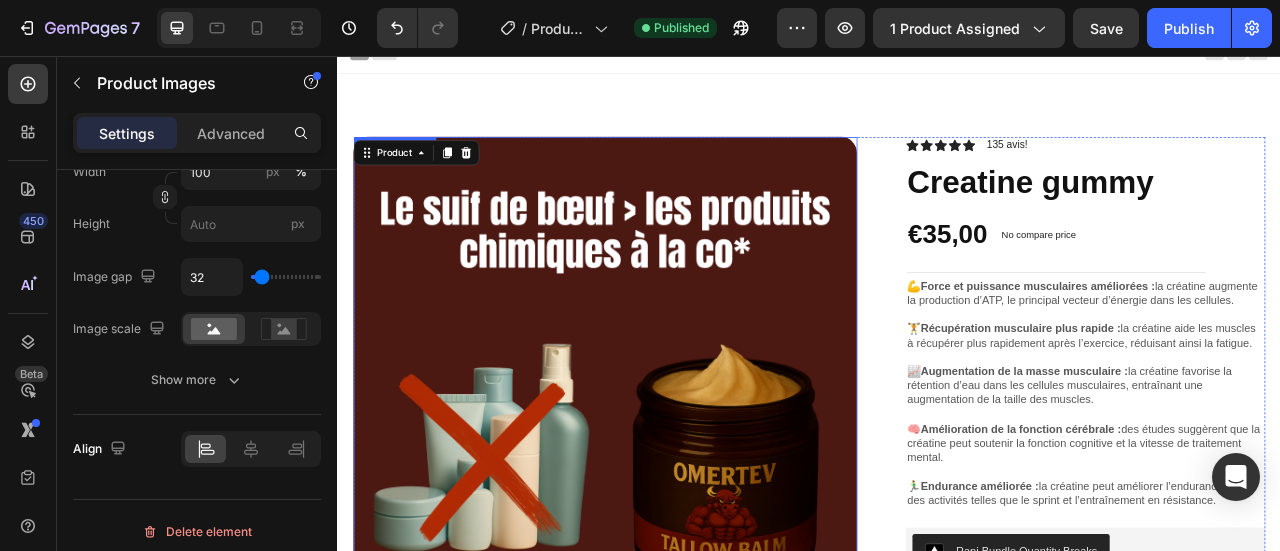 scroll, scrollTop: 0, scrollLeft: 0, axis: both 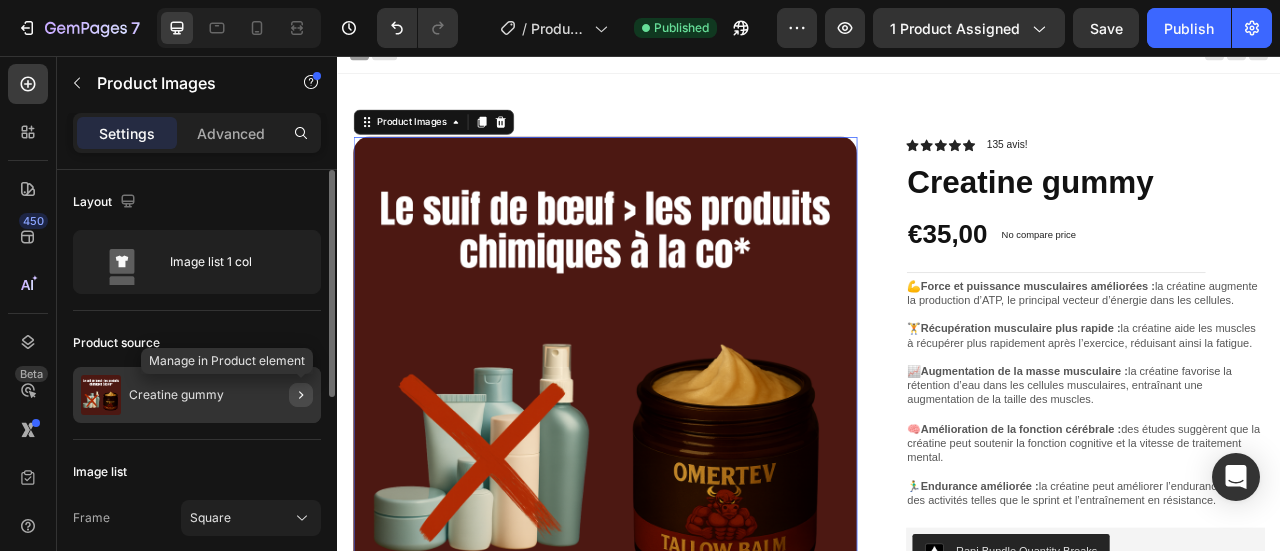 click 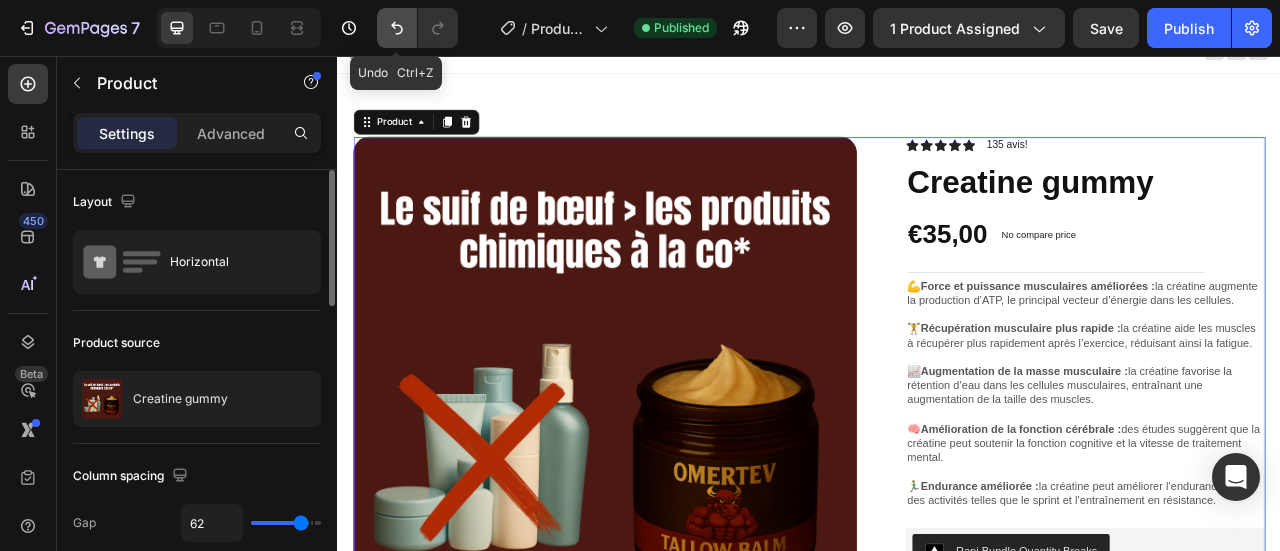 click 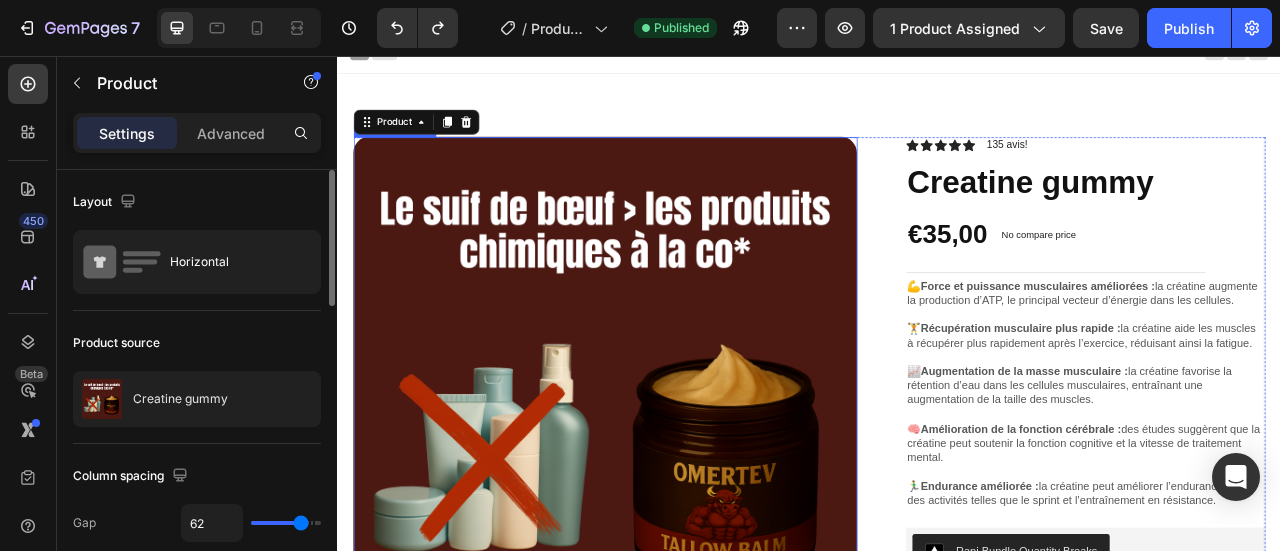 click at bounding box center (677, 478) 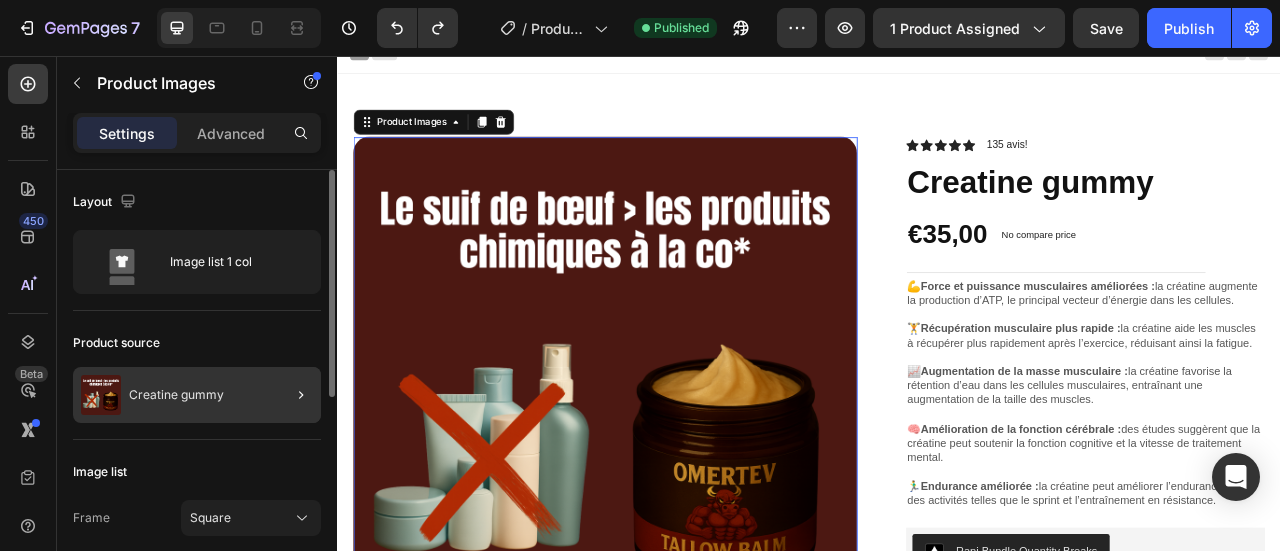 click 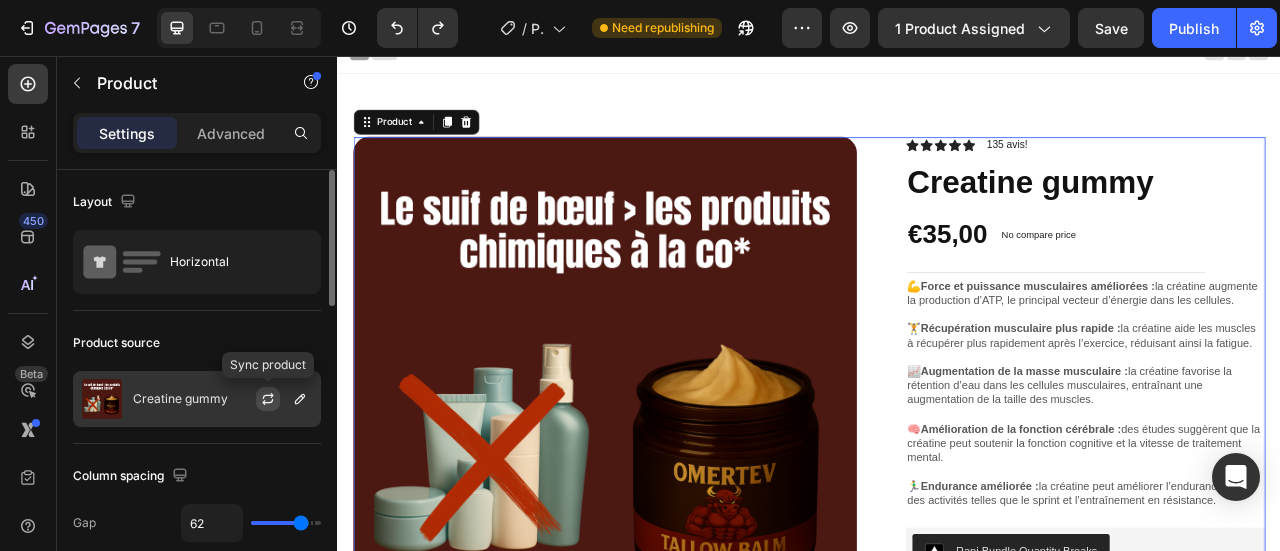 click 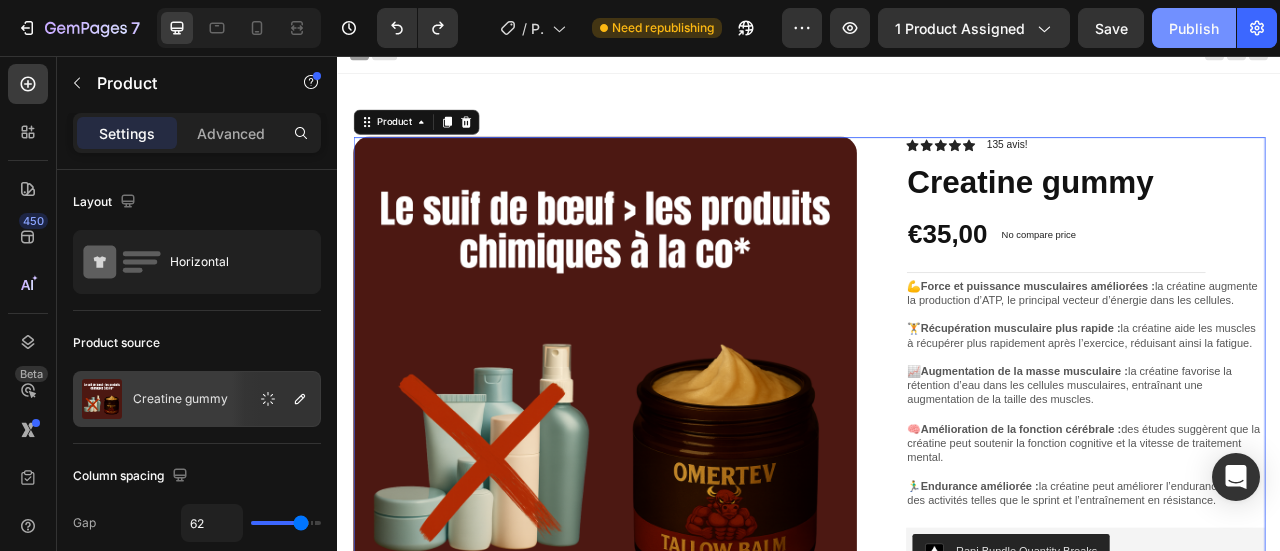 click on "Publish" at bounding box center (1194, 28) 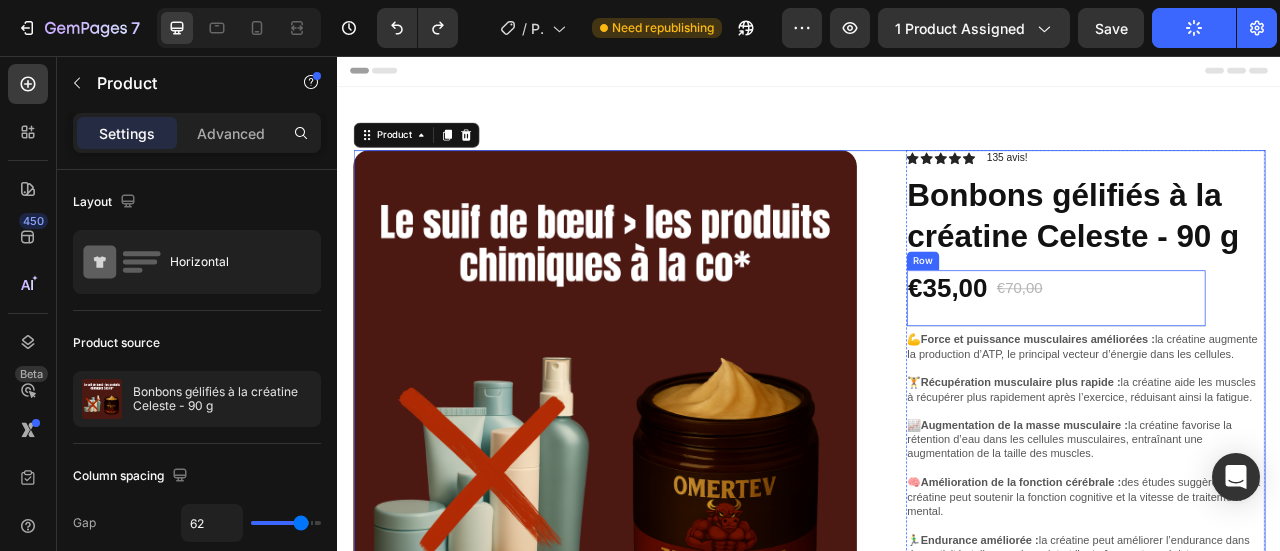 scroll, scrollTop: 0, scrollLeft: 0, axis: both 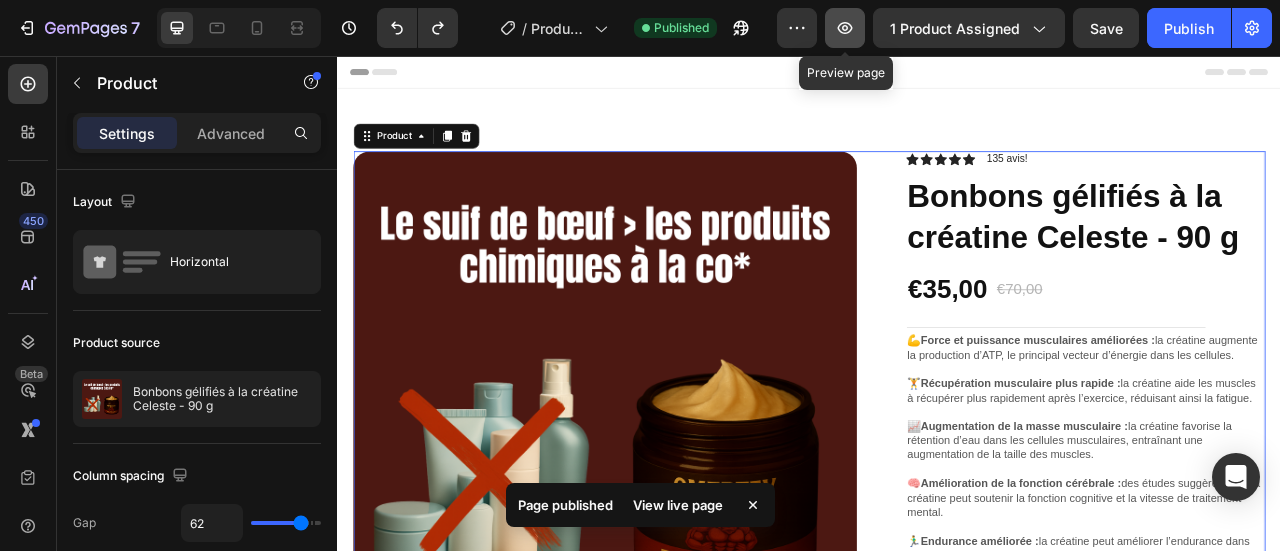 click 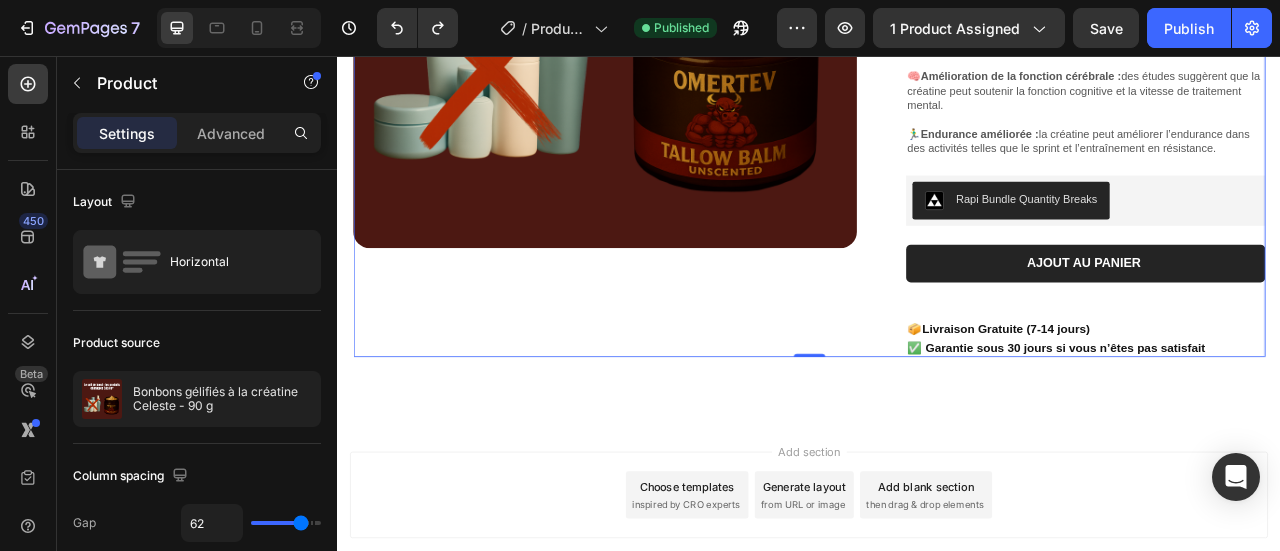scroll, scrollTop: 520, scrollLeft: 0, axis: vertical 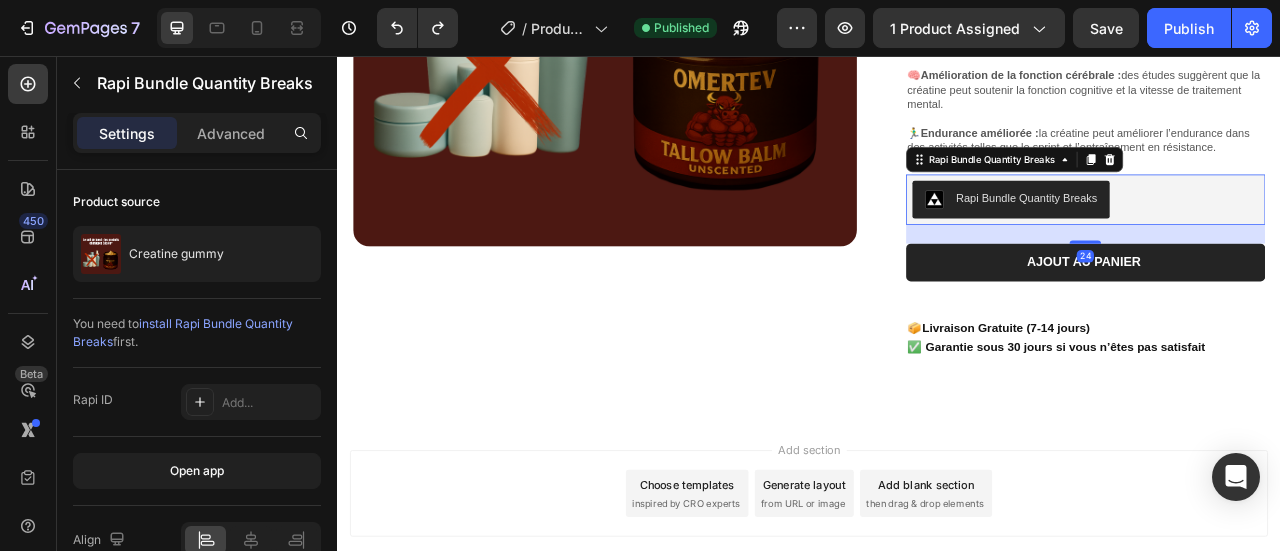 click on "Rapi Bundle Quantity Breaks" at bounding box center (1289, 238) 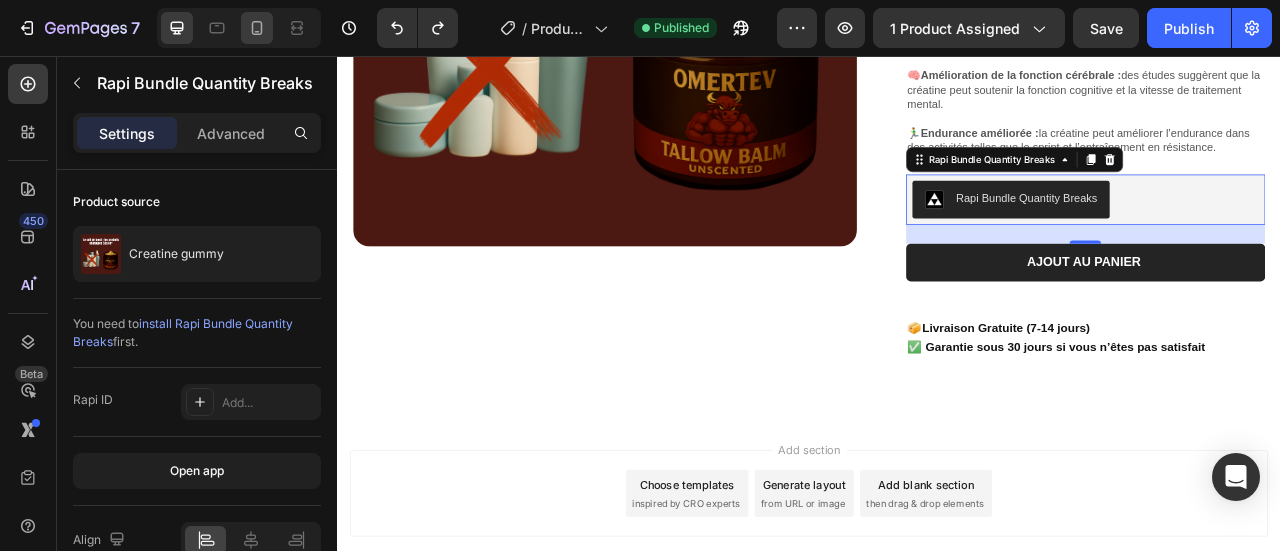 click 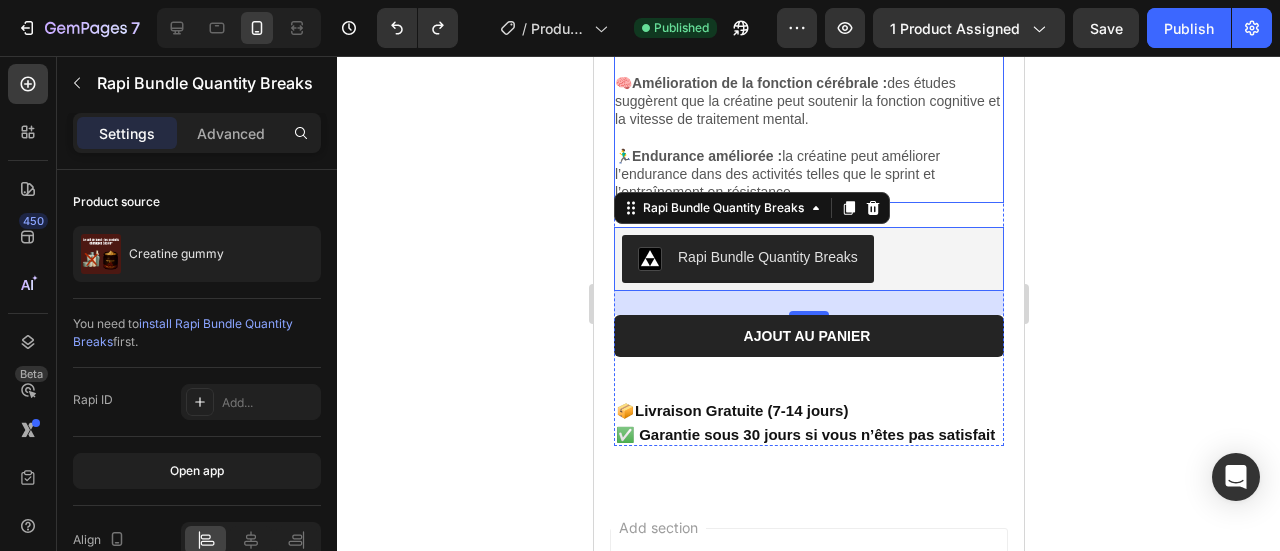 scroll, scrollTop: 939, scrollLeft: 0, axis: vertical 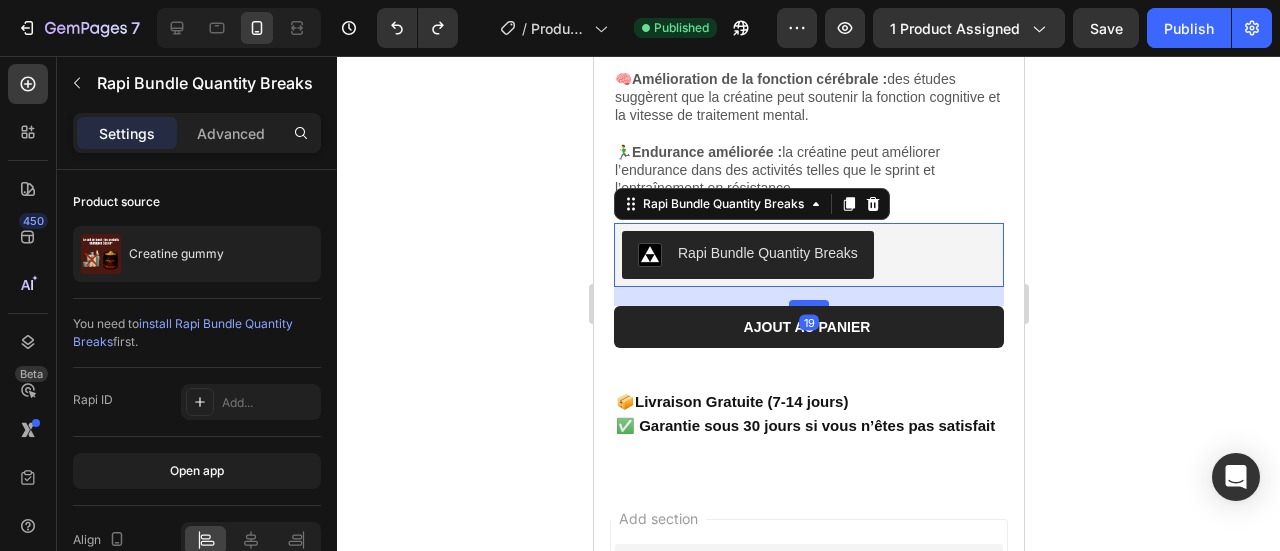 click at bounding box center (808, 303) 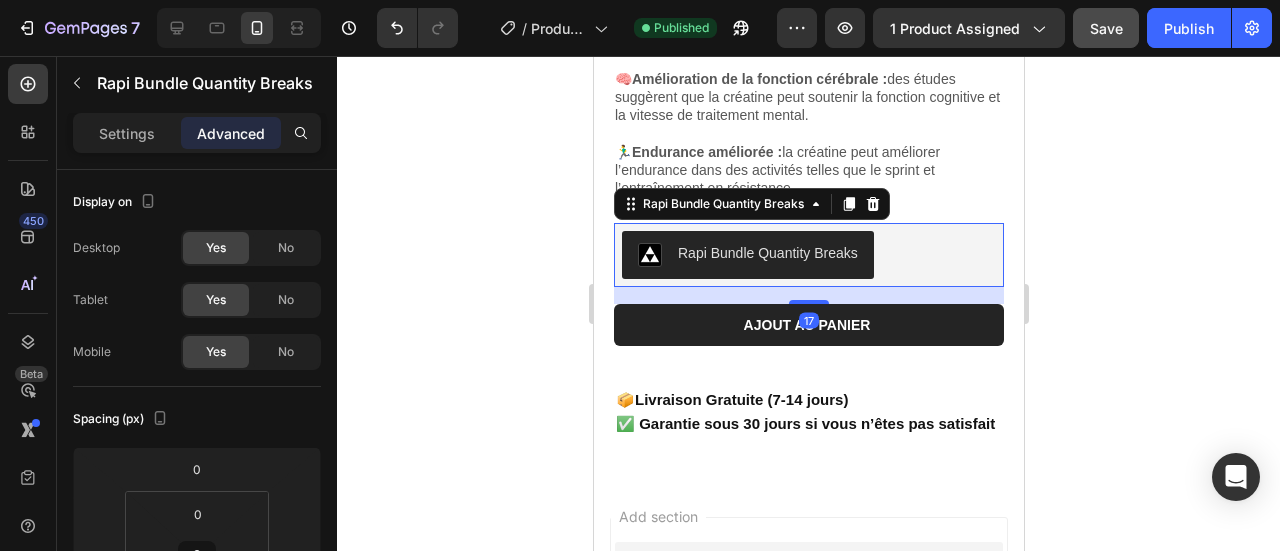 click on "Save" 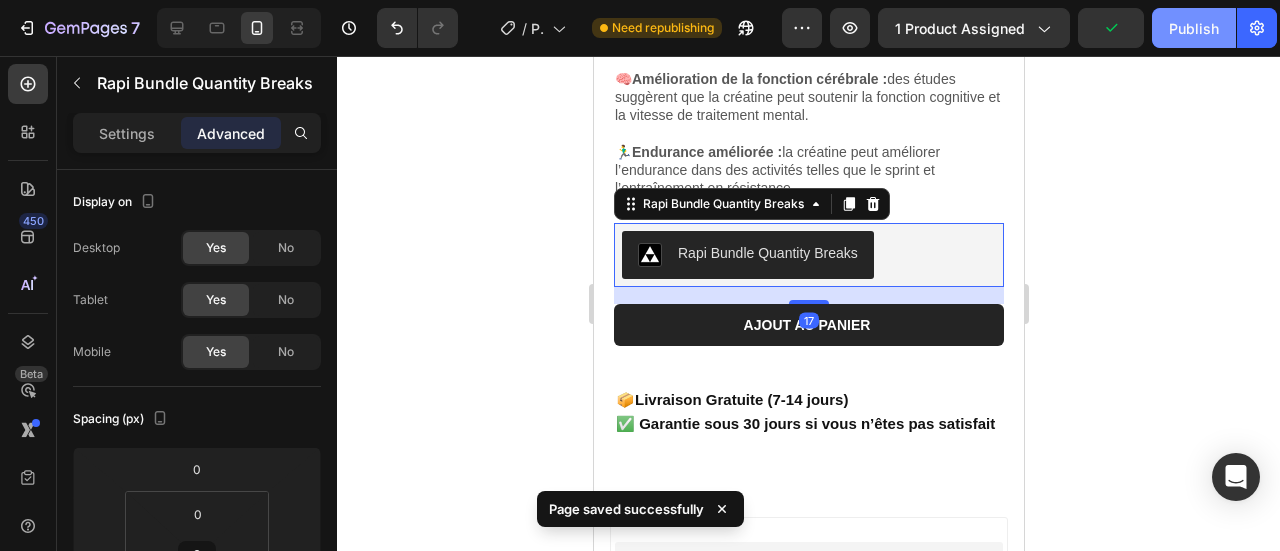 click on "Publish" at bounding box center (1194, 28) 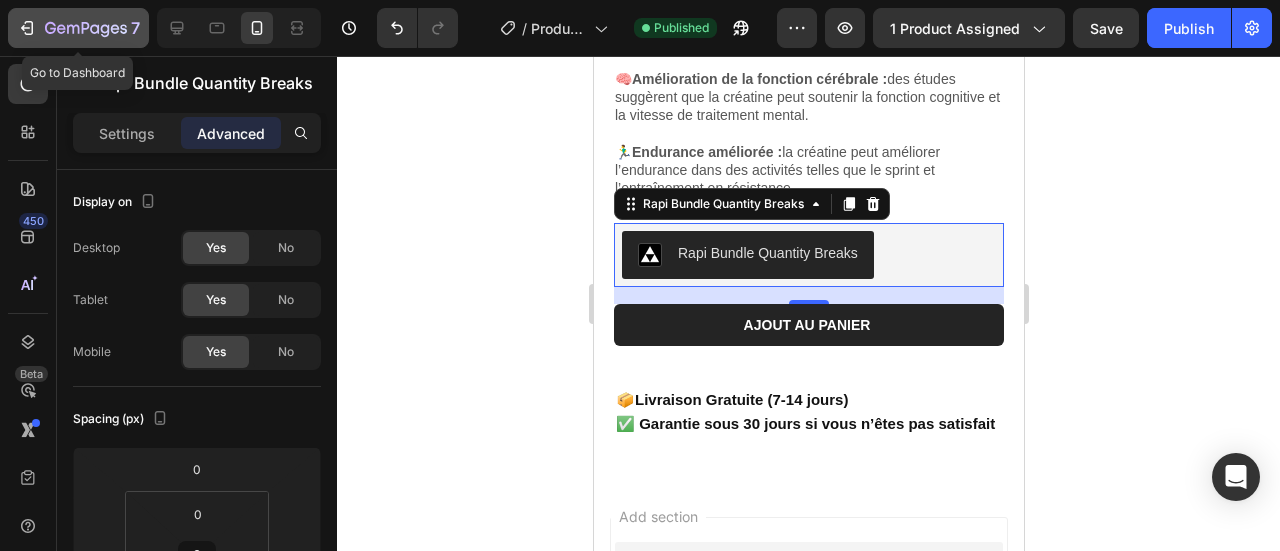 click 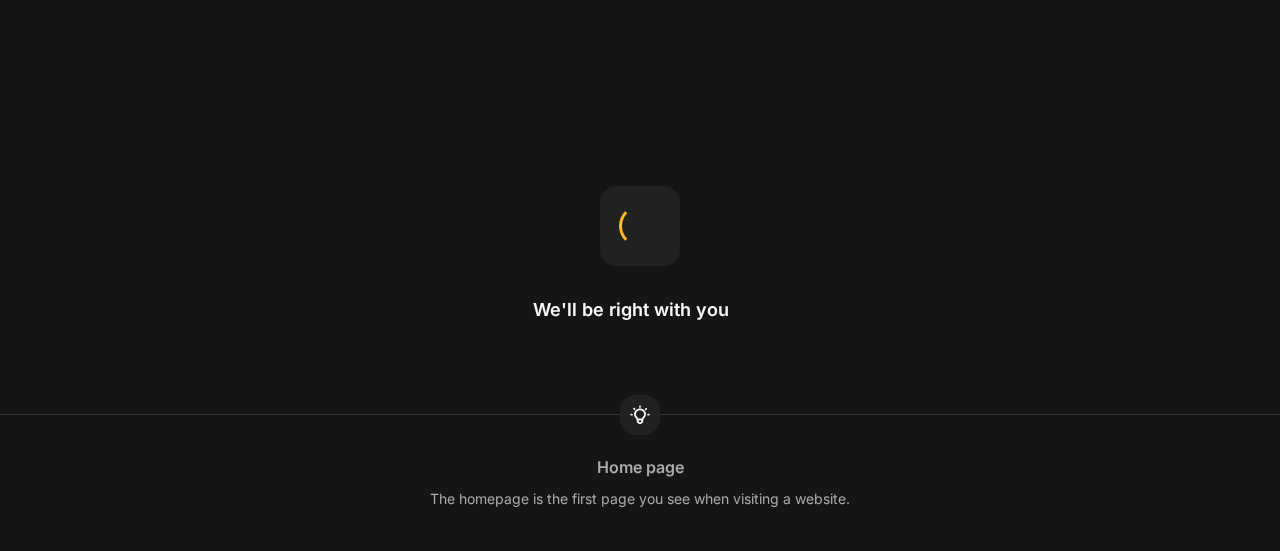 scroll, scrollTop: 0, scrollLeft: 0, axis: both 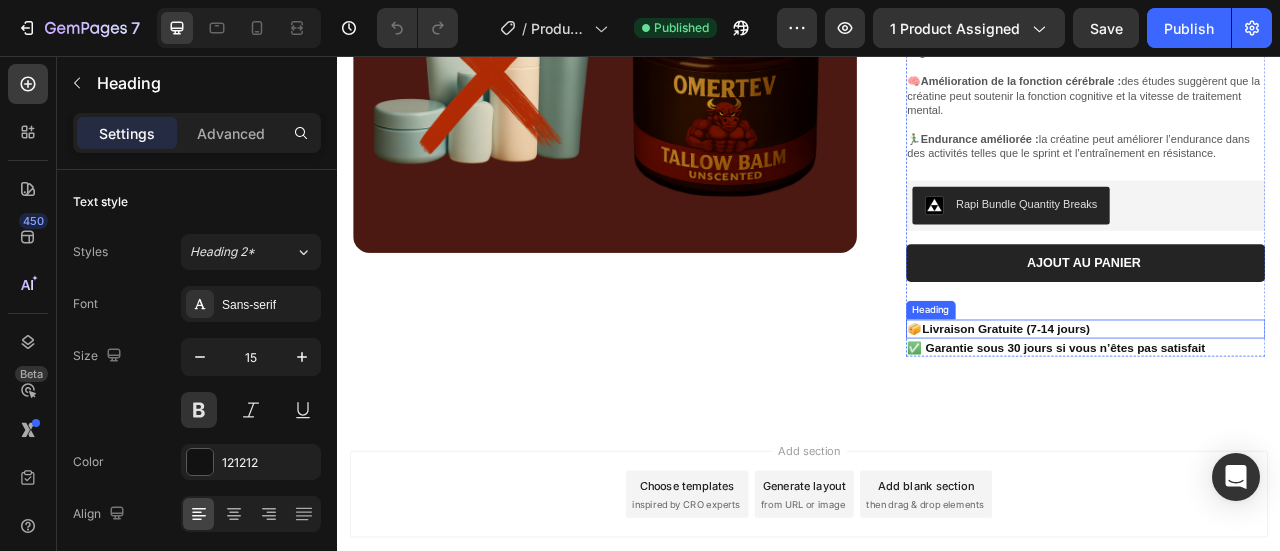 click on "📦Livraison Gratuite (7-14 jours)" at bounding box center [1289, 403] 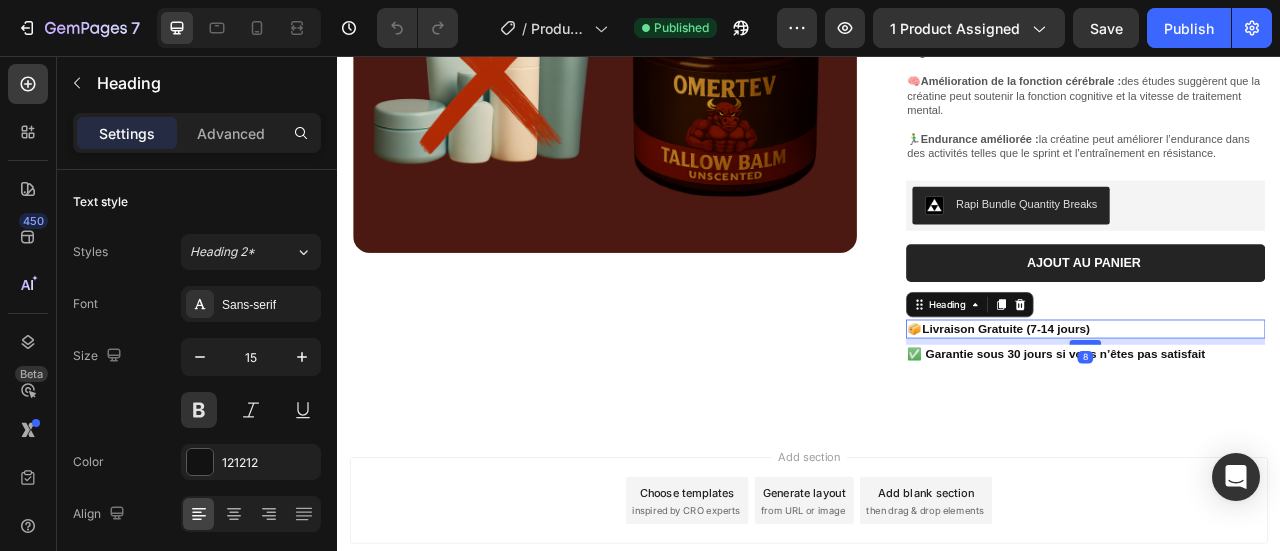 drag, startPoint x: 1274, startPoint y: 446, endPoint x: 1268, endPoint y: 455, distance: 10.816654 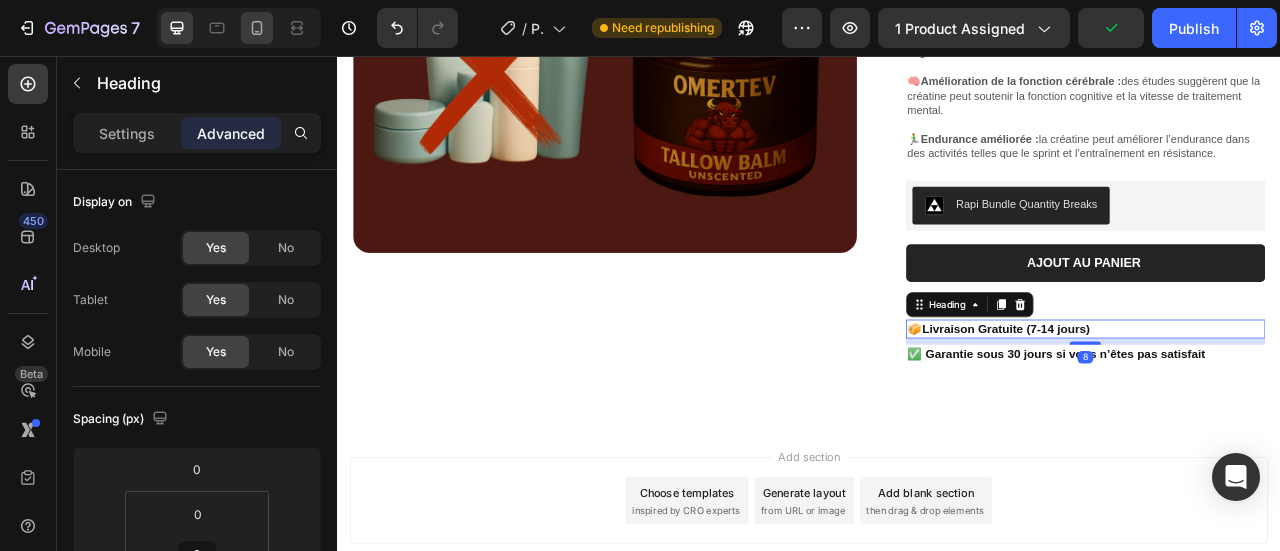 click 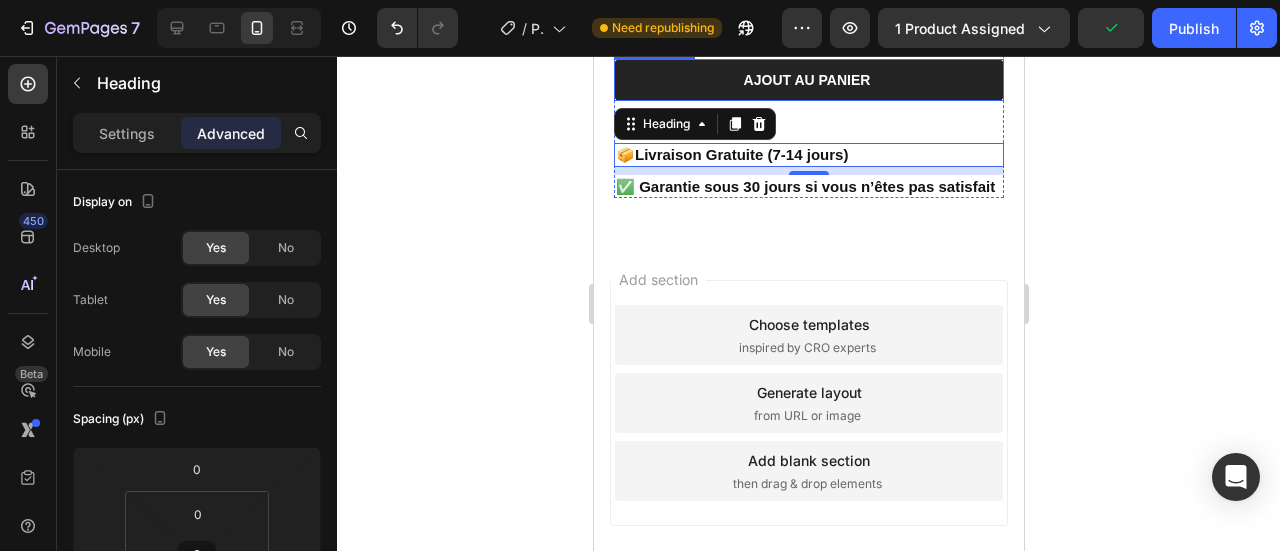 scroll, scrollTop: 1185, scrollLeft: 0, axis: vertical 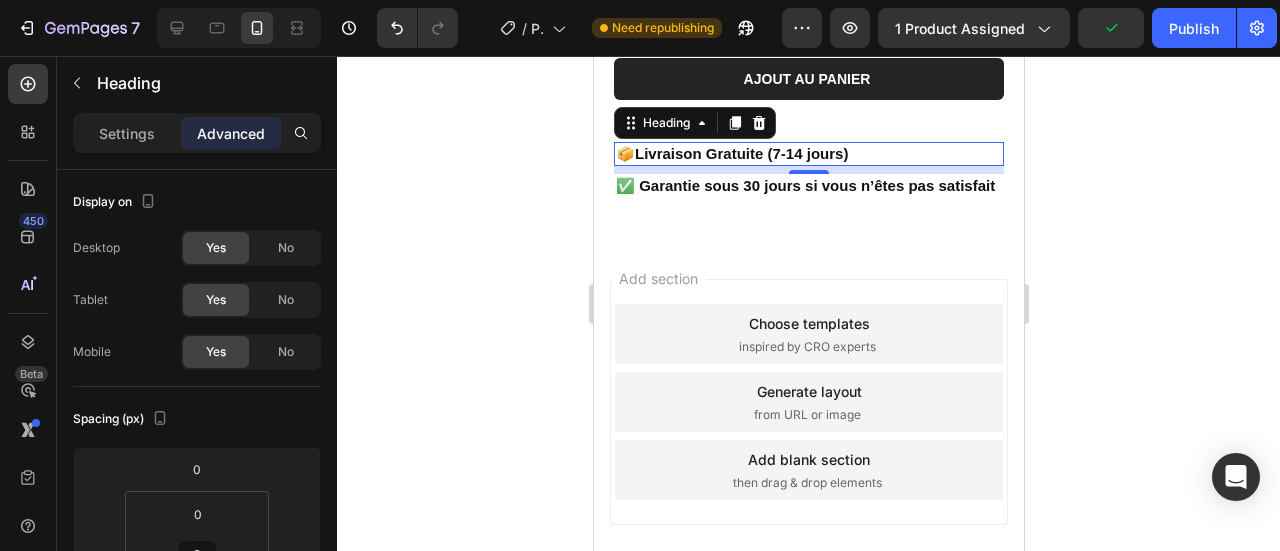 click 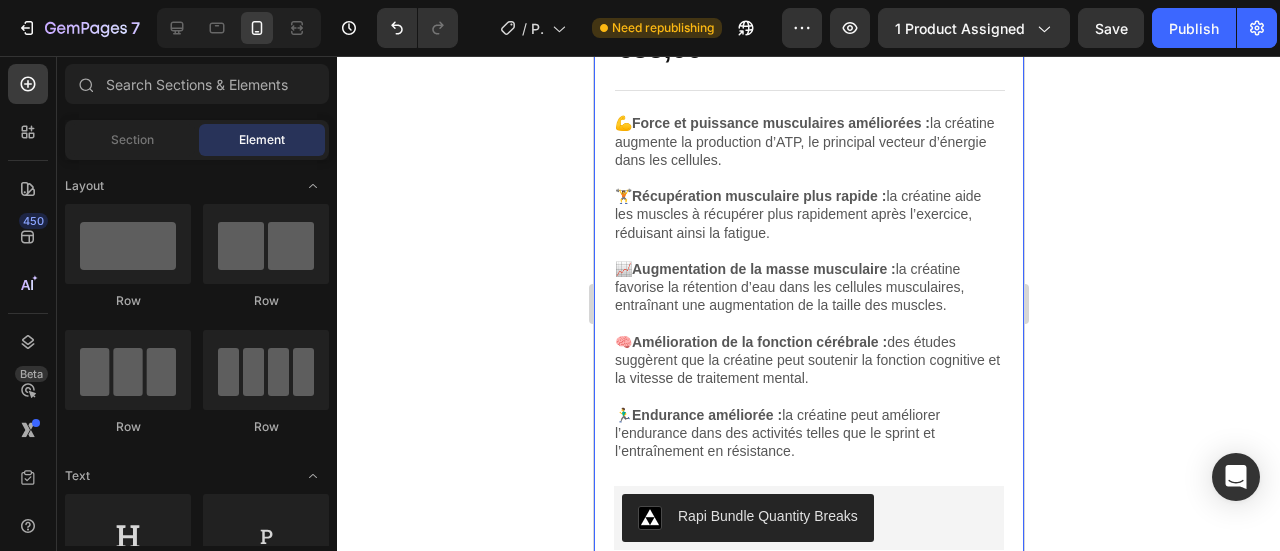 scroll, scrollTop: 612, scrollLeft: 0, axis: vertical 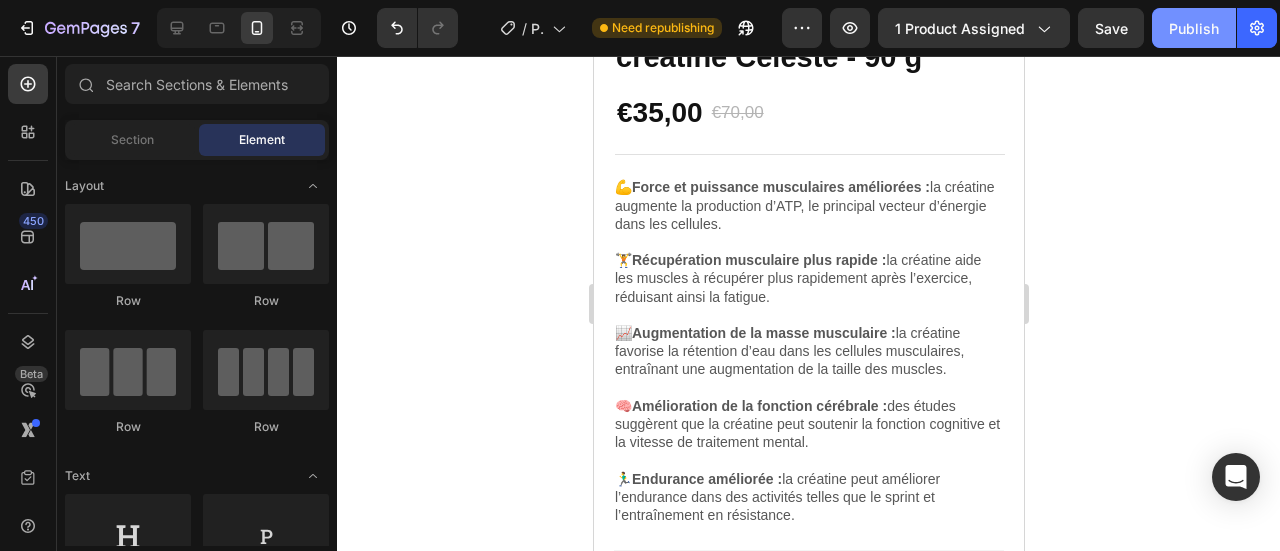 click on "Publish" at bounding box center (1194, 28) 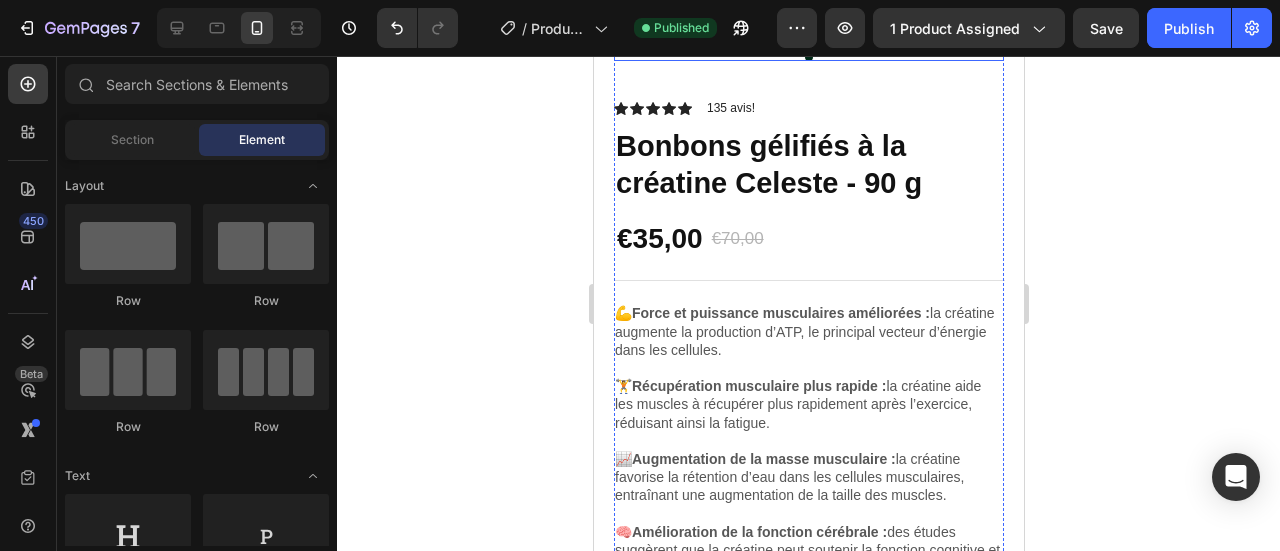 scroll, scrollTop: 501, scrollLeft: 0, axis: vertical 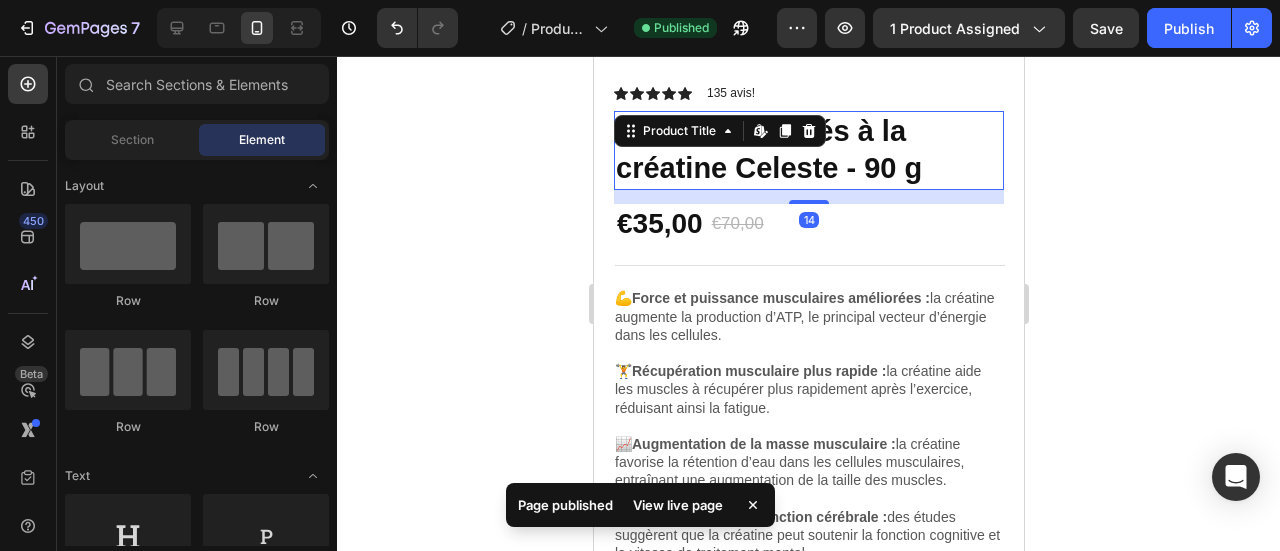 click on "Bonbons gélifiés à la créatine Celeste - 90 g" at bounding box center [808, 150] 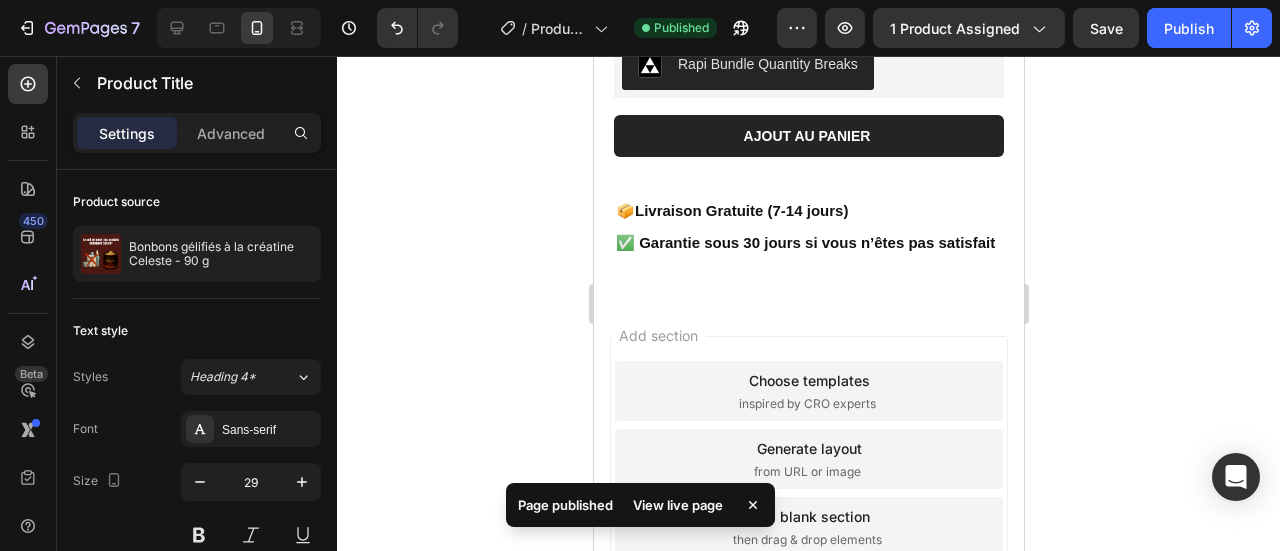 scroll, scrollTop: 1130, scrollLeft: 0, axis: vertical 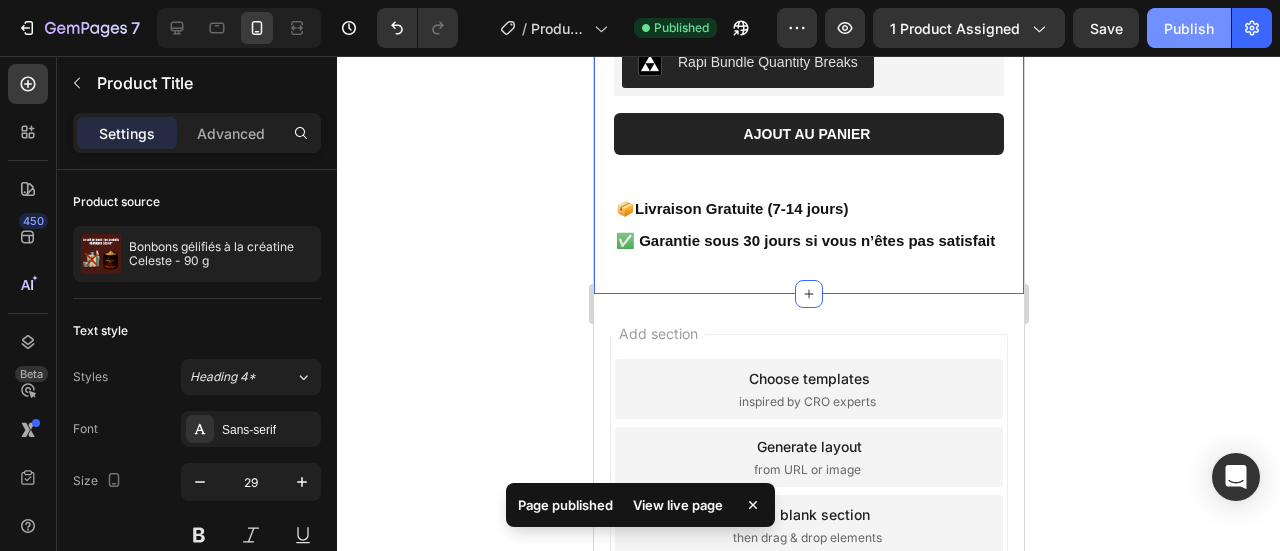 click on "Publish" at bounding box center (1189, 28) 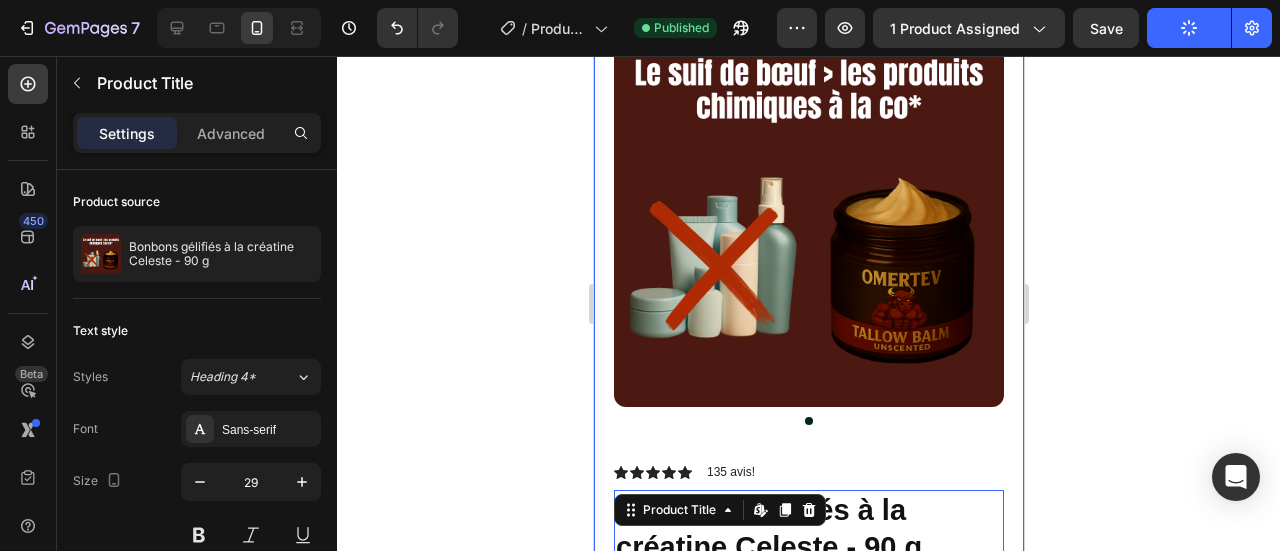 scroll, scrollTop: 0, scrollLeft: 0, axis: both 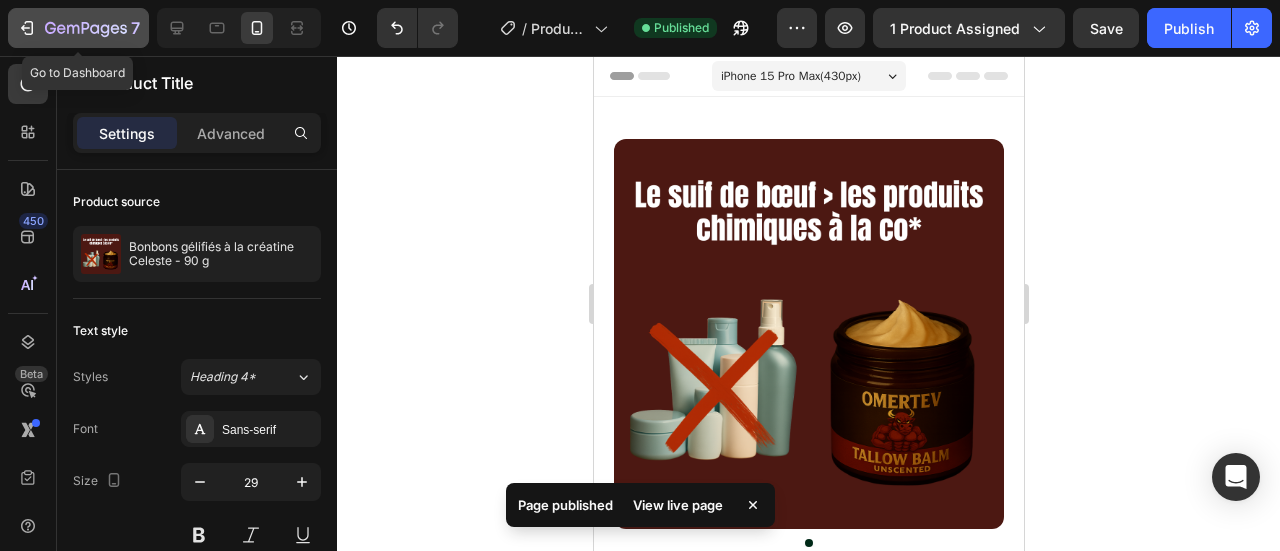 click 